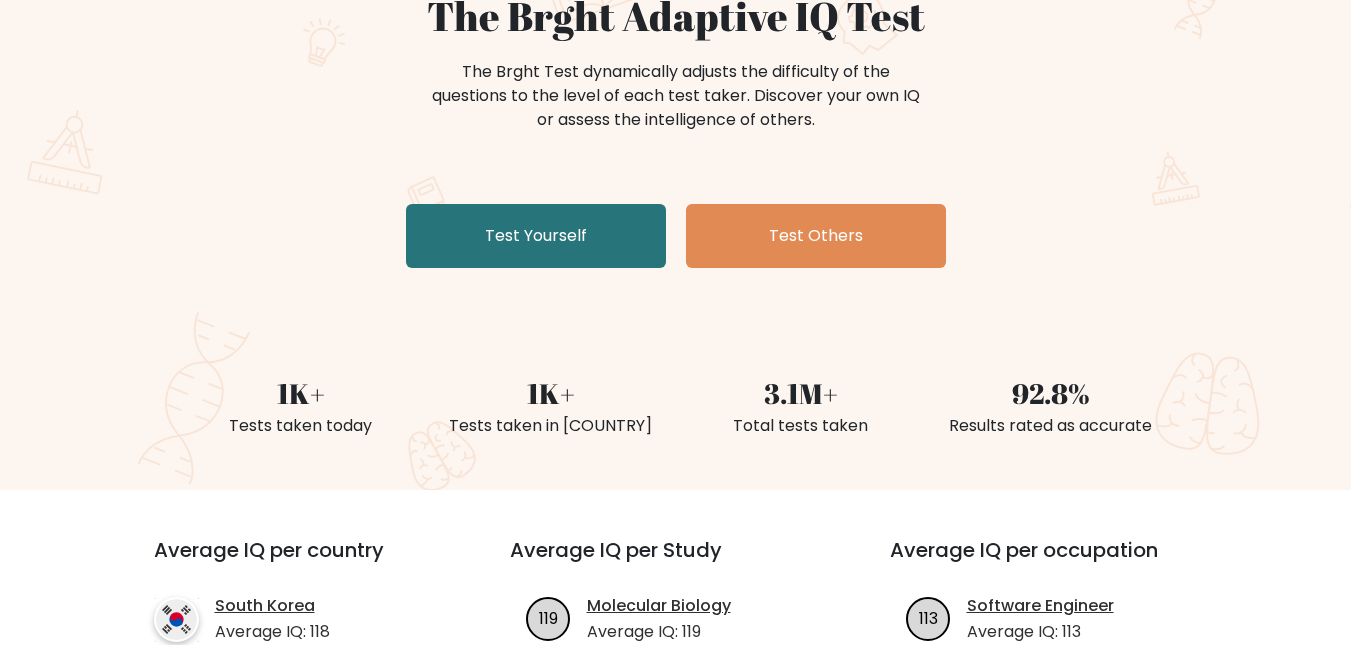 scroll, scrollTop: 215, scrollLeft: 0, axis: vertical 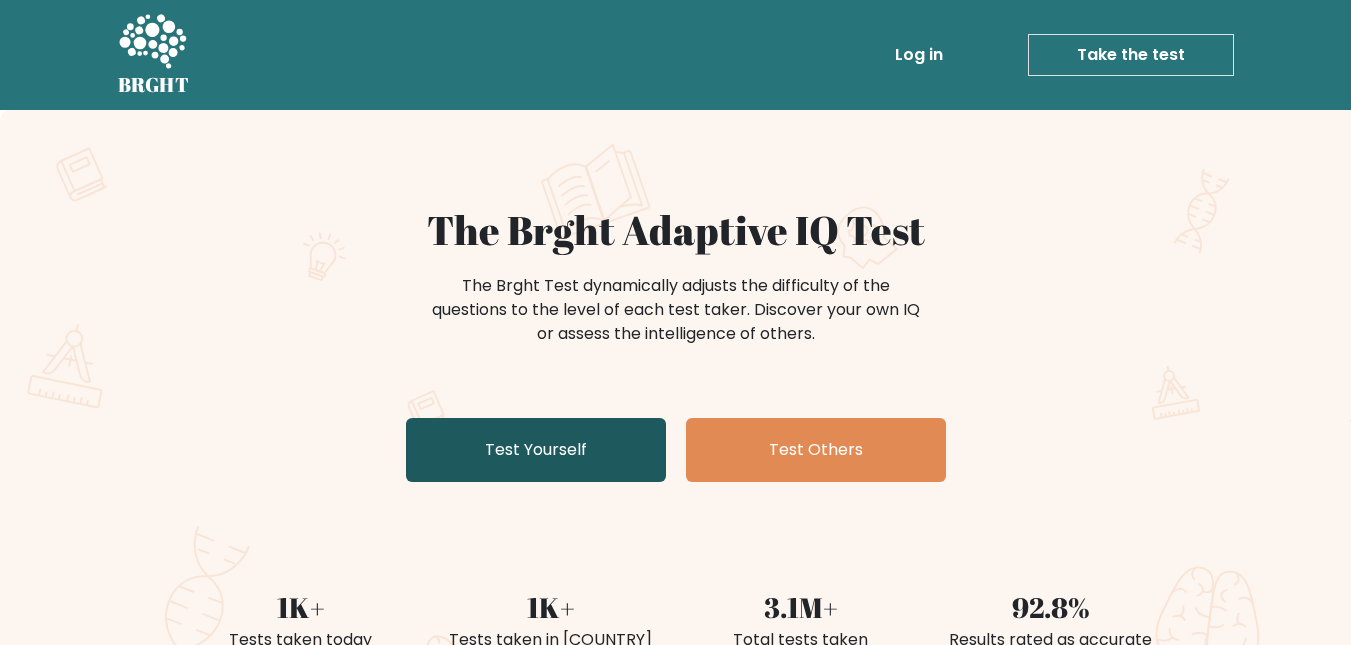 click on "Test Yourself" at bounding box center (536, 450) 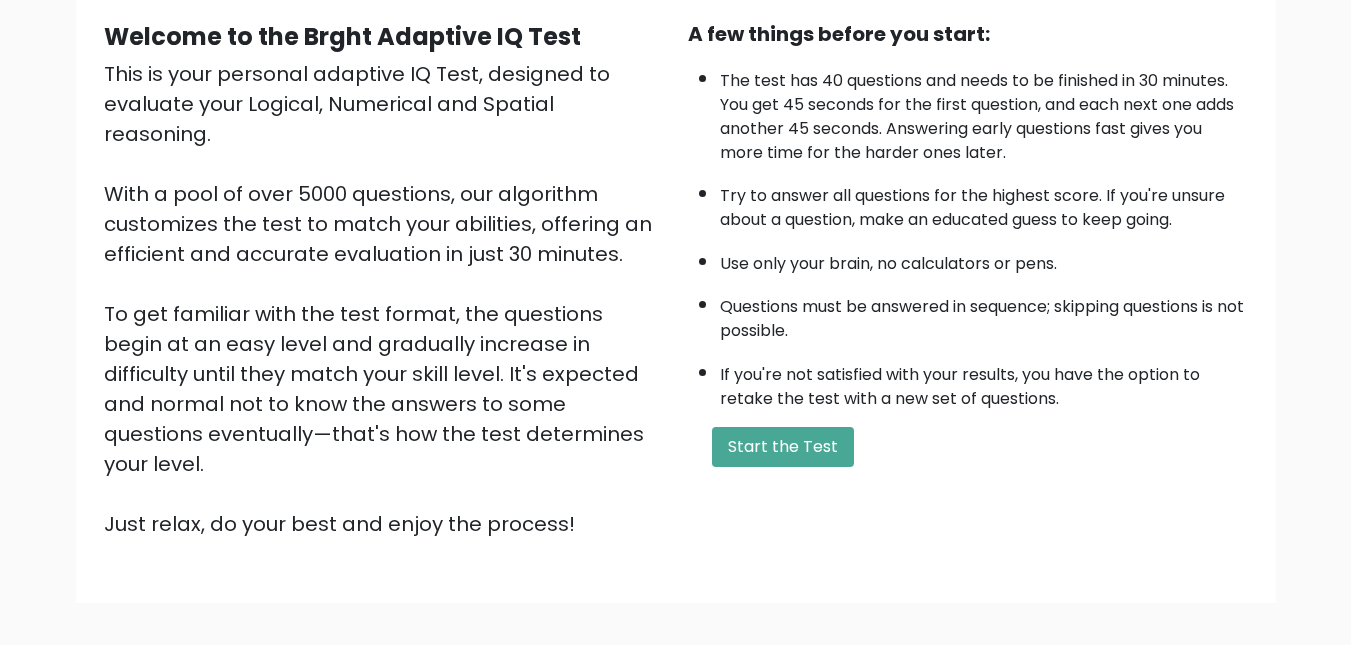 scroll, scrollTop: 188, scrollLeft: 0, axis: vertical 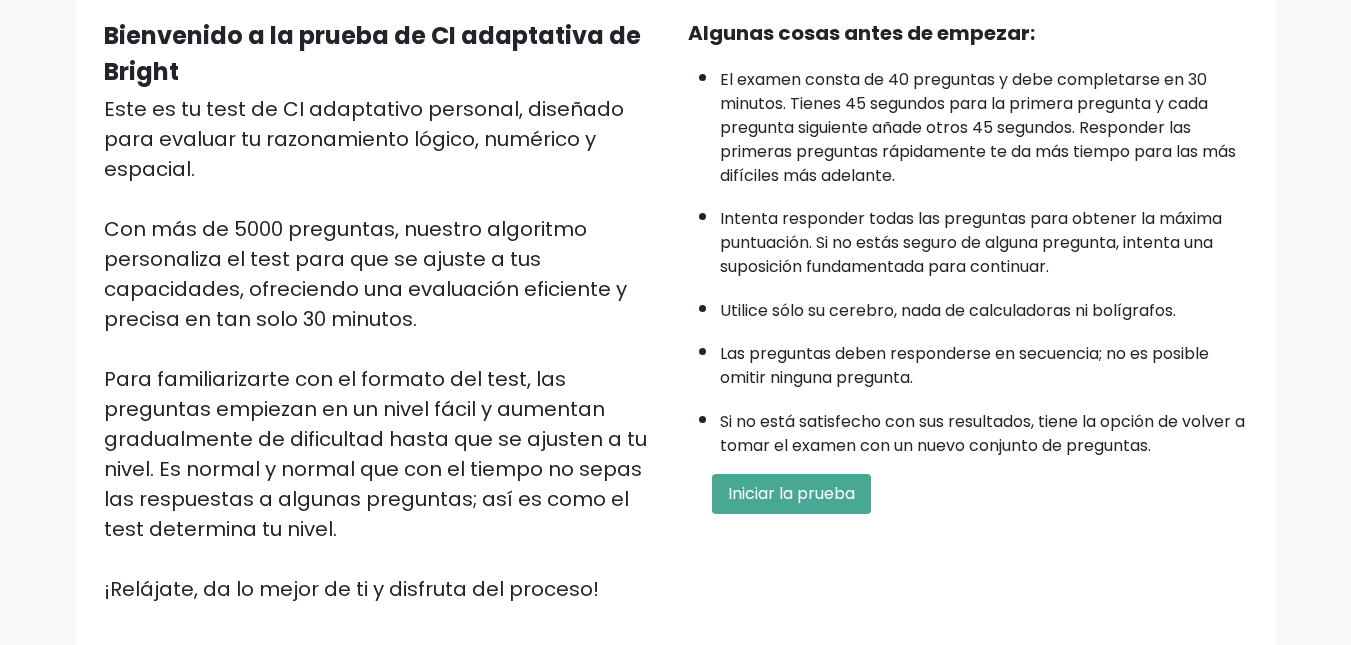 click on "Este es tu test de CI adaptativo personal, diseñado para evaluar tu razonamiento lógico, numérico y espacial.
Con más de 5000 preguntas, nuestro algoritmo personaliza el test para que se ajuste a tus capacidades, ofreciendo una evaluación eficiente y precisa en tan solo 30 minutos.
Para familiarizarte con el formato del test, las preguntas empiezan en un nivel fácil y aumentan gradualmente de dificultad hasta que se ajusten a tu nivel. Es normal y normal que con el tiempo no sepas las respuestas a algunas preguntas; así es como el test determina tu nivel.
¡Relájate, da lo mejor de ti y disfruta del proceso!" at bounding box center [384, 349] 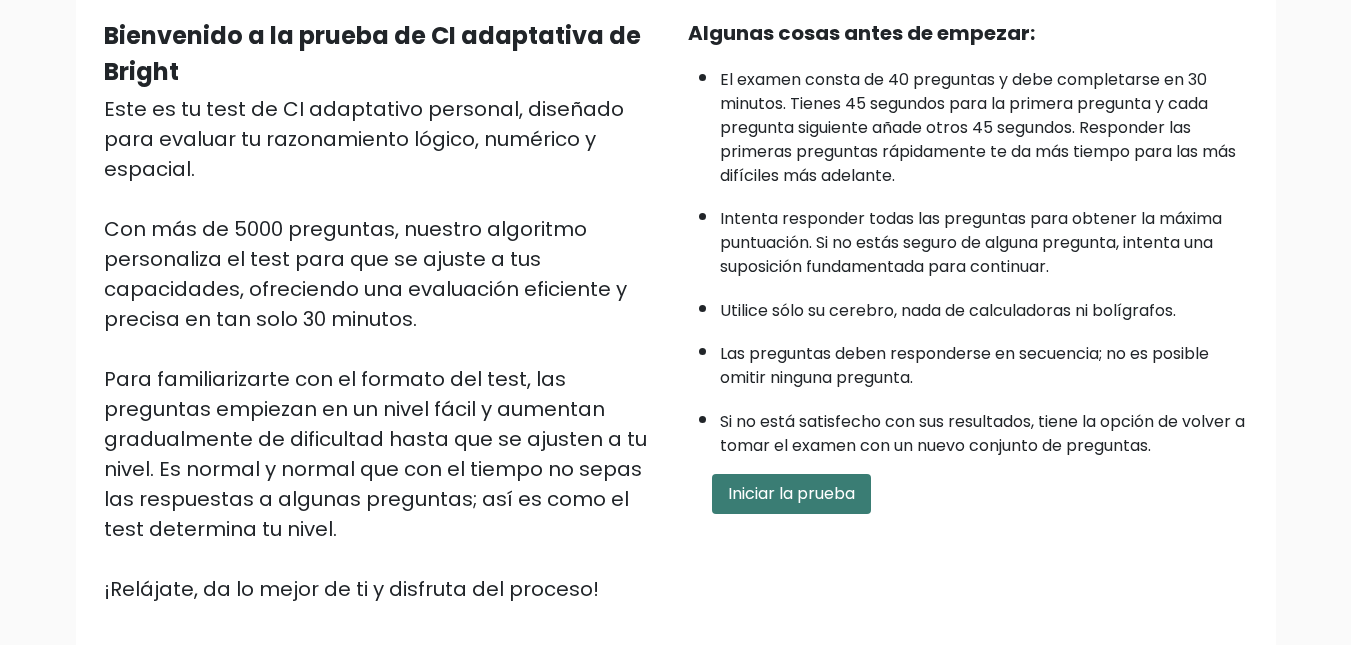 click on "Iniciar la prueba" at bounding box center (791, 494) 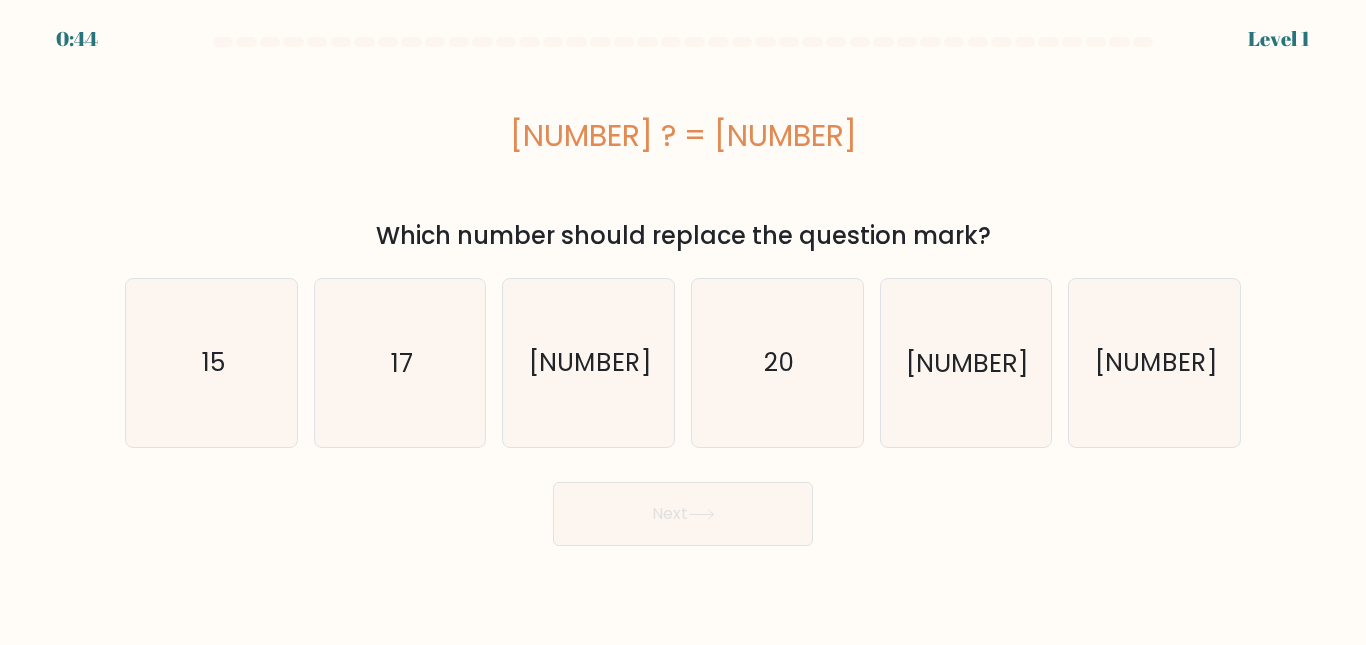 scroll, scrollTop: 0, scrollLeft: 0, axis: both 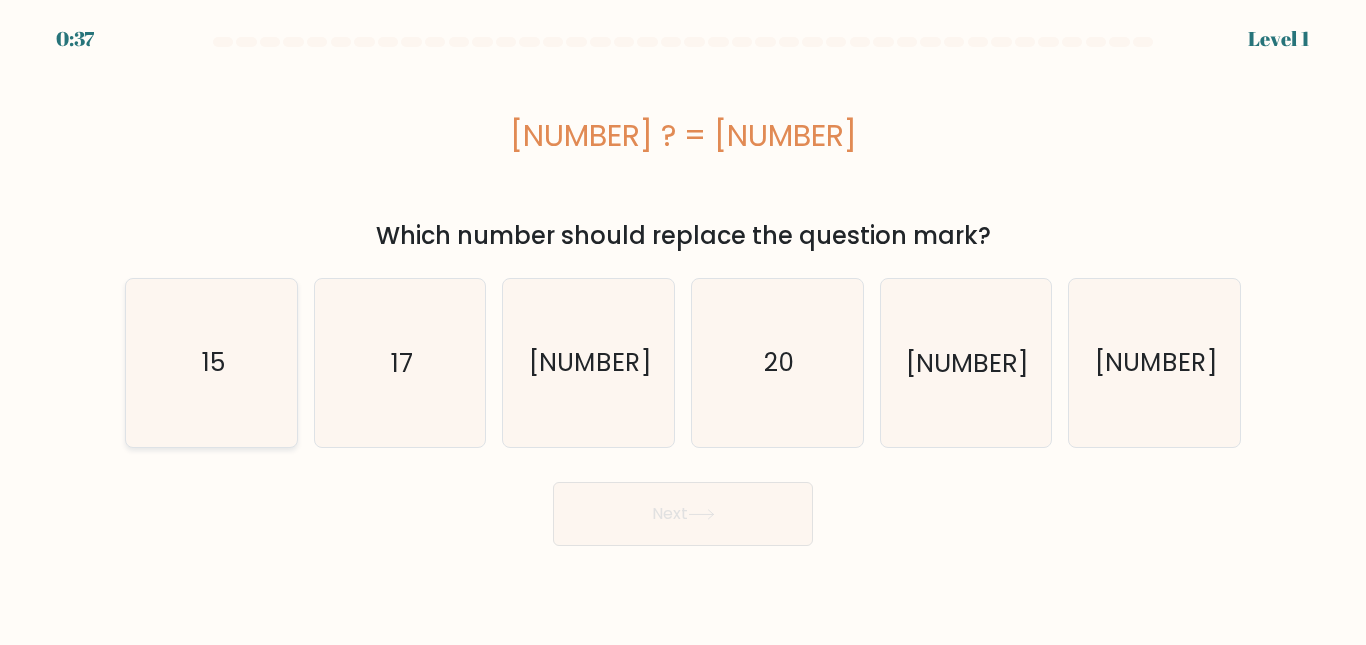 click on "15" at bounding box center (211, 362) 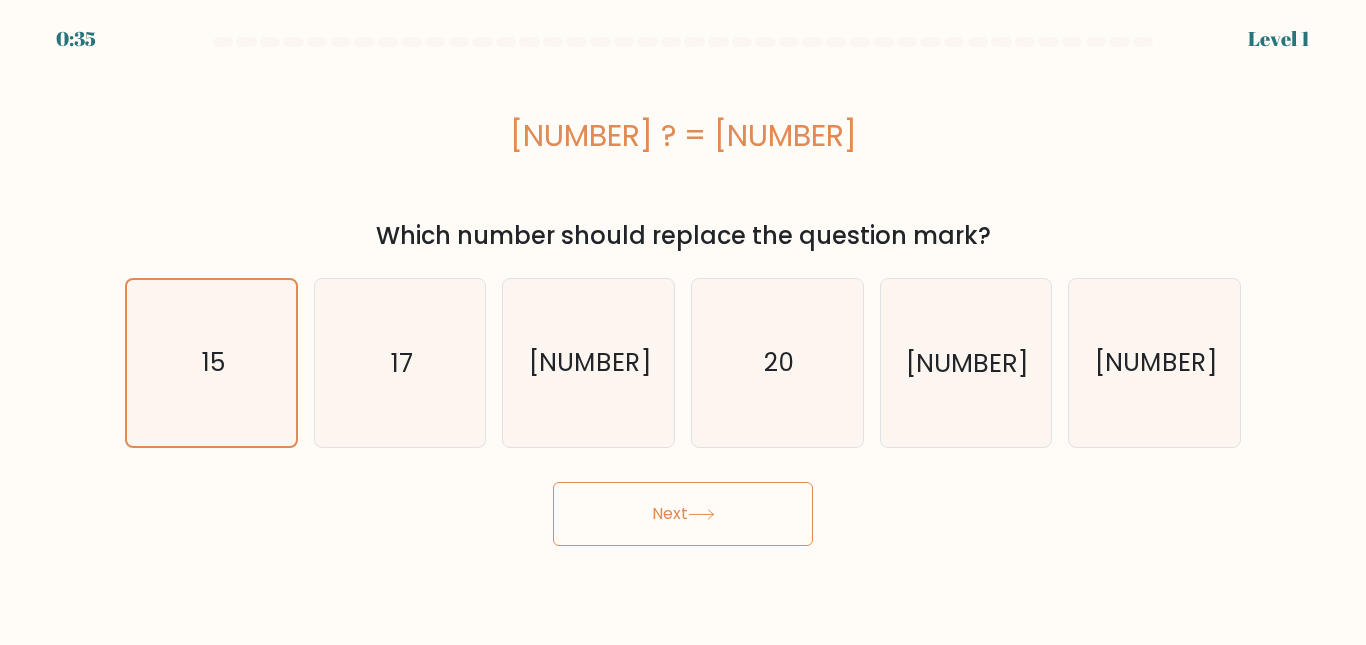 click on "Next" at bounding box center (683, 514) 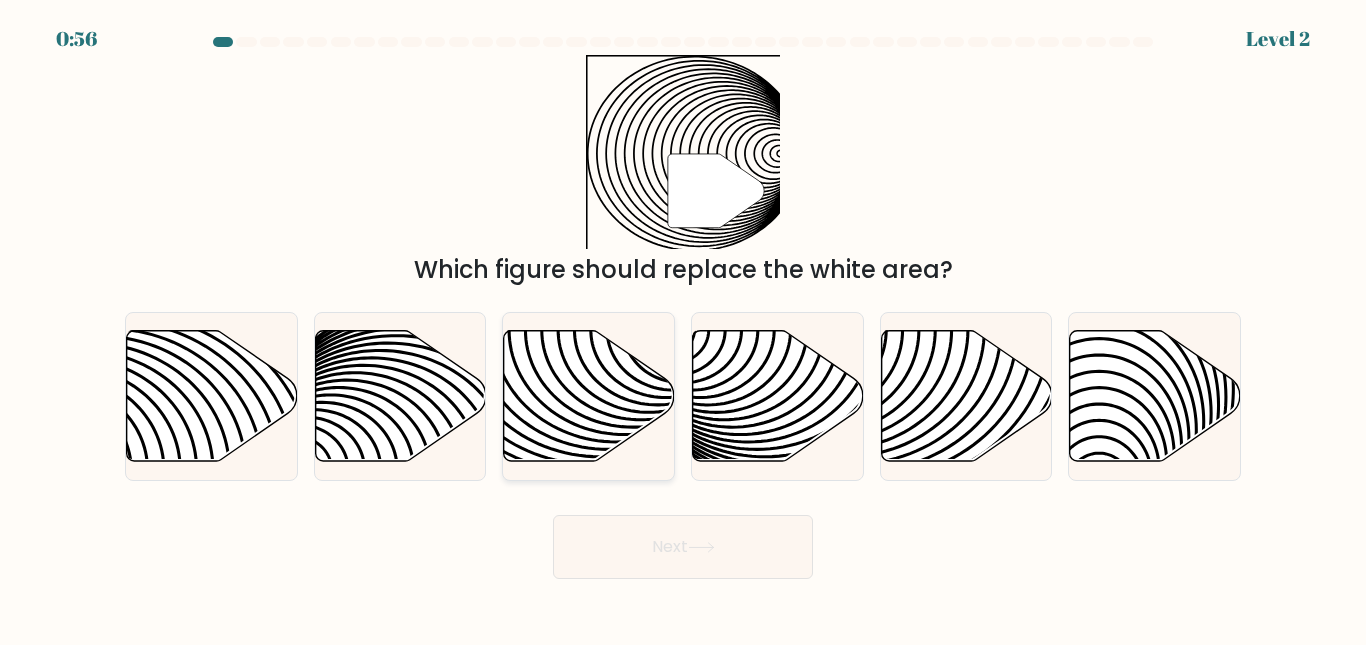 click at bounding box center (589, 395) 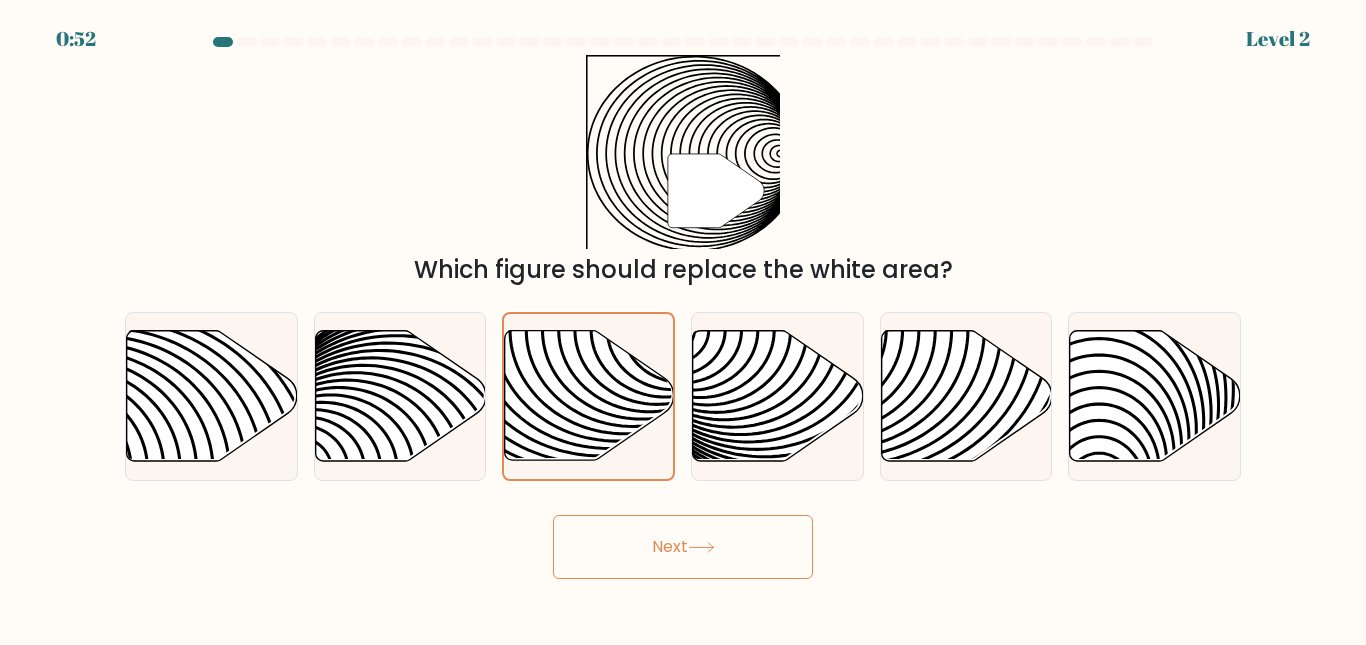 click on "Next" at bounding box center (683, 547) 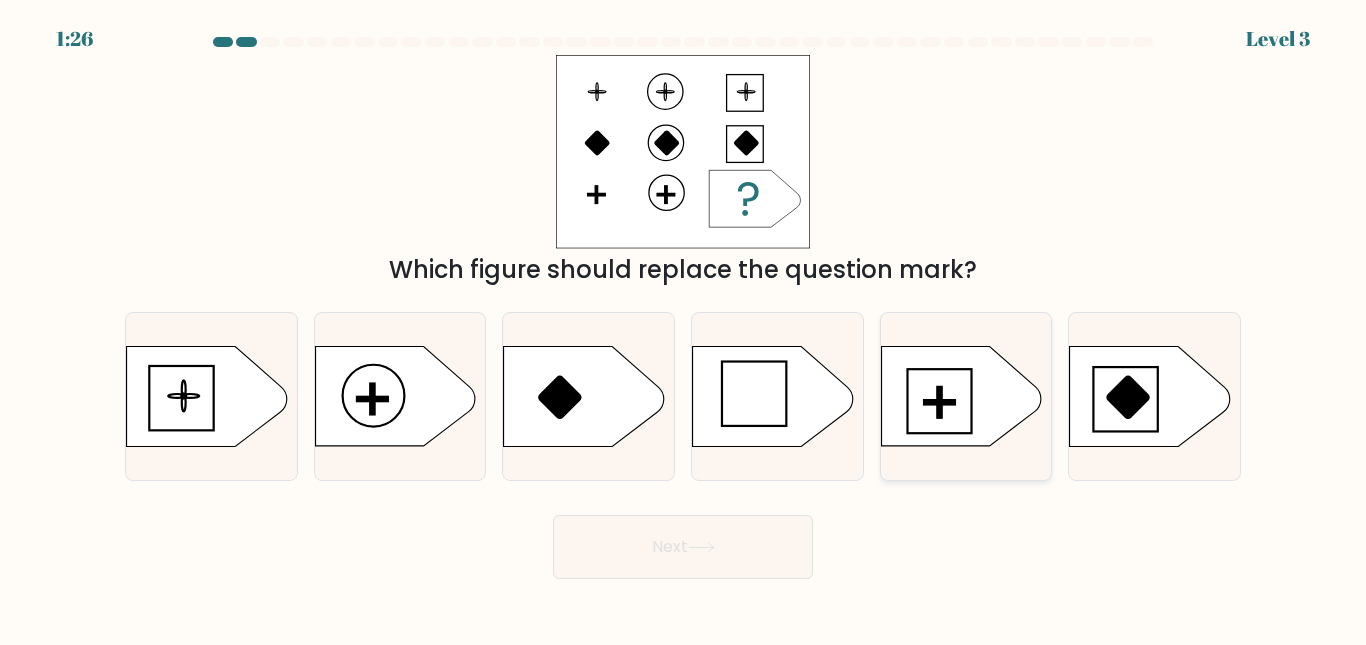 click at bounding box center [961, 397] 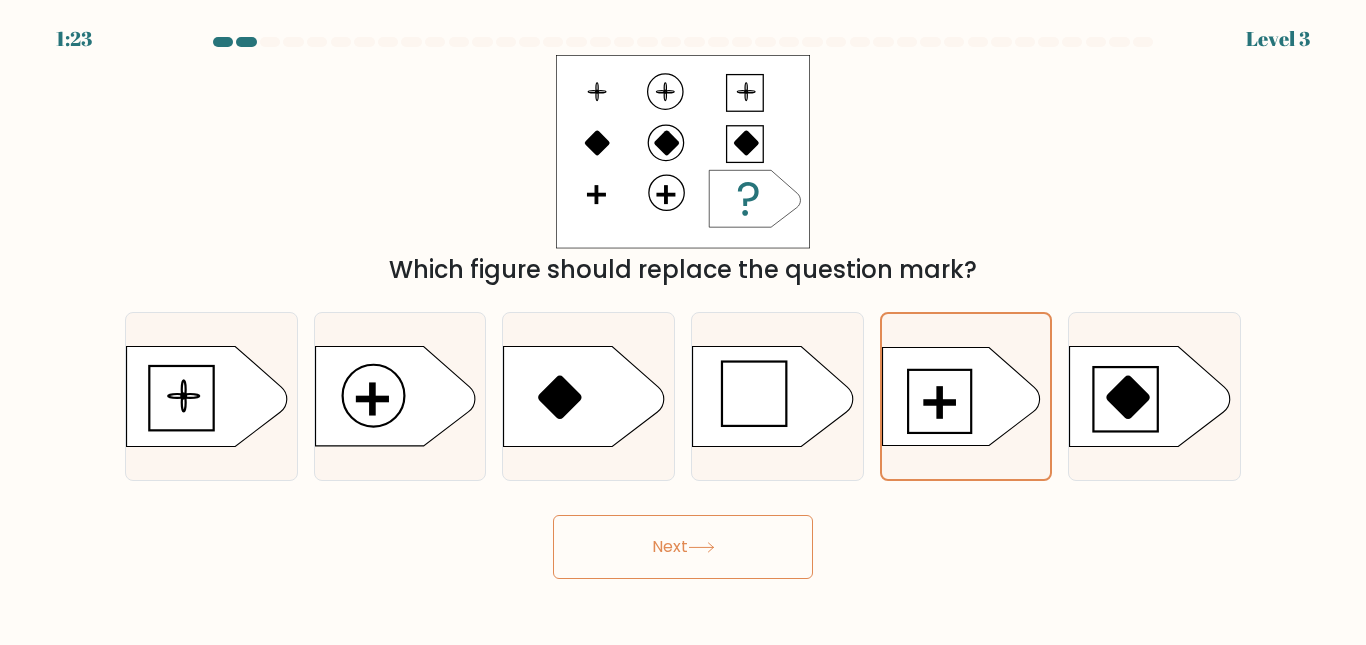 click at bounding box center (701, 547) 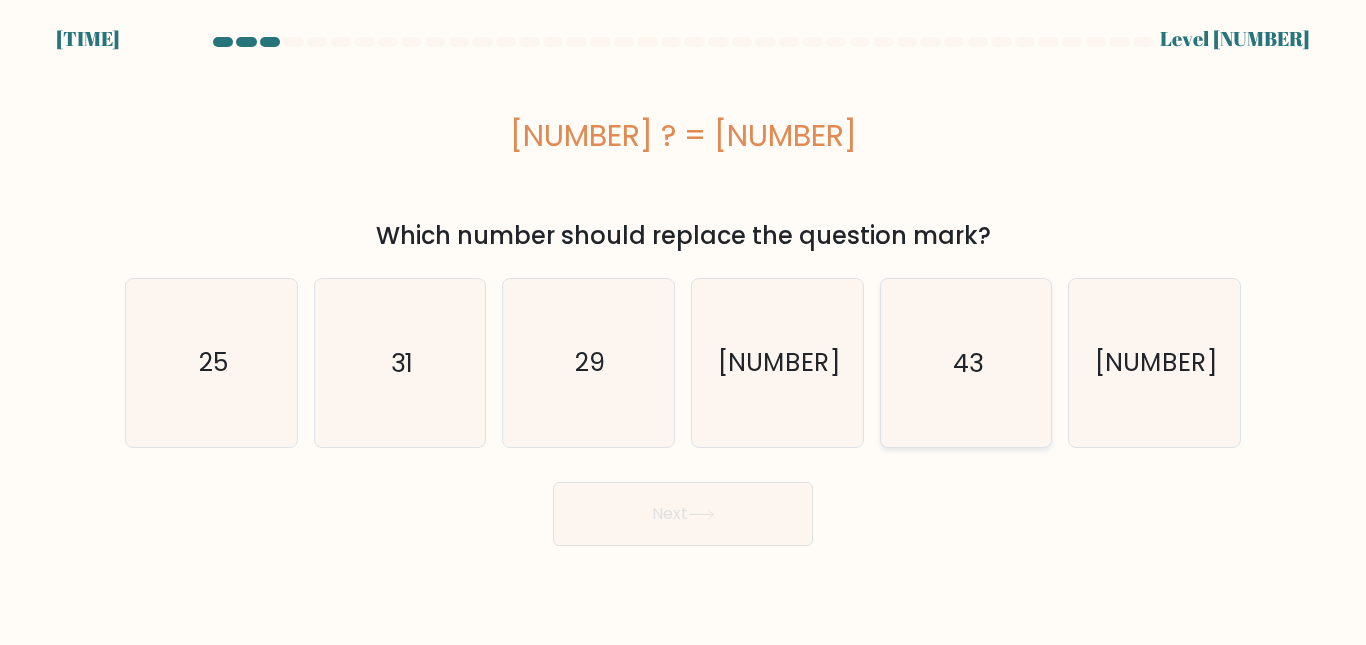 click on "43" at bounding box center (965, 362) 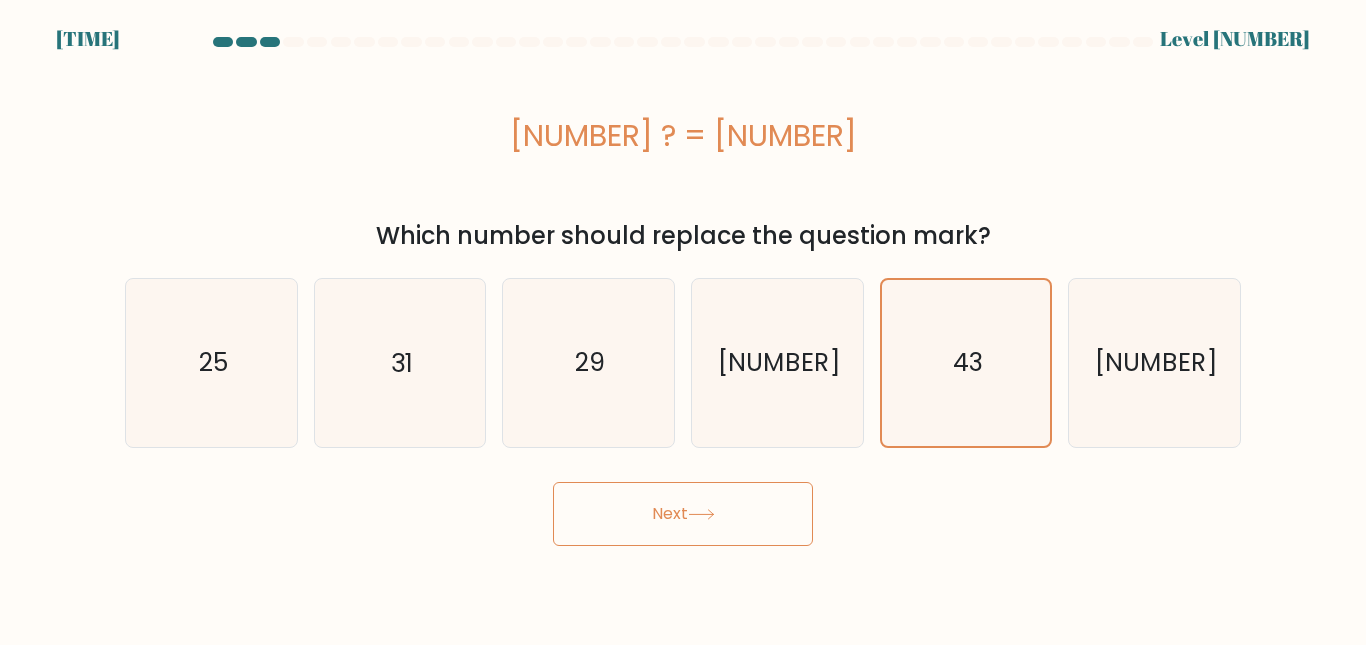 click on "Next" at bounding box center (683, 514) 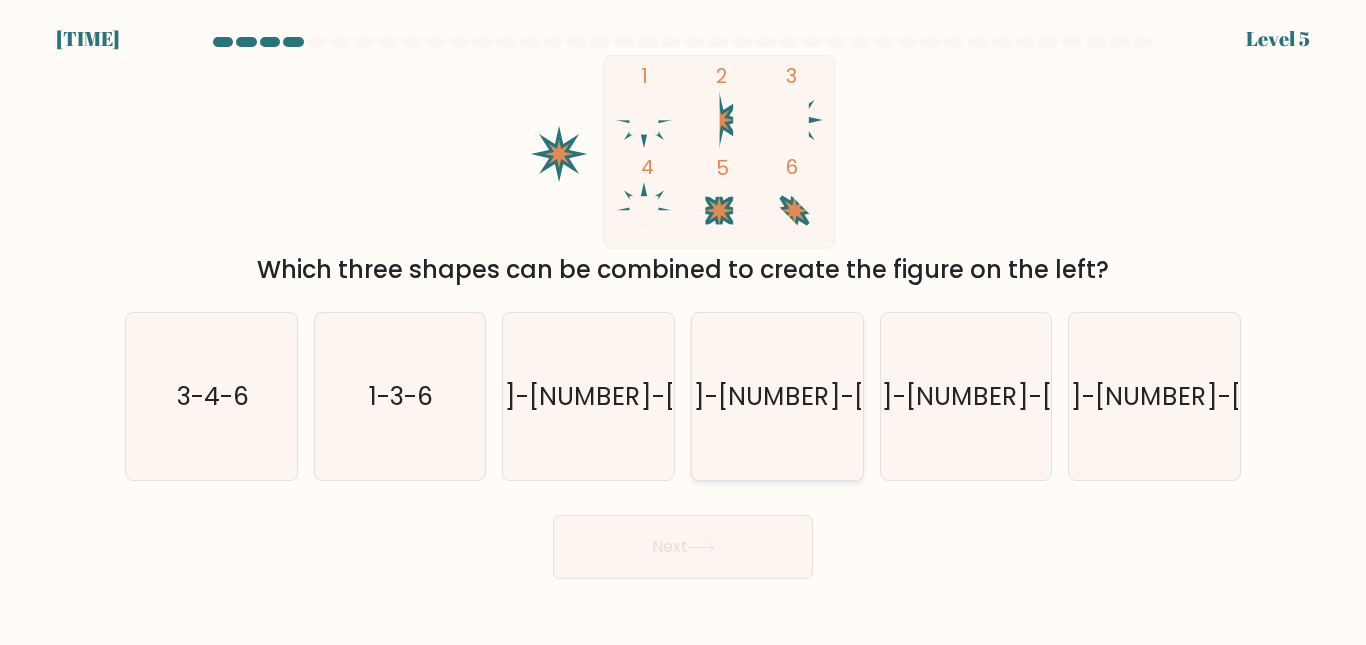 click on "1-4-5" at bounding box center (777, 396) 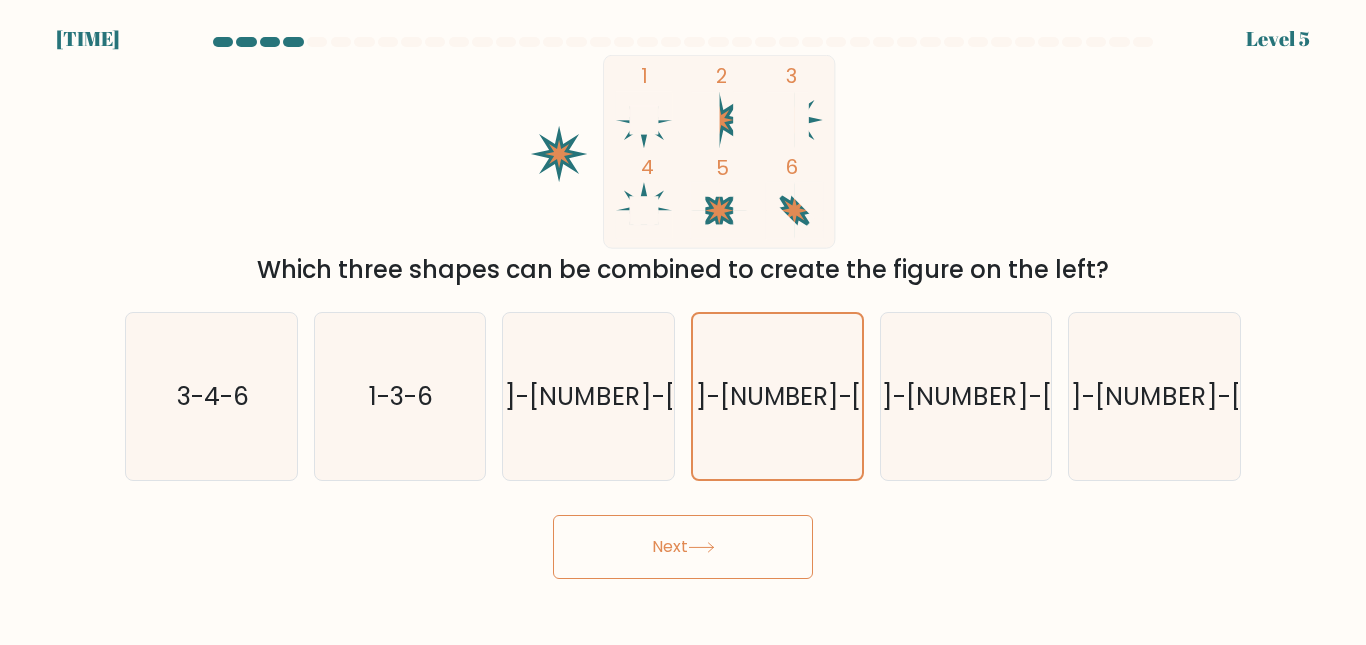 click on "Next" at bounding box center [683, 547] 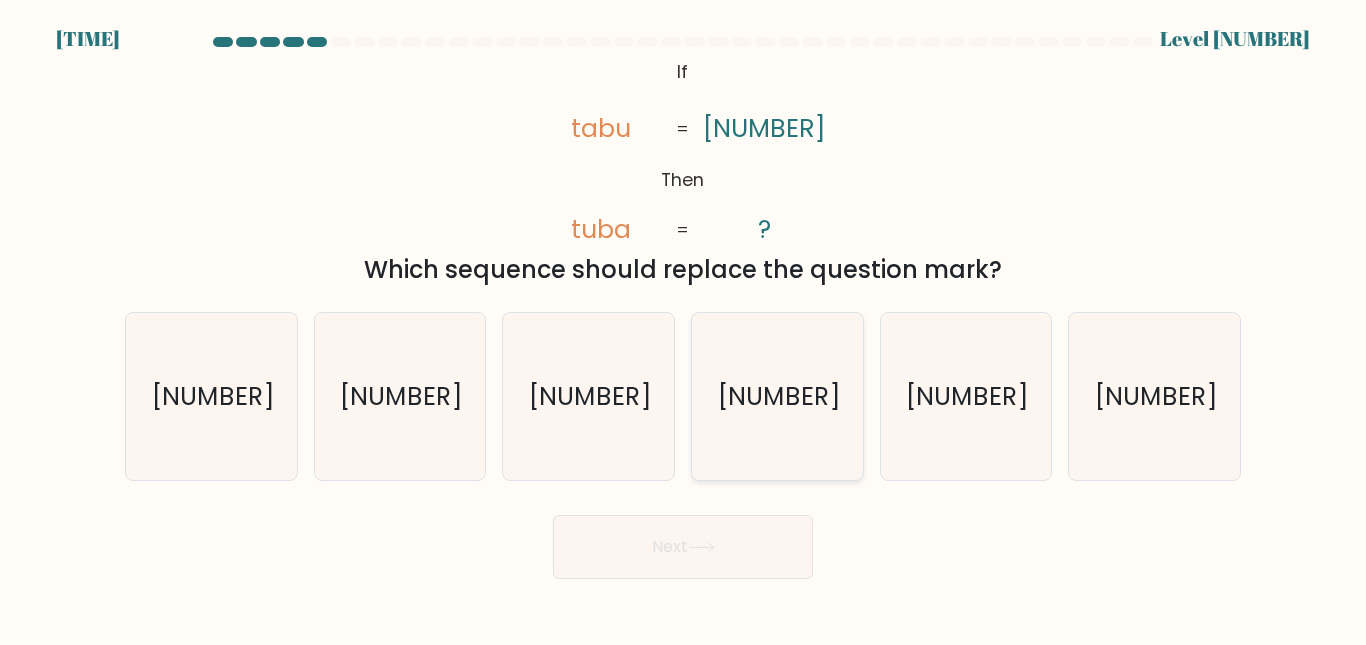 click on "5419" at bounding box center (778, 396) 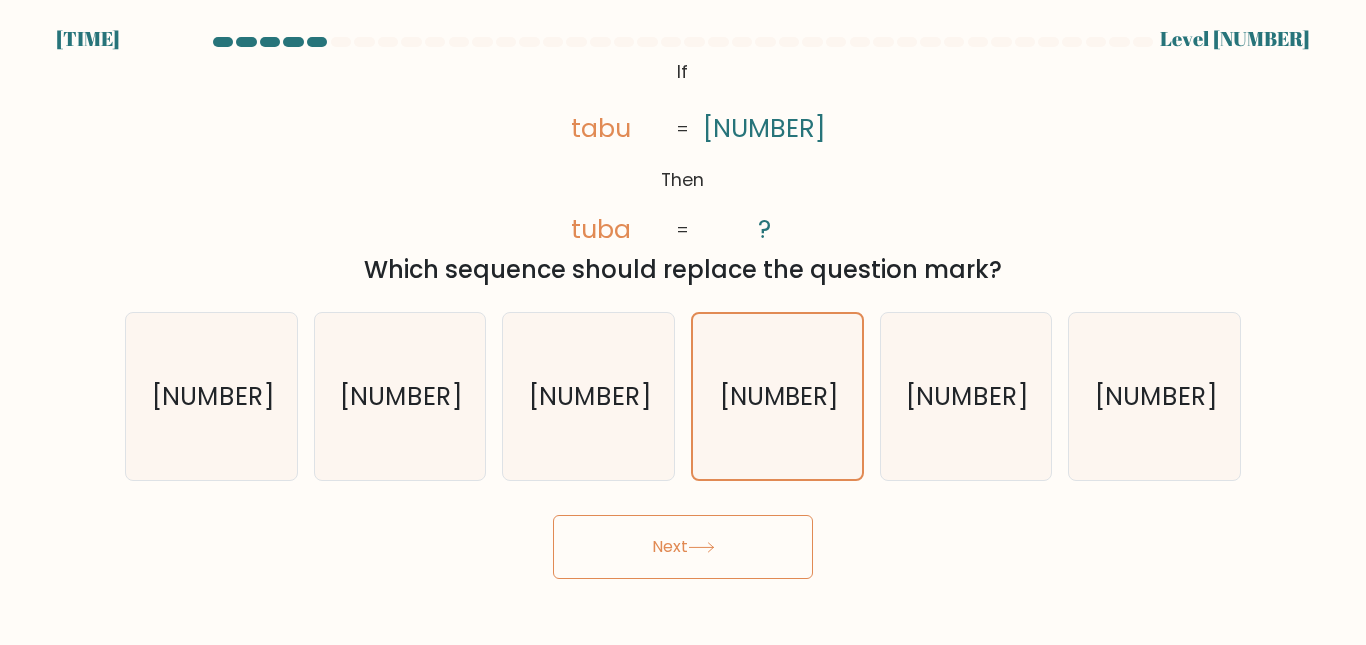 click on "Next" at bounding box center (683, 547) 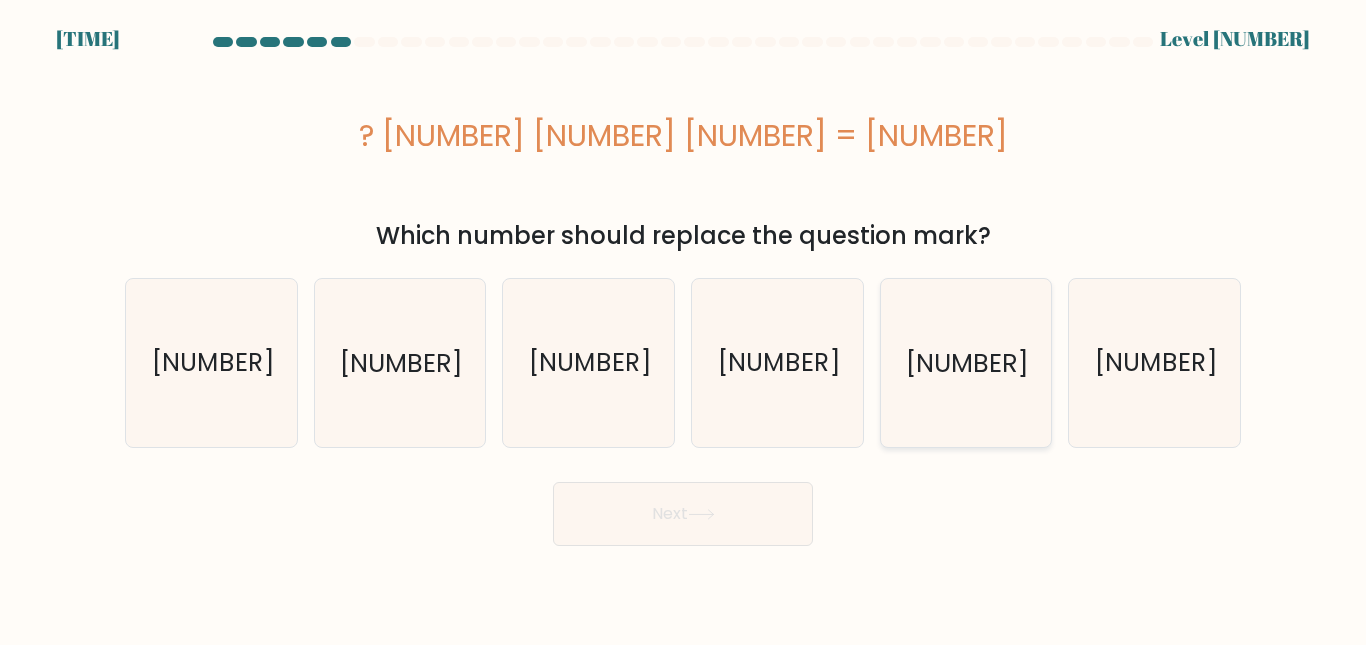 click on "-22" at bounding box center [967, 362] 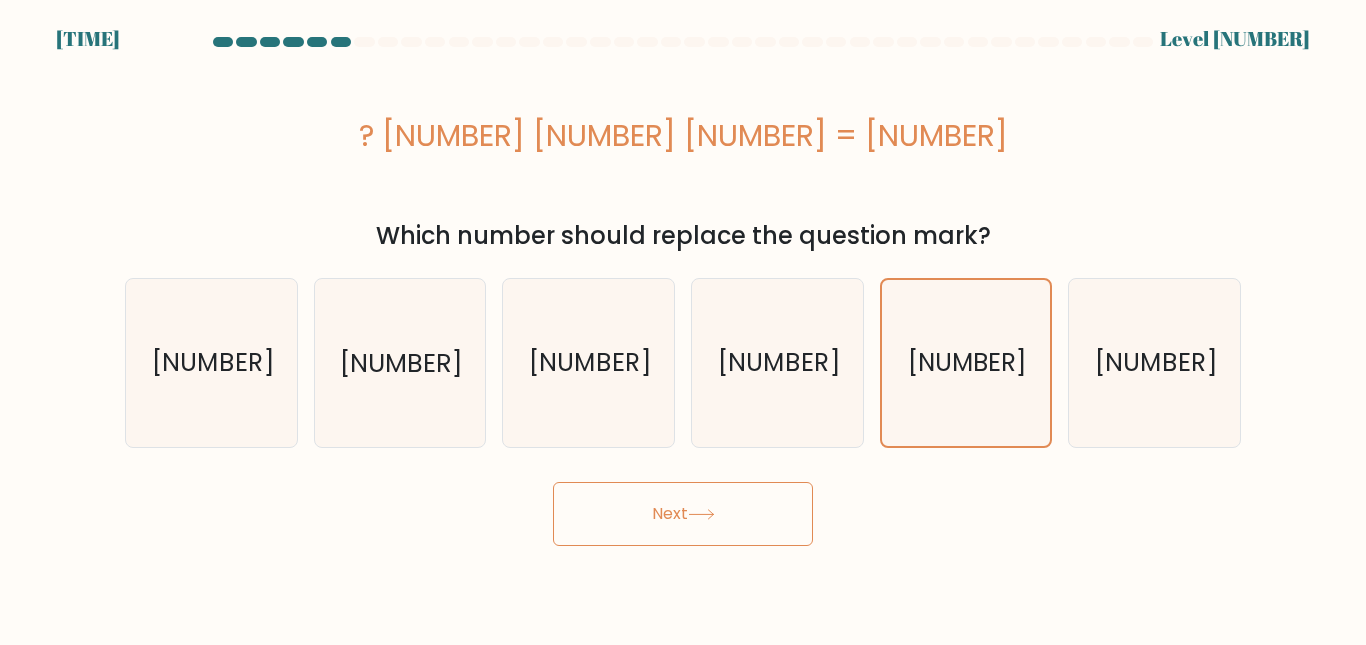 click on "Next" at bounding box center [683, 514] 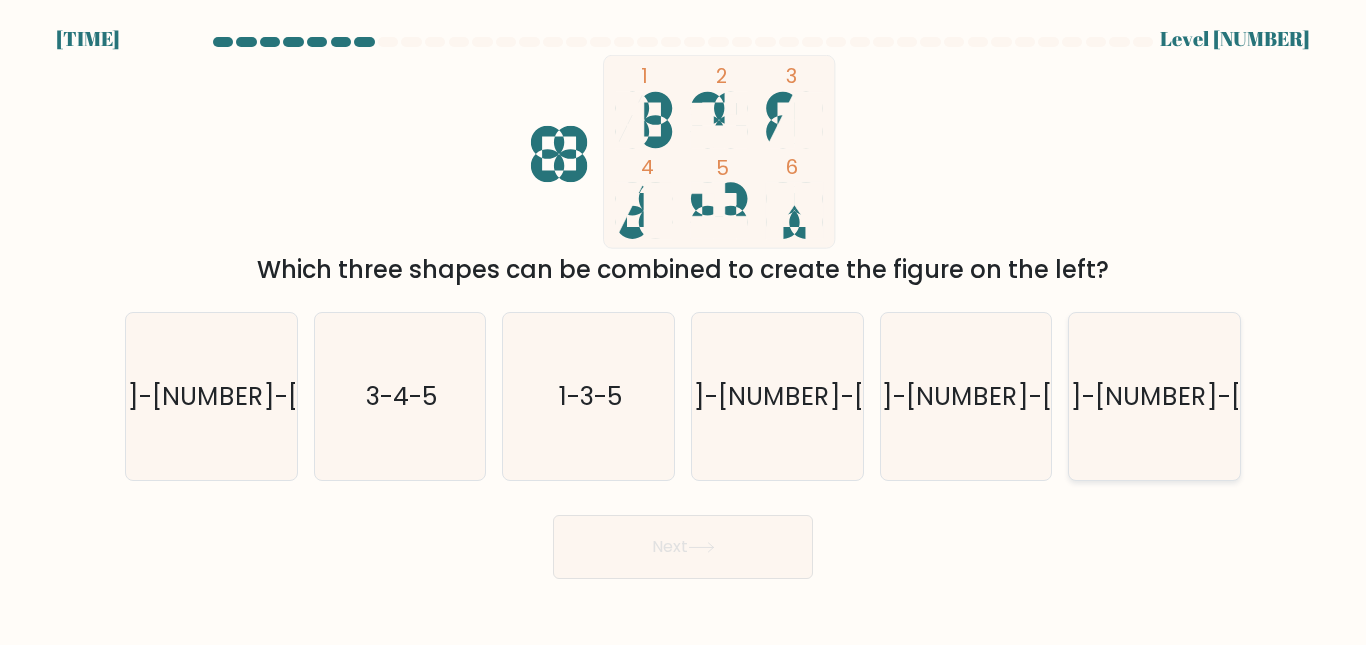 click on "1-3-4" at bounding box center [1154, 396] 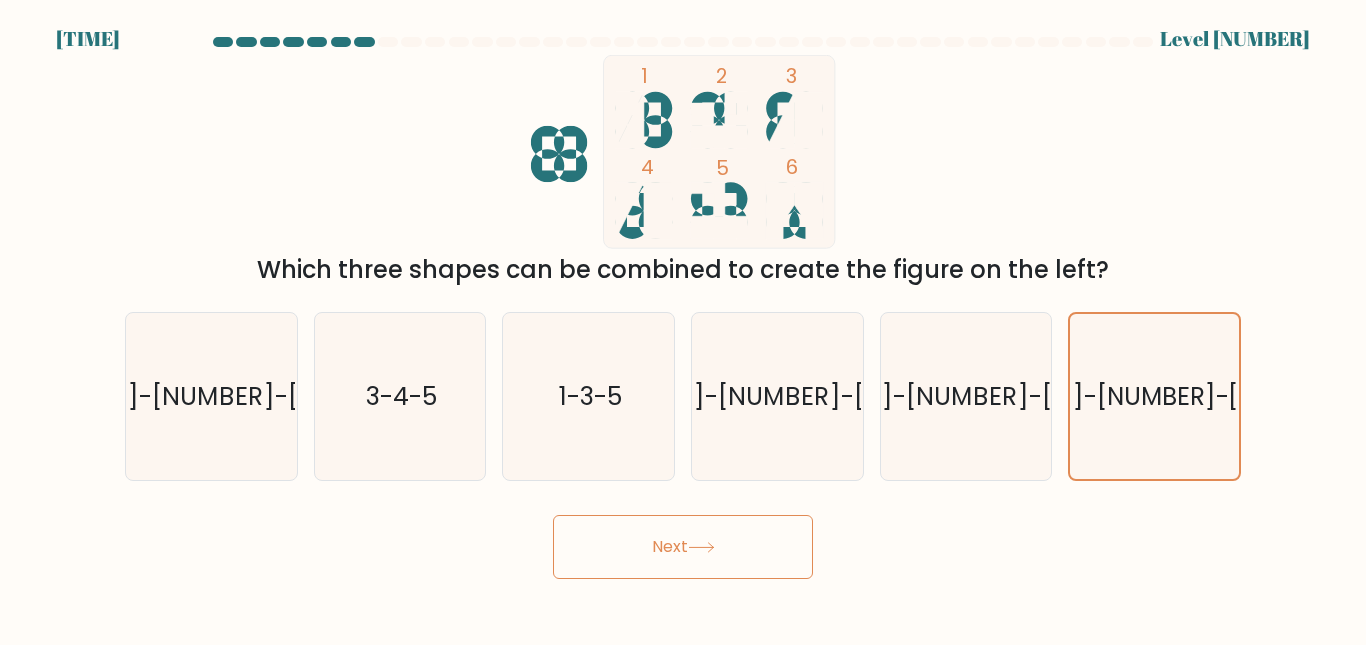 click on "Next" at bounding box center [683, 547] 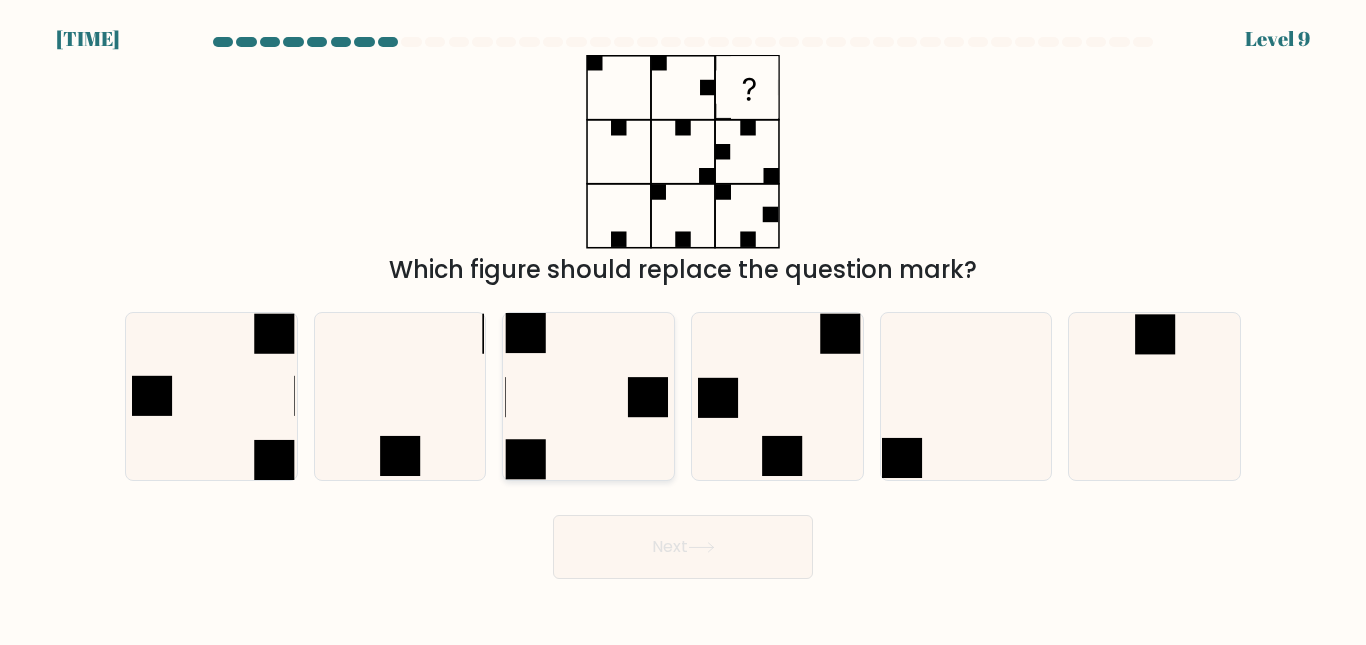 click at bounding box center (588, 396) 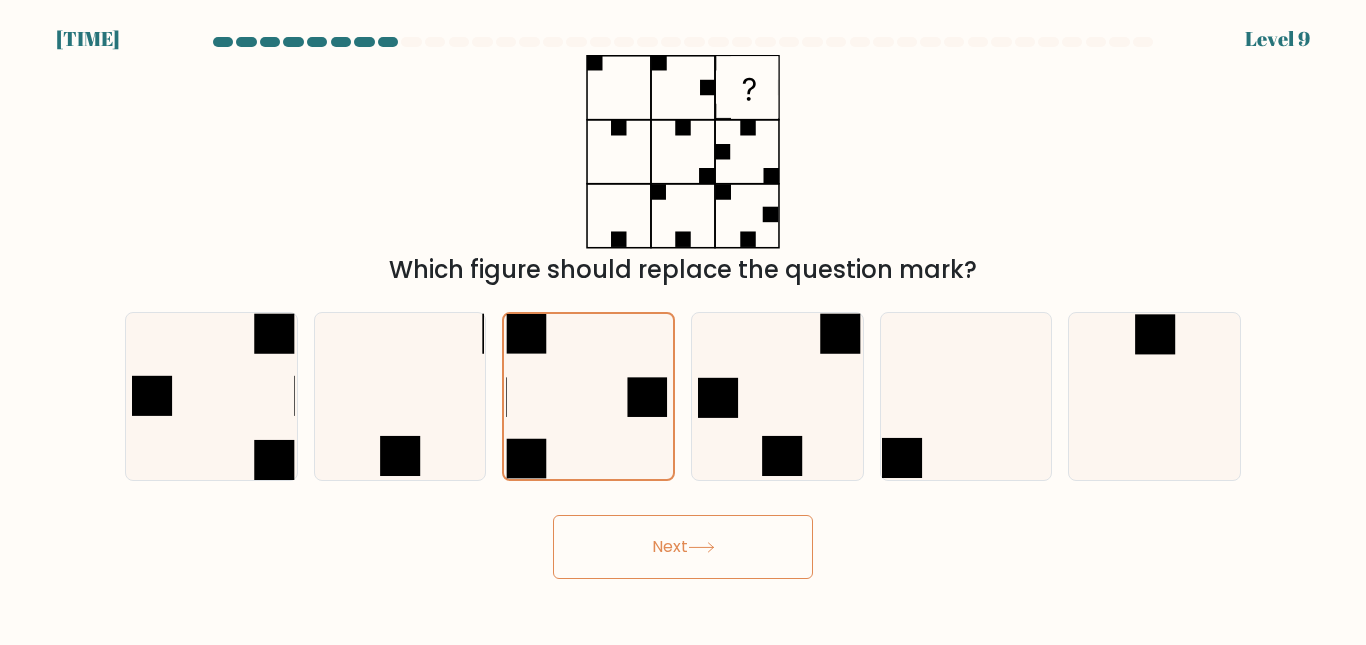 click on "Next" at bounding box center [683, 547] 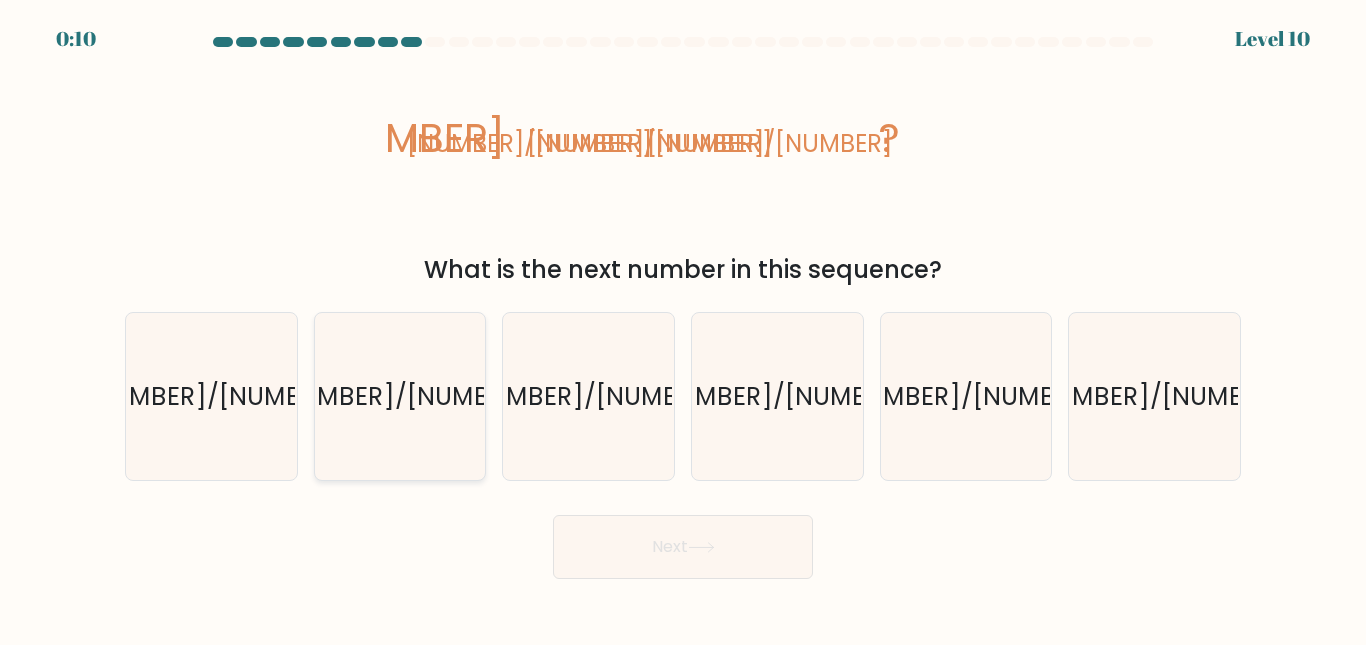 click on "-1/4788" at bounding box center (399, 396) 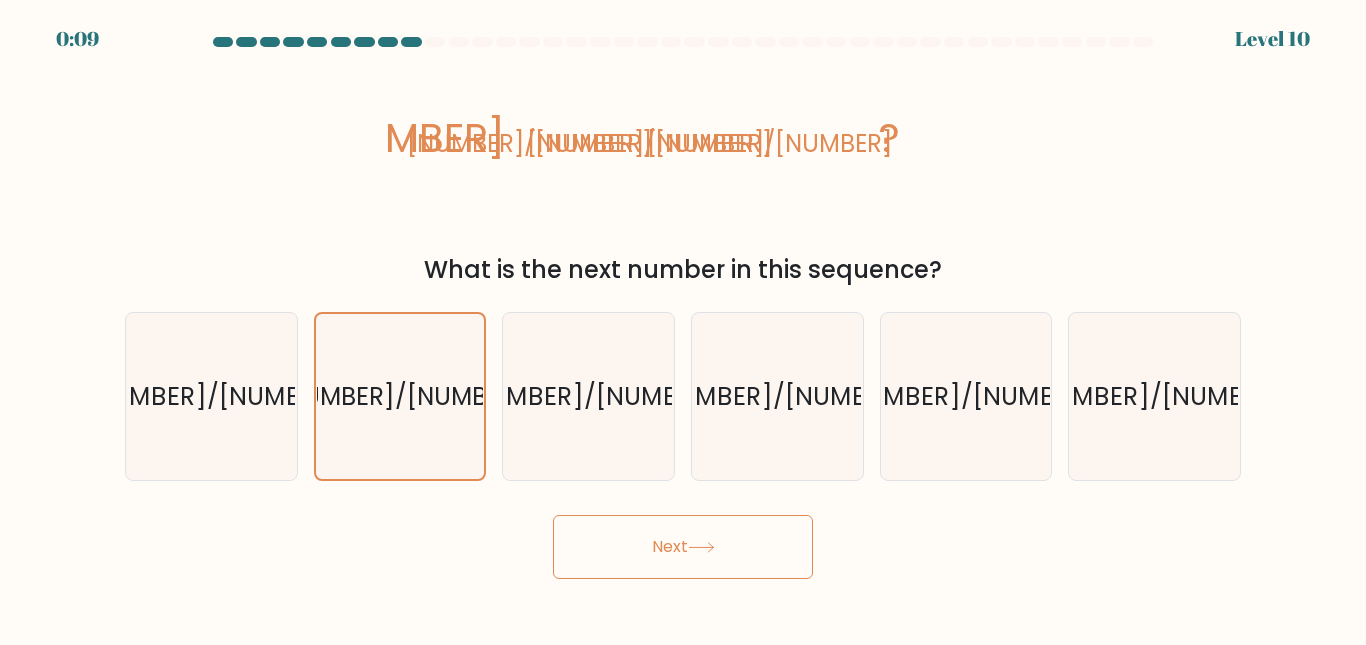 click on "Next" at bounding box center [683, 547] 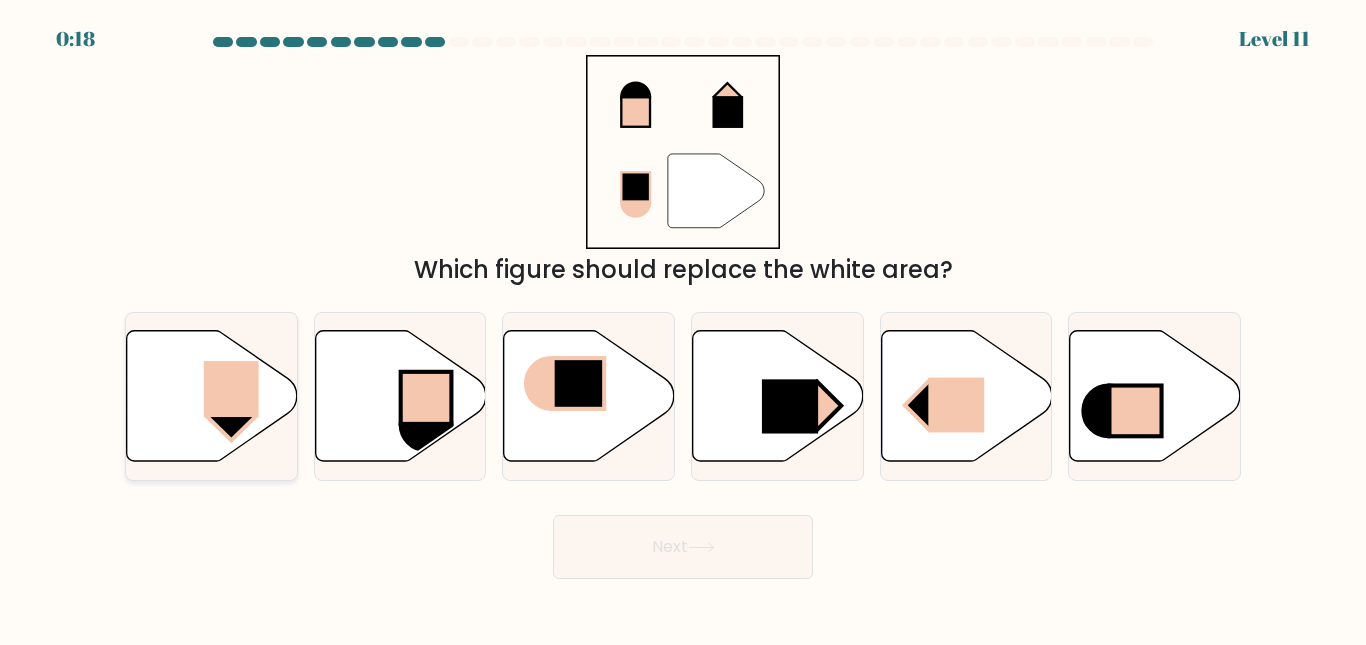 click at bounding box center (212, 395) 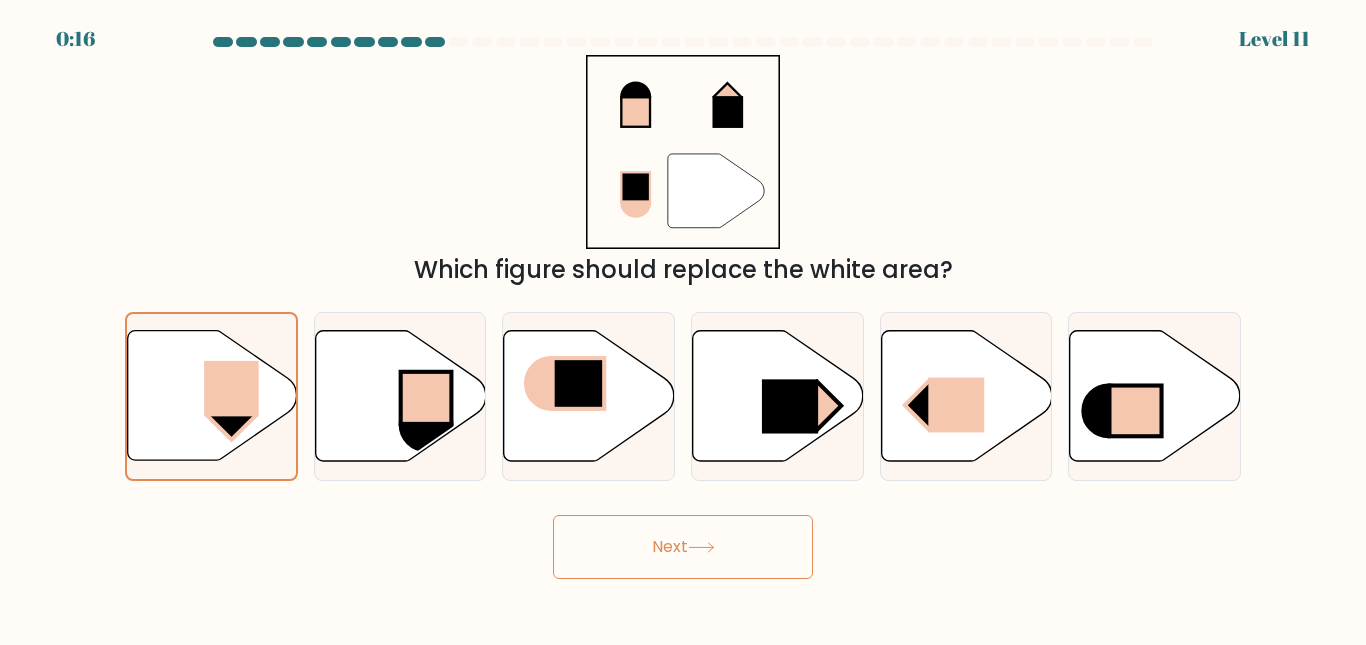 click on "Next" at bounding box center (683, 547) 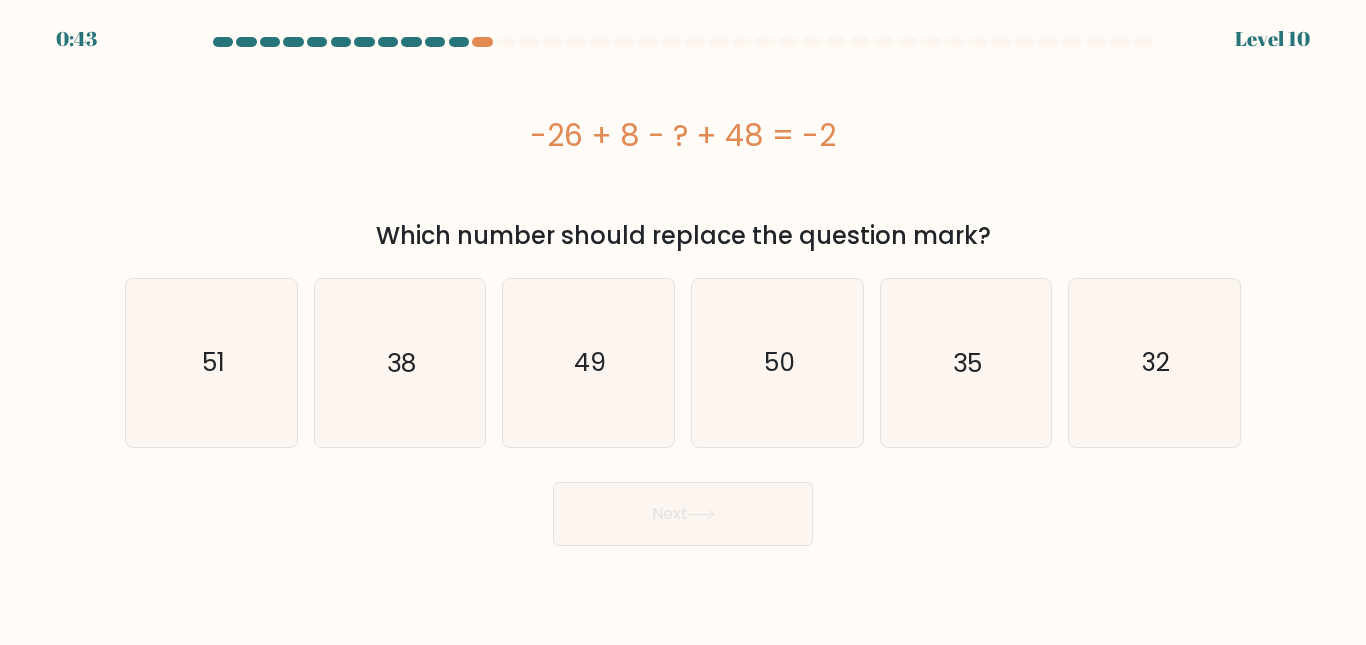 scroll, scrollTop: 0, scrollLeft: 0, axis: both 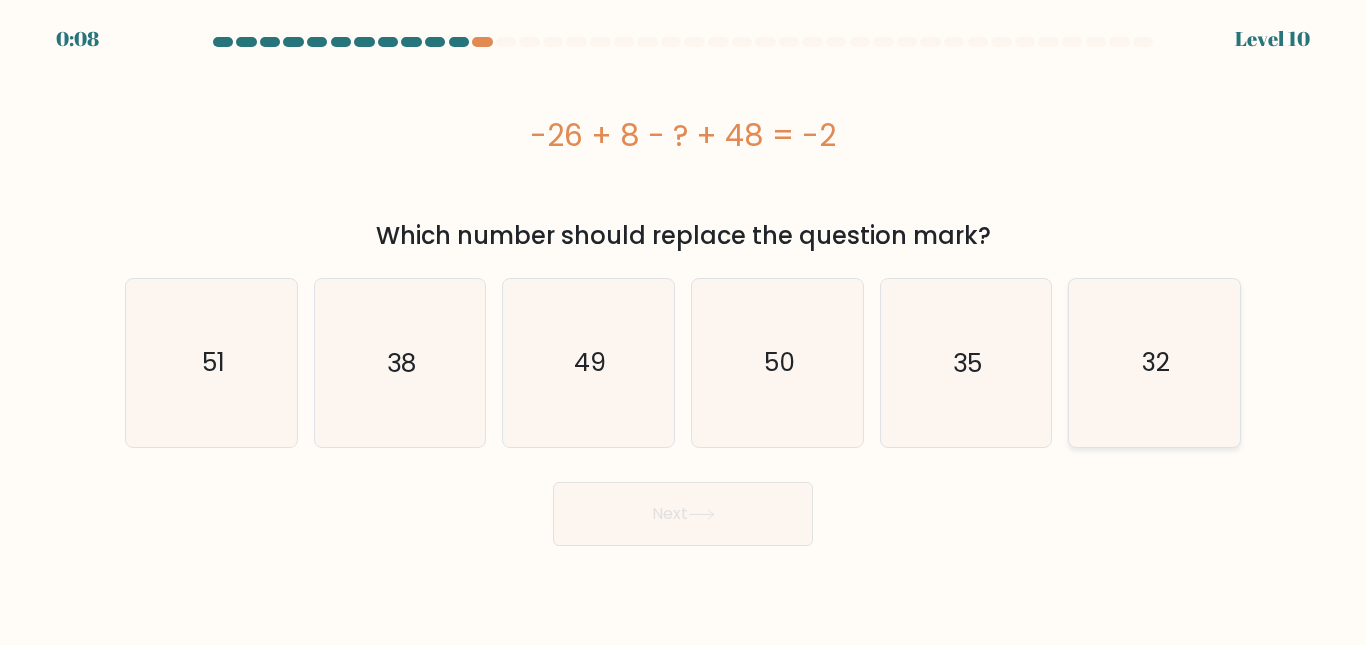 click on "32" at bounding box center [1156, 362] 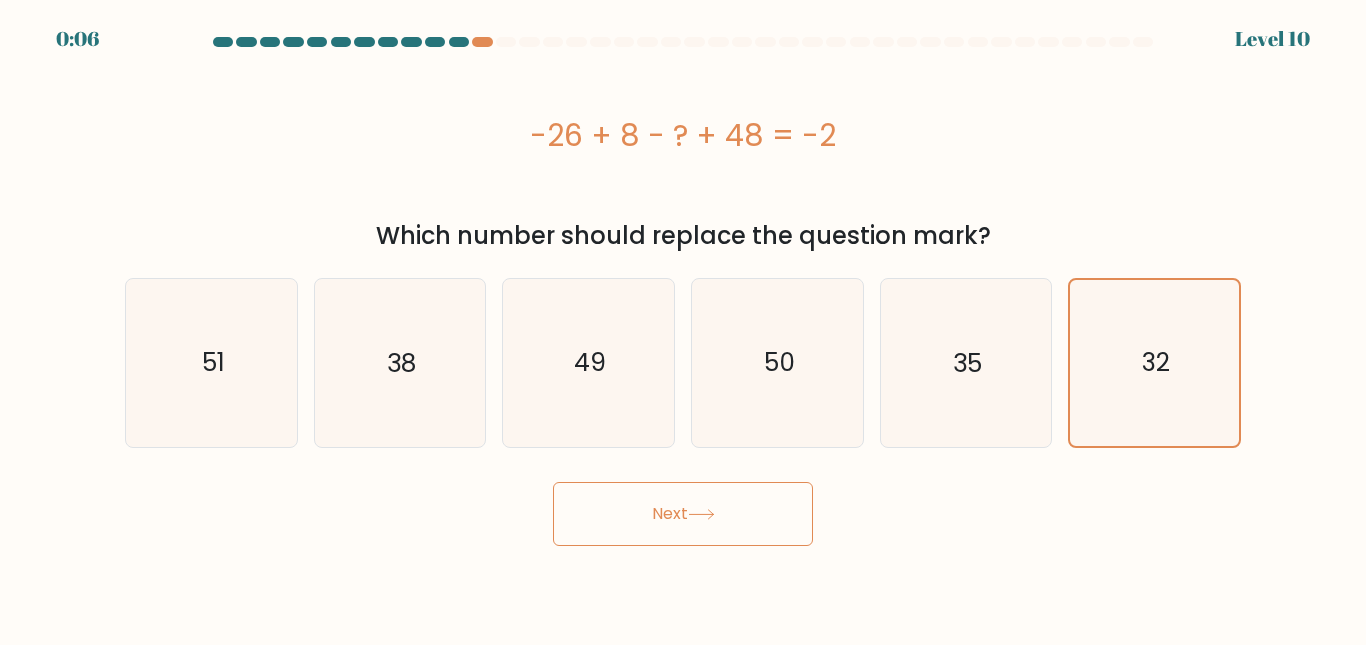 click on "Next" at bounding box center (683, 514) 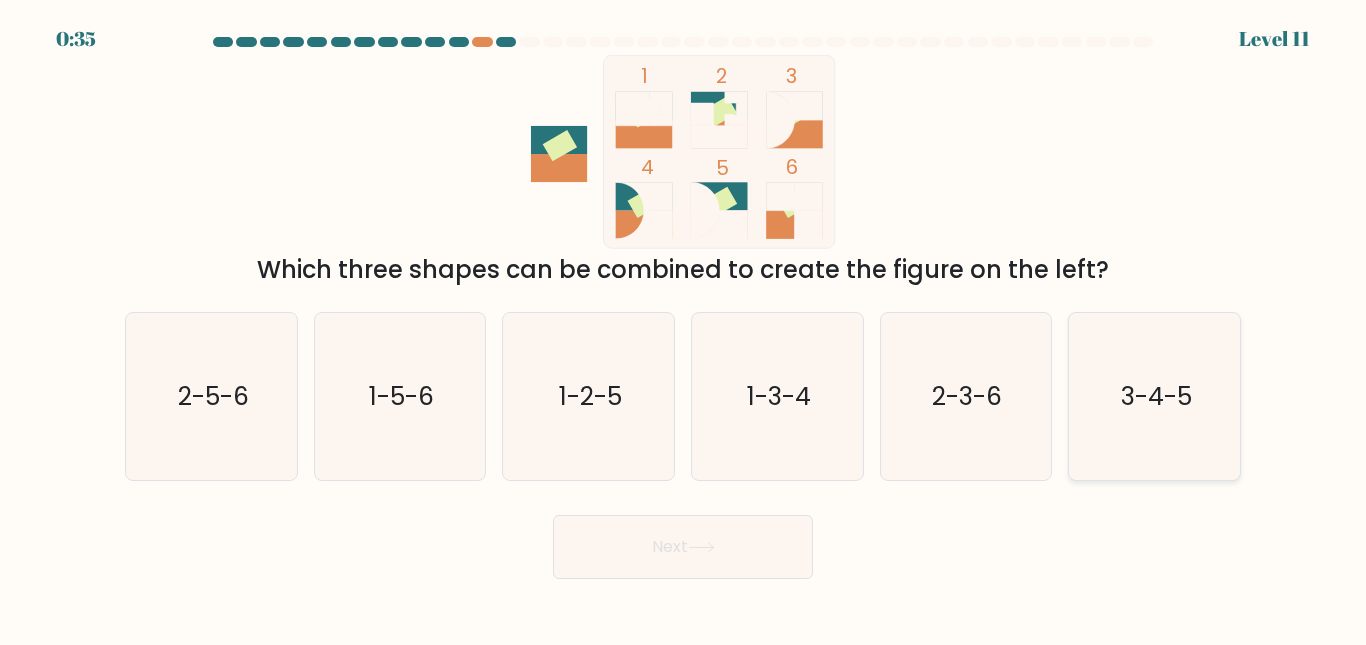 click on "3-4-5" at bounding box center (1154, 396) 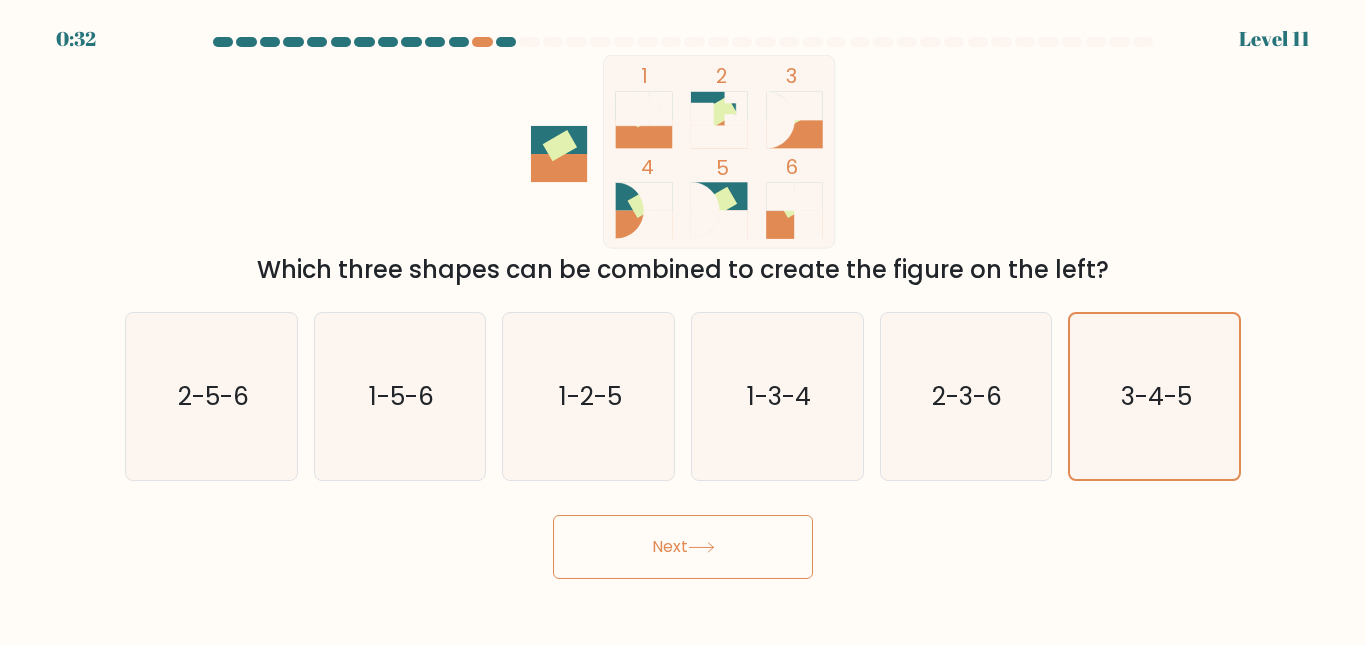 click on "Next" at bounding box center [683, 547] 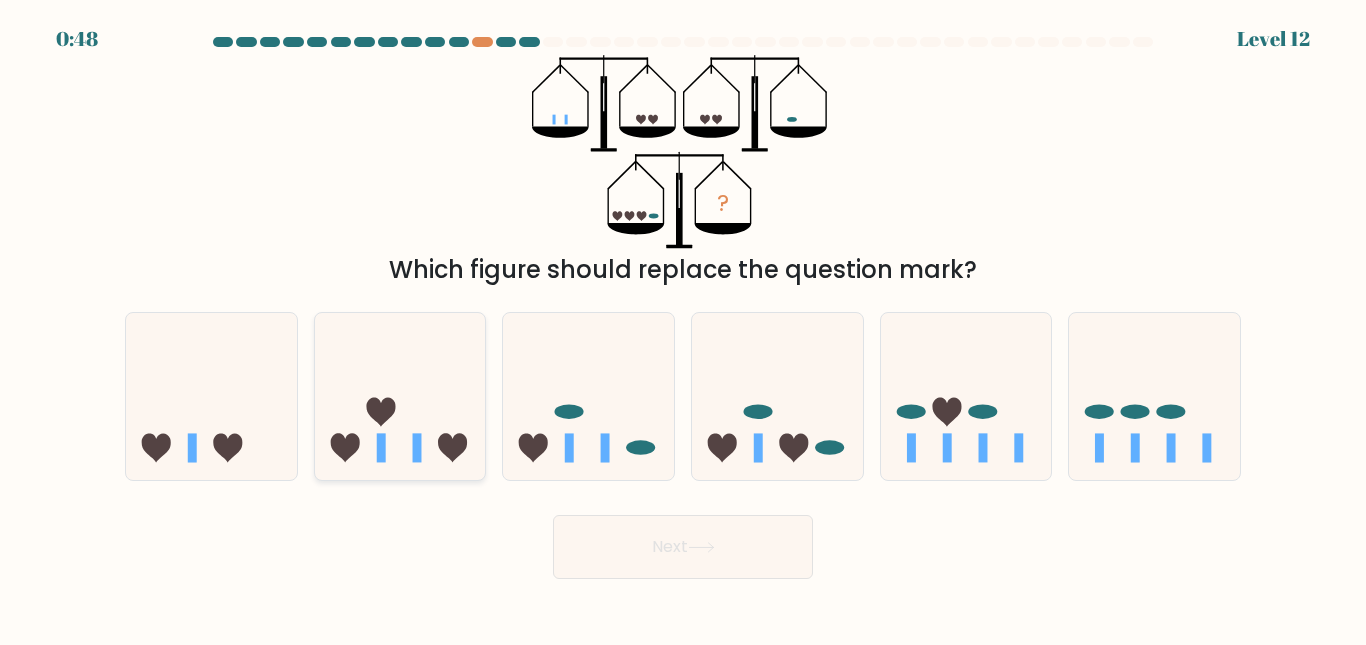 click at bounding box center [400, 396] 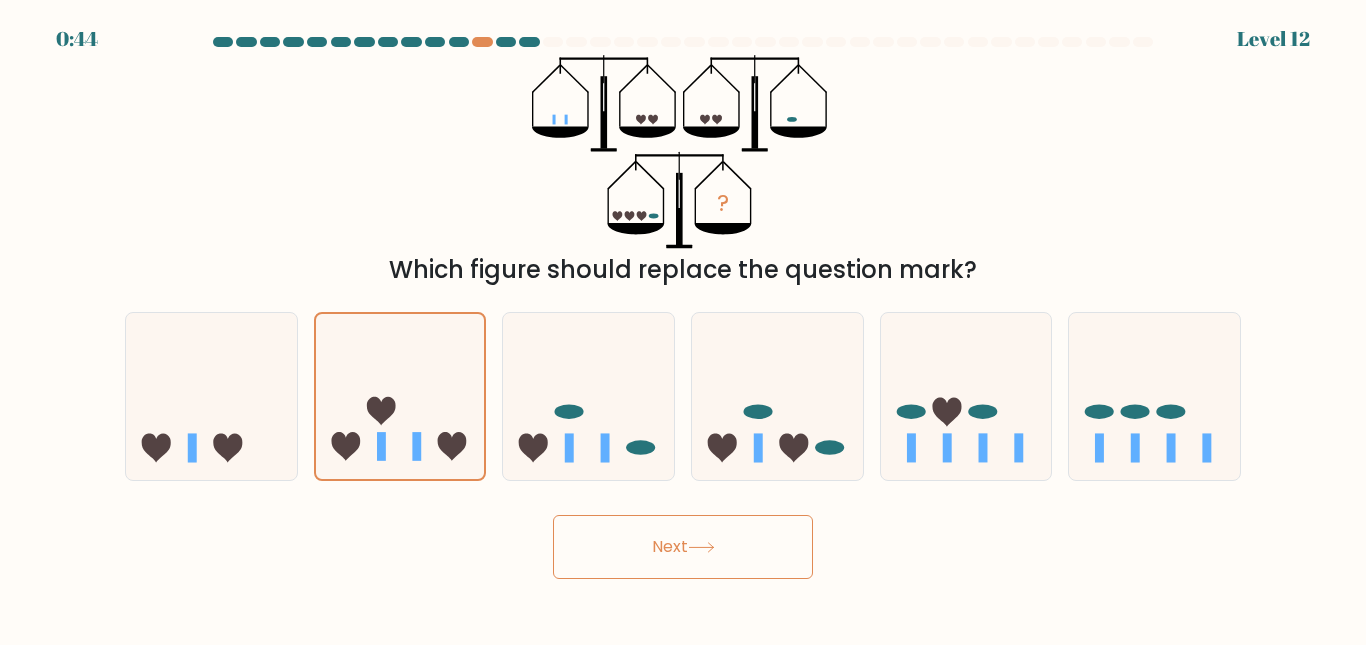 click on "Next" at bounding box center (683, 547) 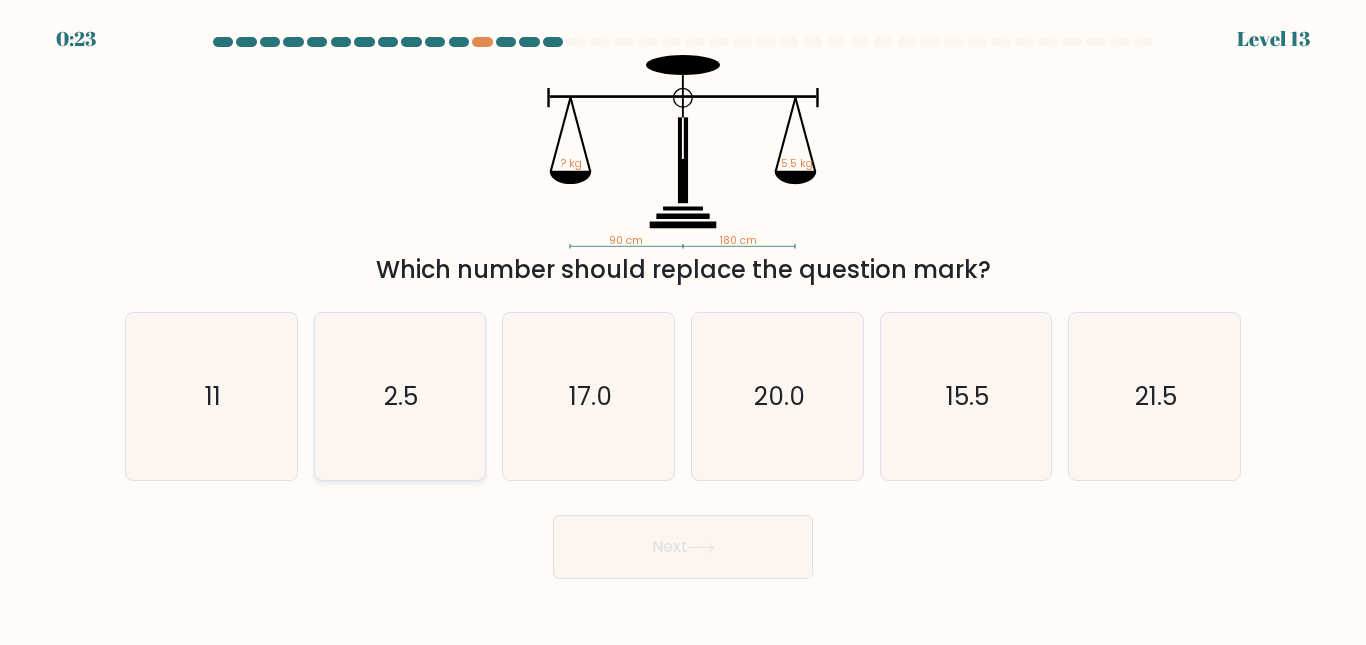 click on "2.5" at bounding box center [399, 396] 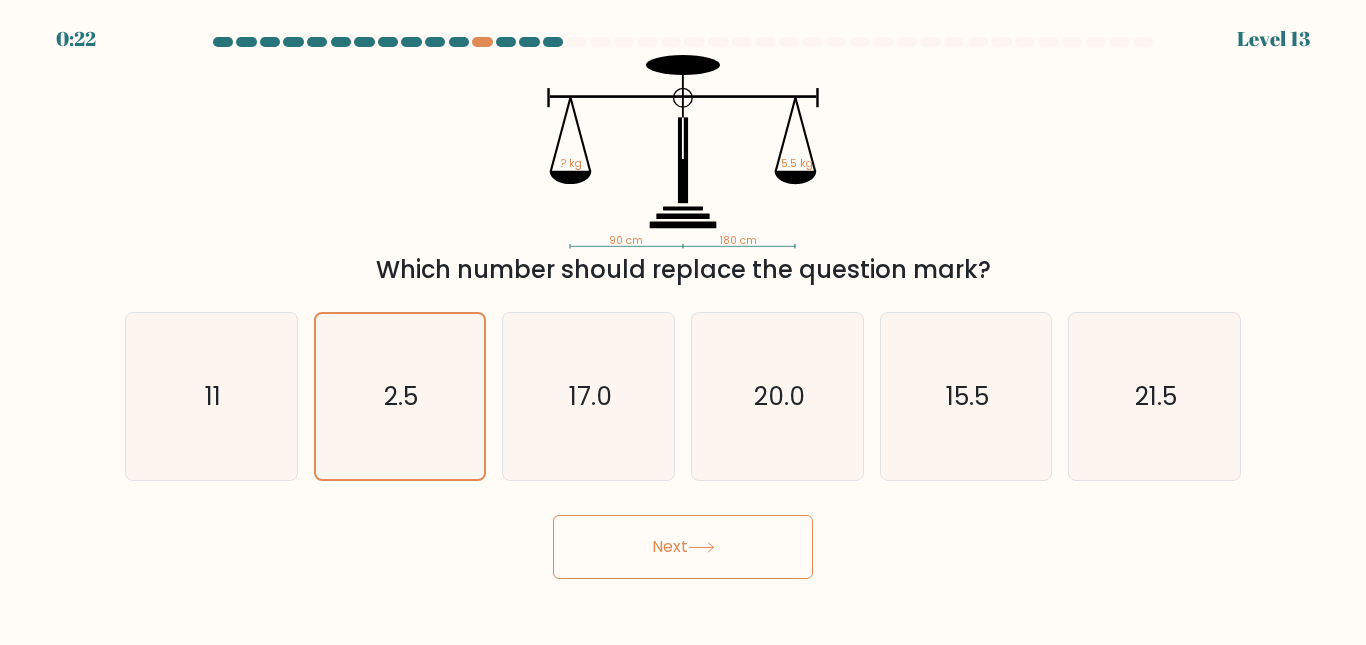 click on "Next" at bounding box center [683, 547] 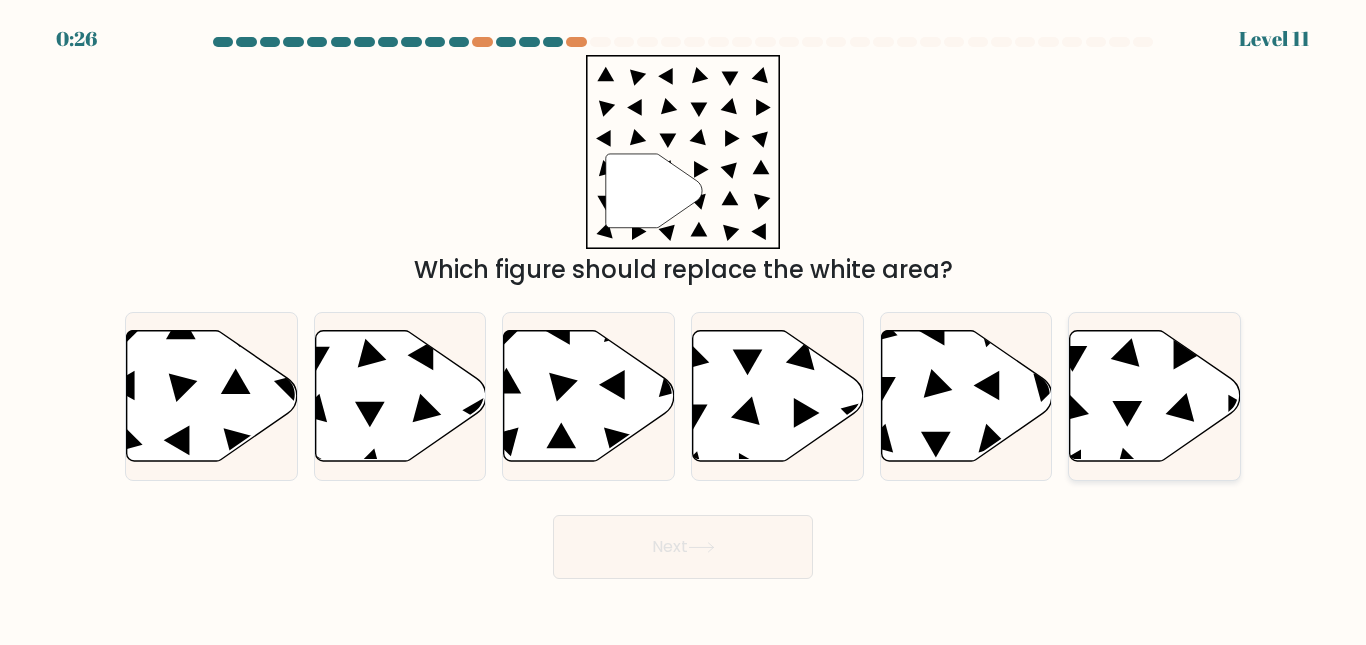 click at bounding box center (1155, 395) 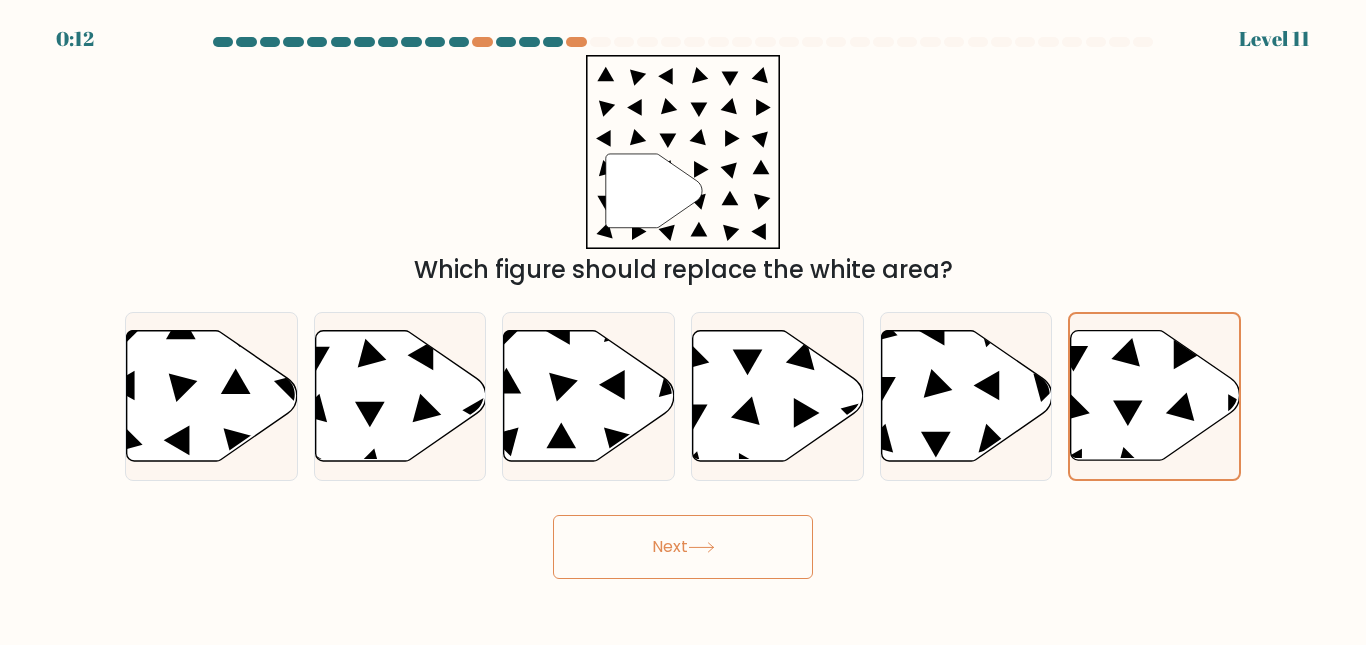click on "Next" at bounding box center (683, 547) 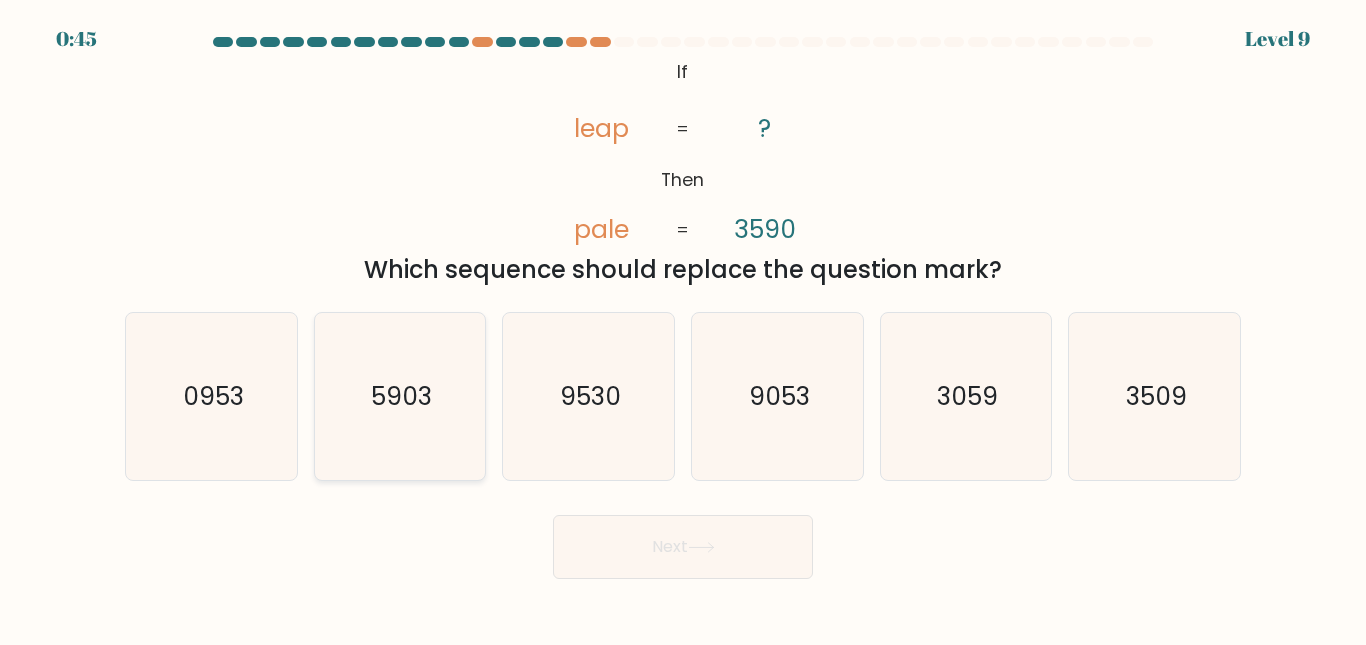click on "5903" at bounding box center [399, 396] 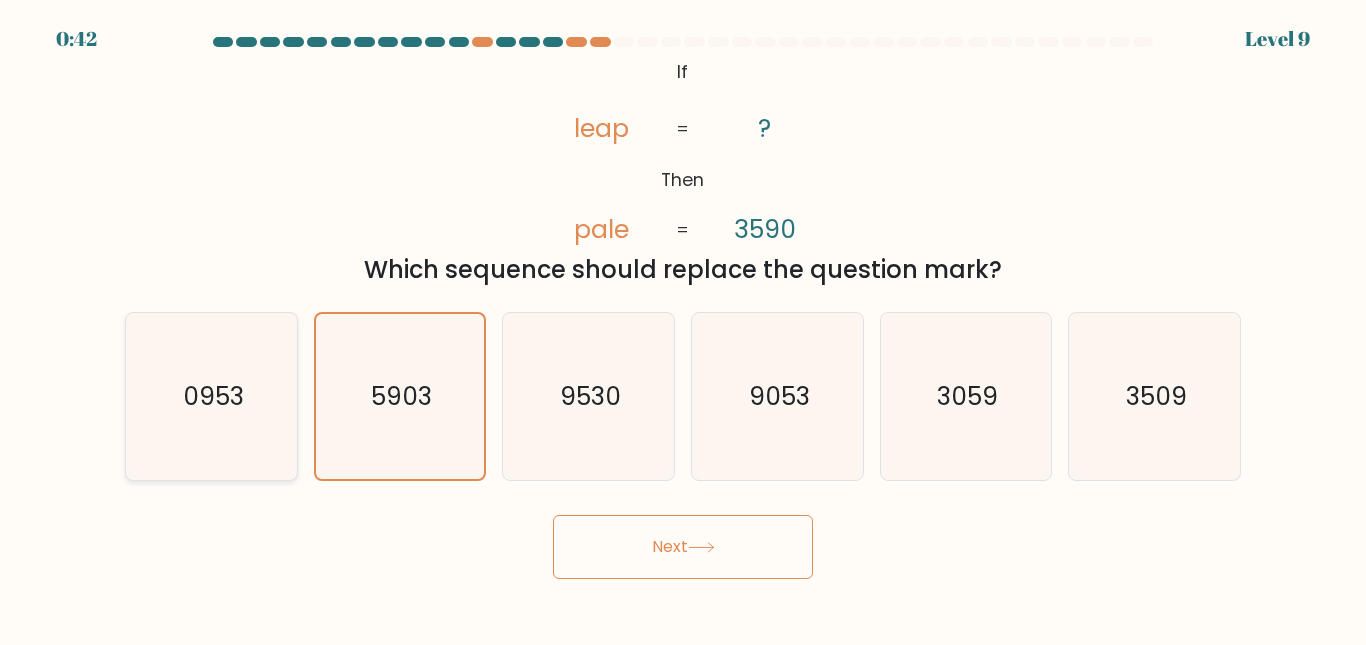 click on "0953" at bounding box center (211, 396) 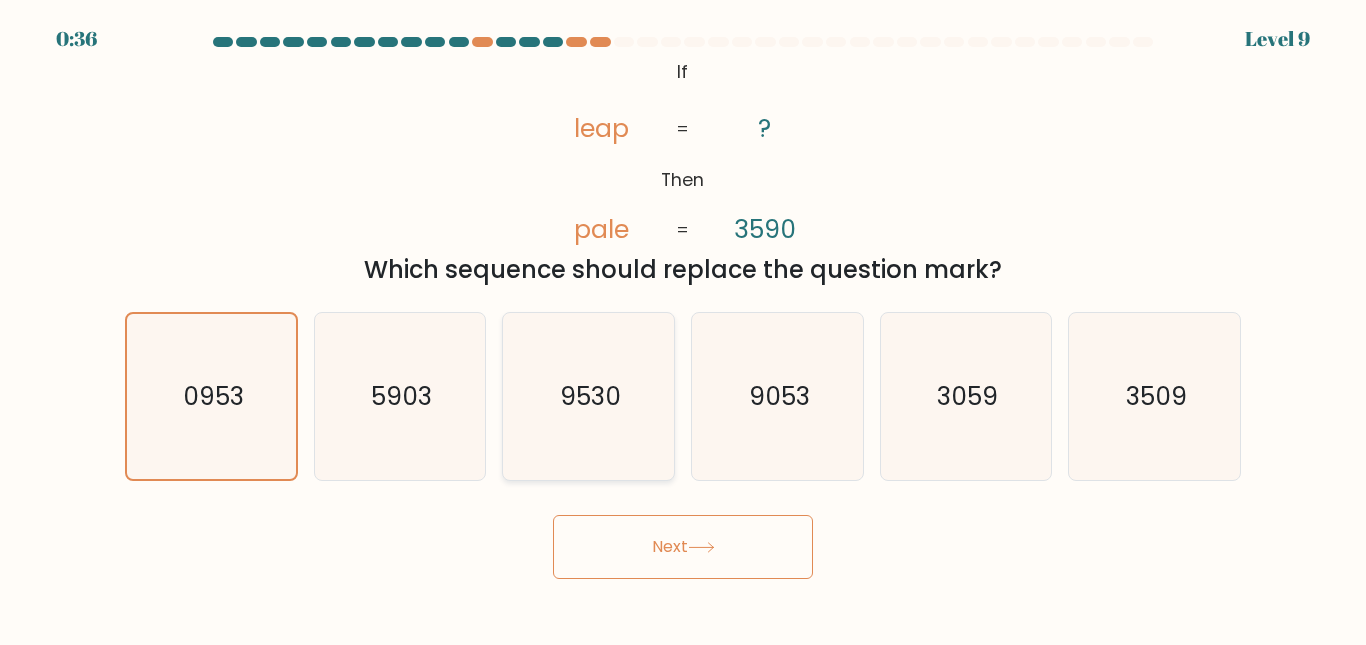 click on "9530" at bounding box center (588, 396) 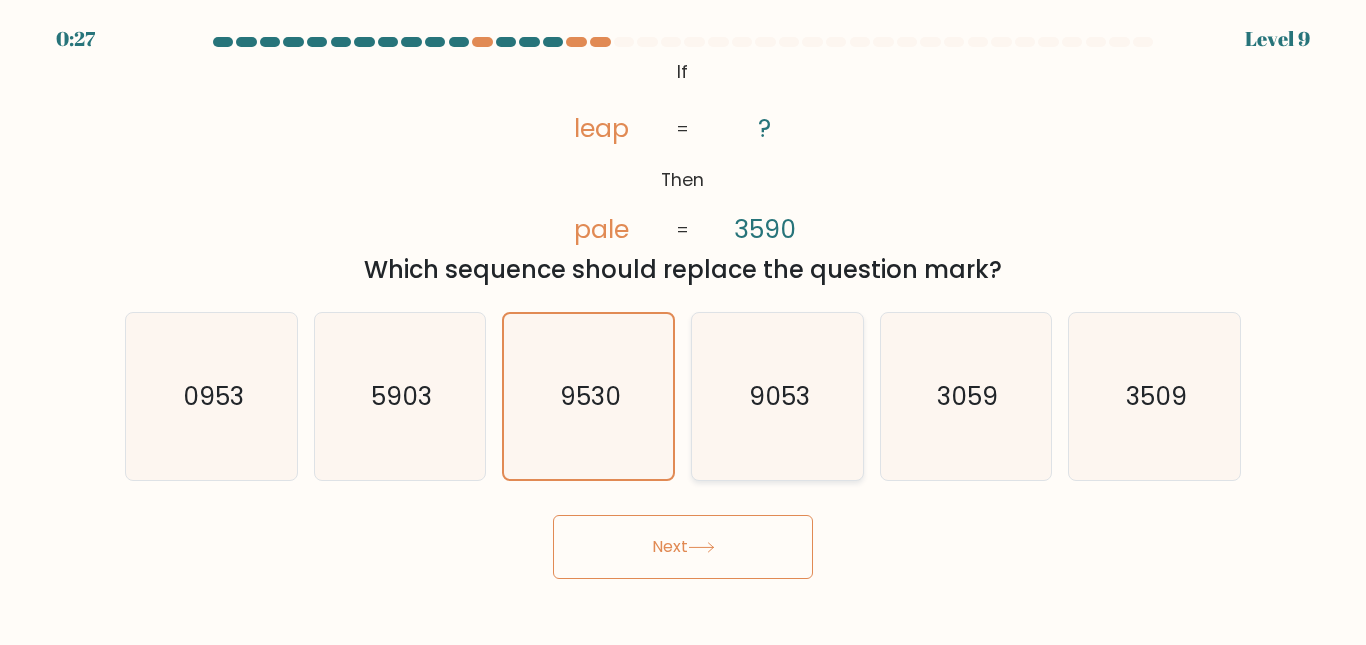 click on "9053" at bounding box center [777, 396] 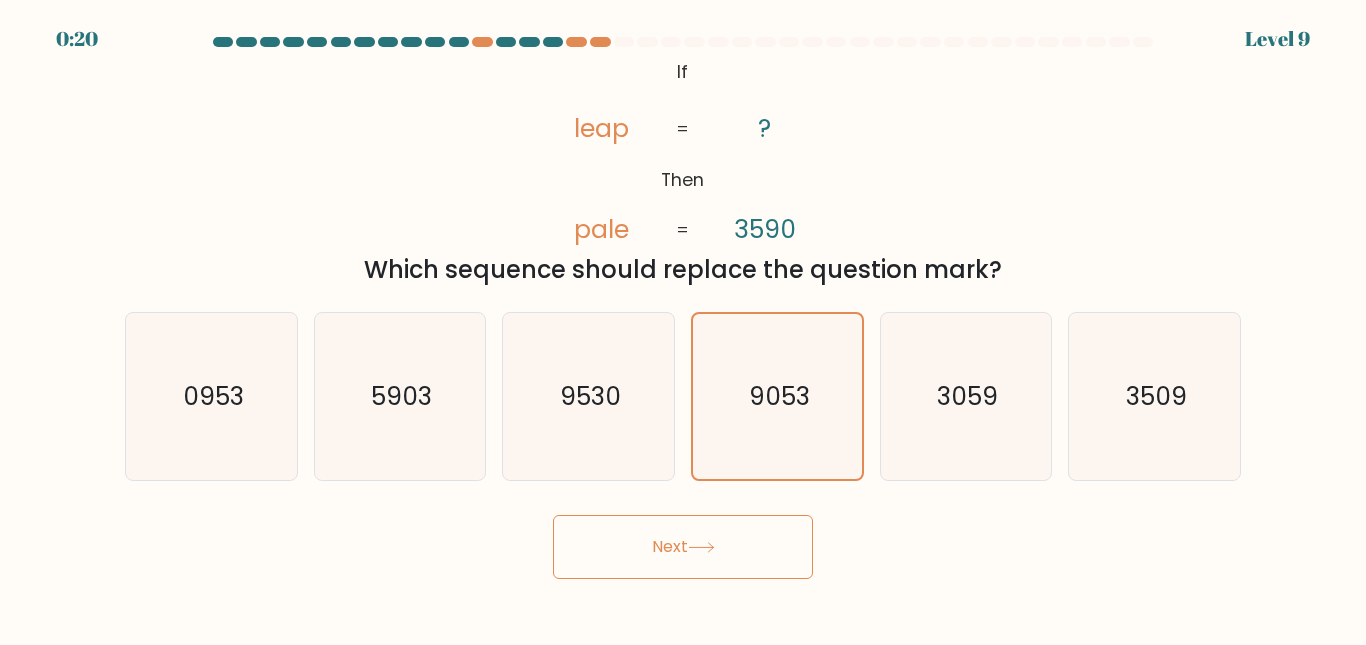 click on "Next" at bounding box center [683, 547] 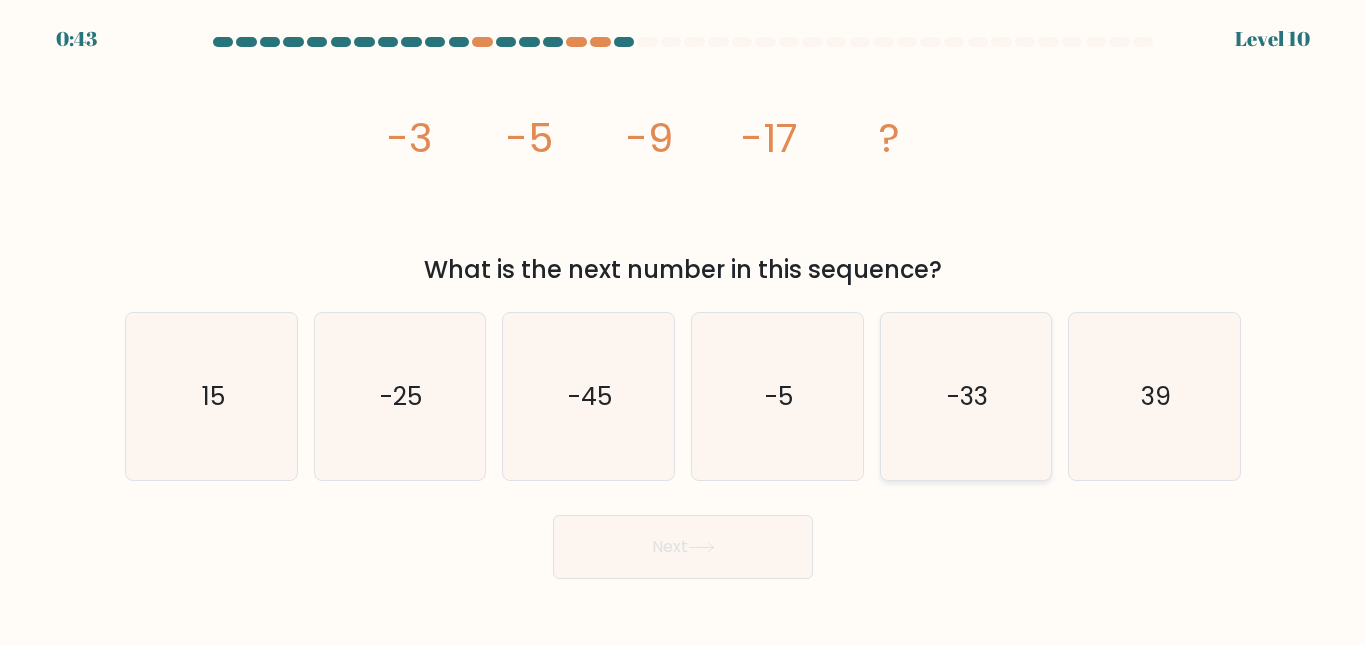 click on "-33" at bounding box center [965, 396] 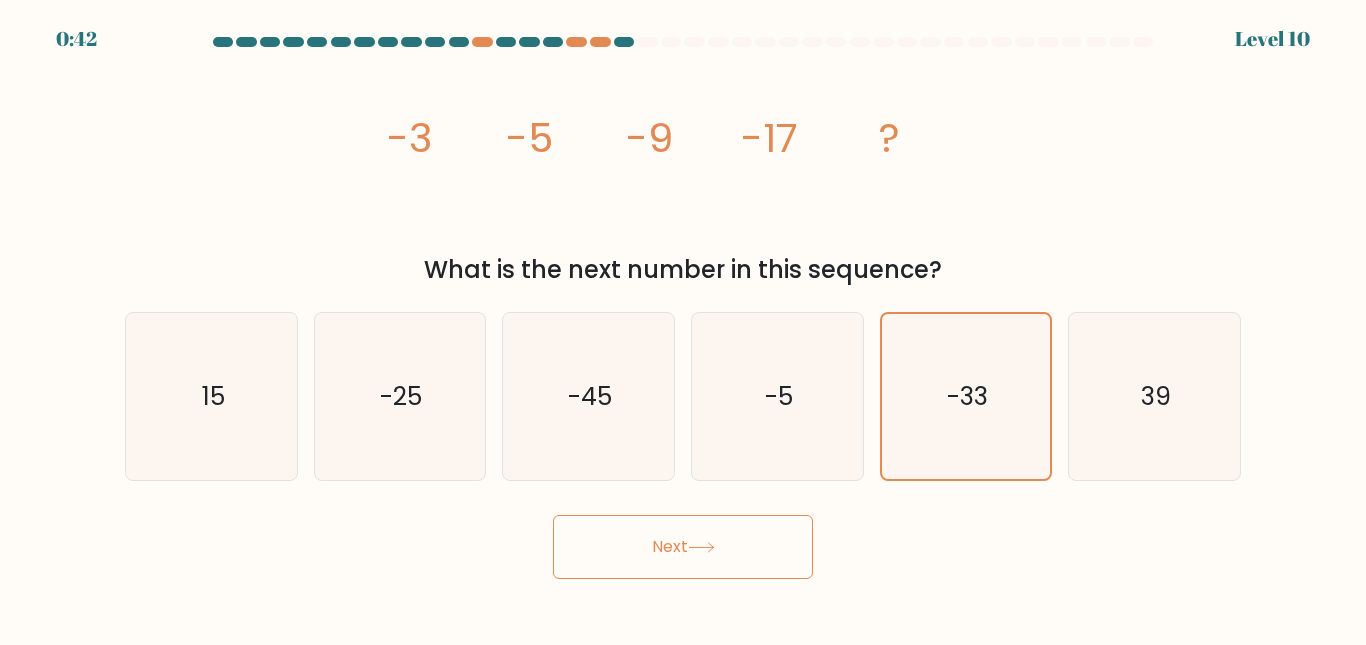 click on "0:42
Level 10" at bounding box center [683, 322] 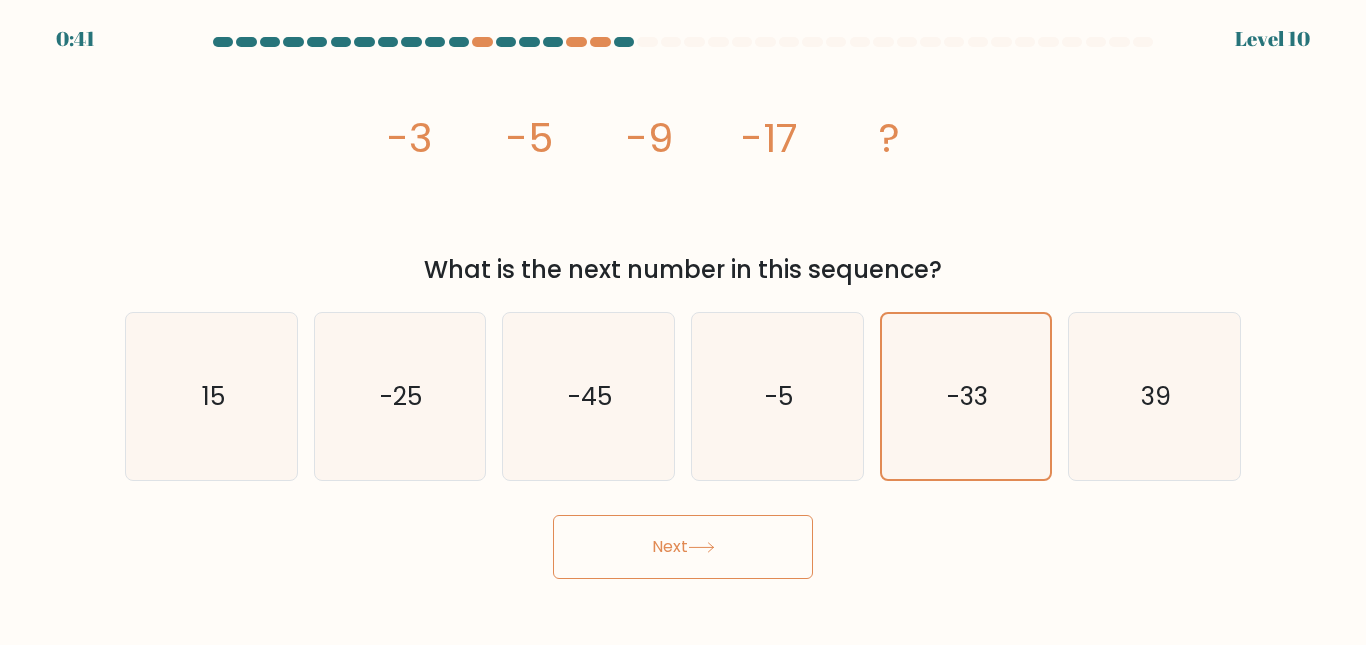 click on "Next" at bounding box center [683, 547] 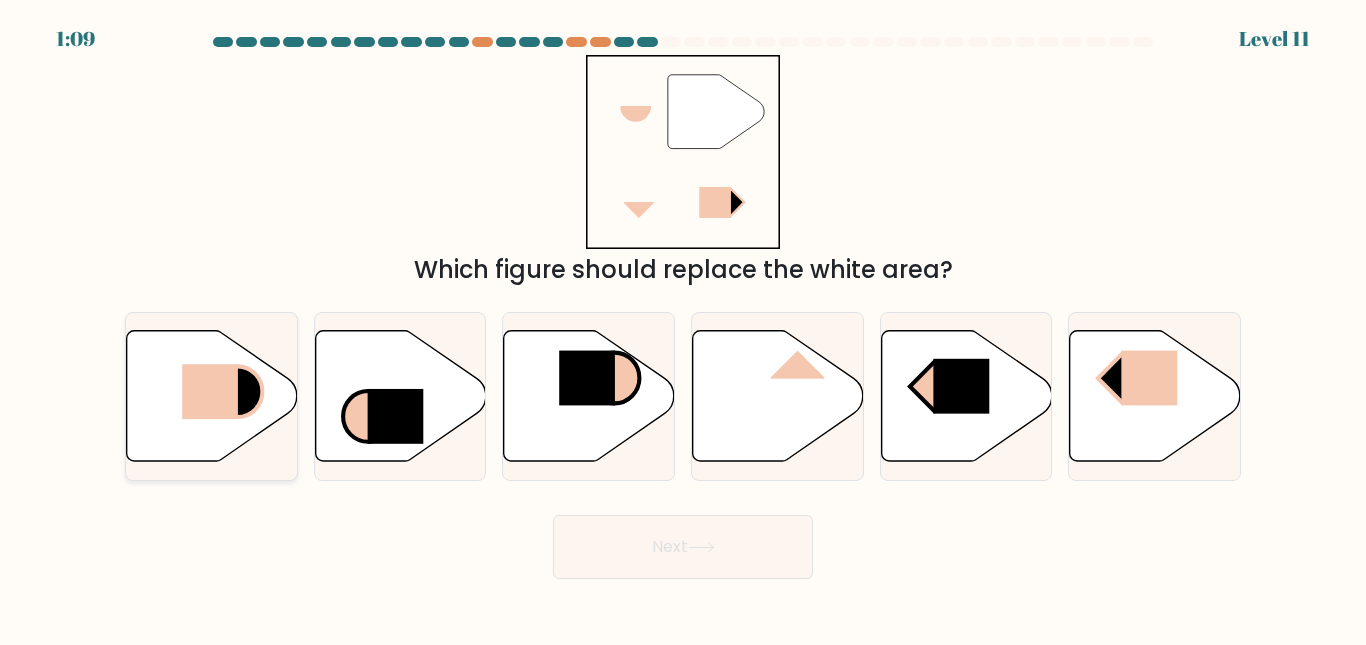 click at bounding box center (210, 391) 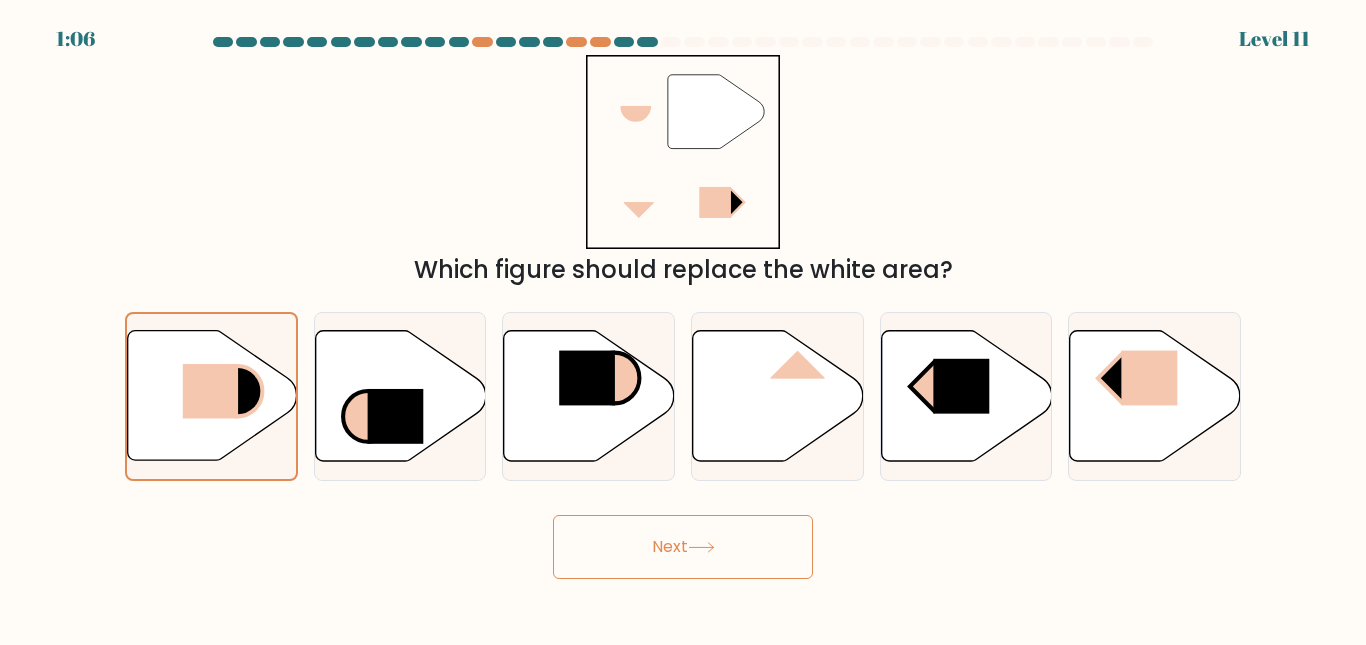 click on "Next" at bounding box center [683, 547] 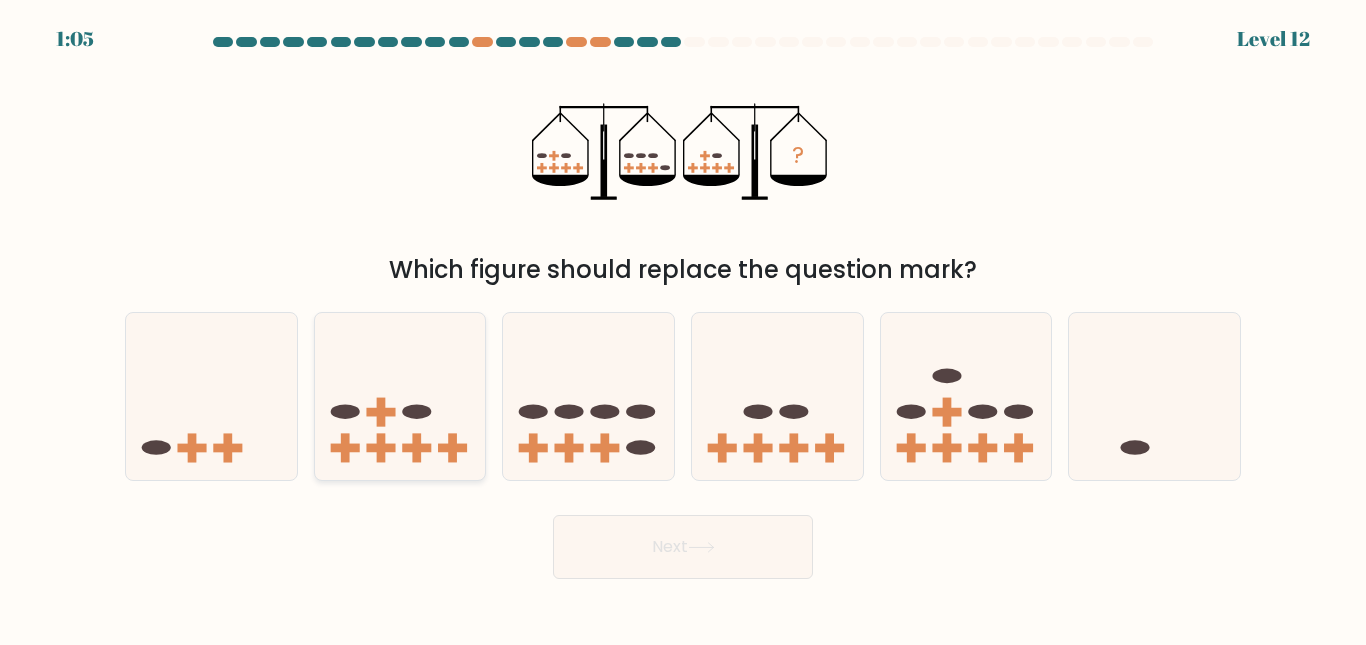 click at bounding box center [416, 411] 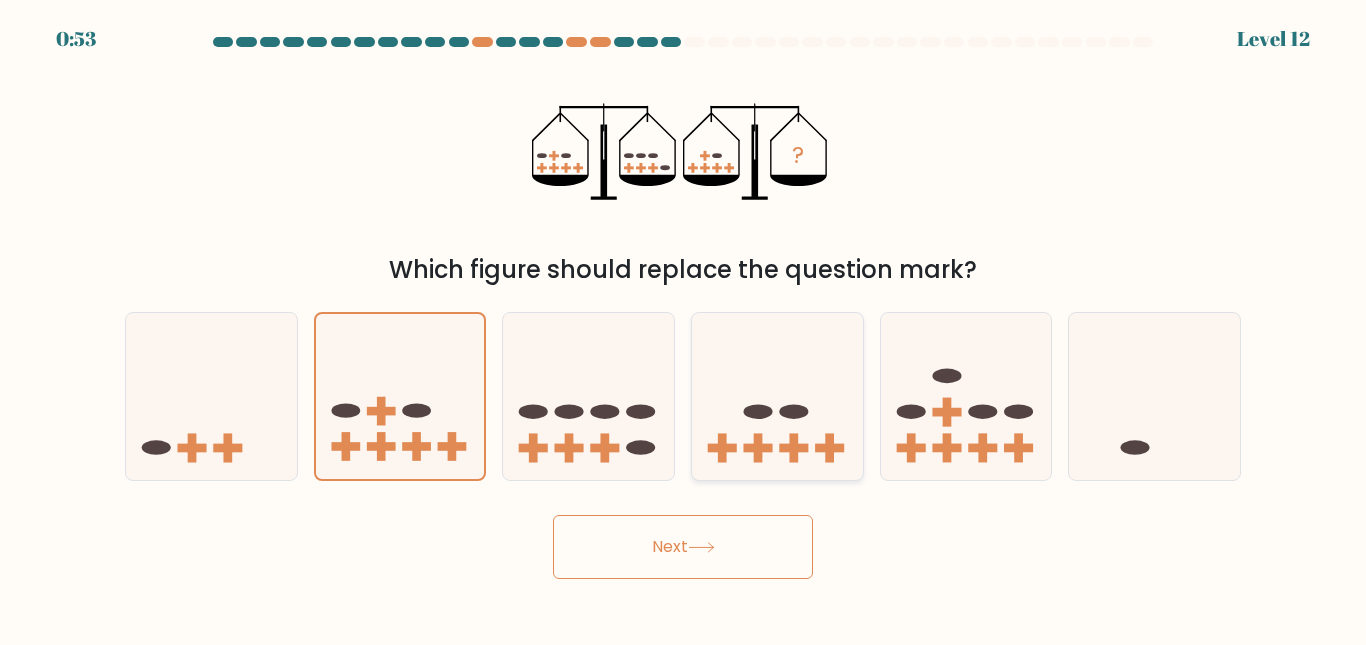 click at bounding box center [758, 447] 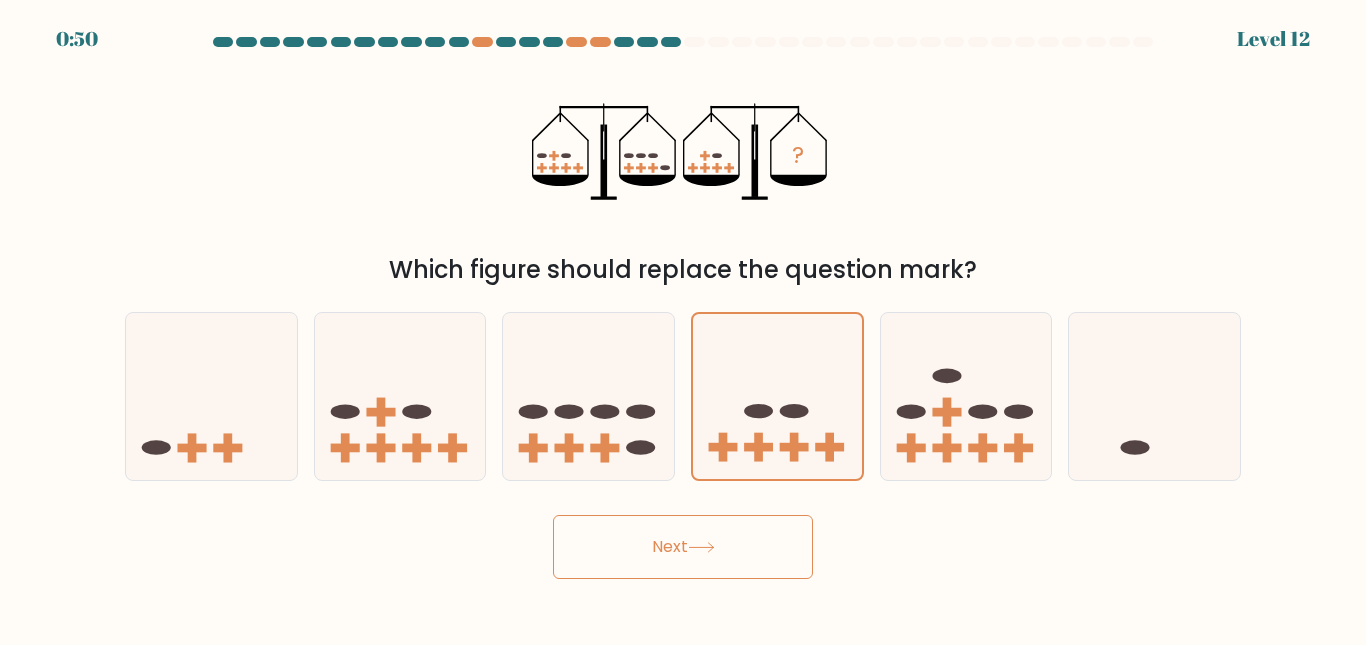 click on "Next" at bounding box center [683, 547] 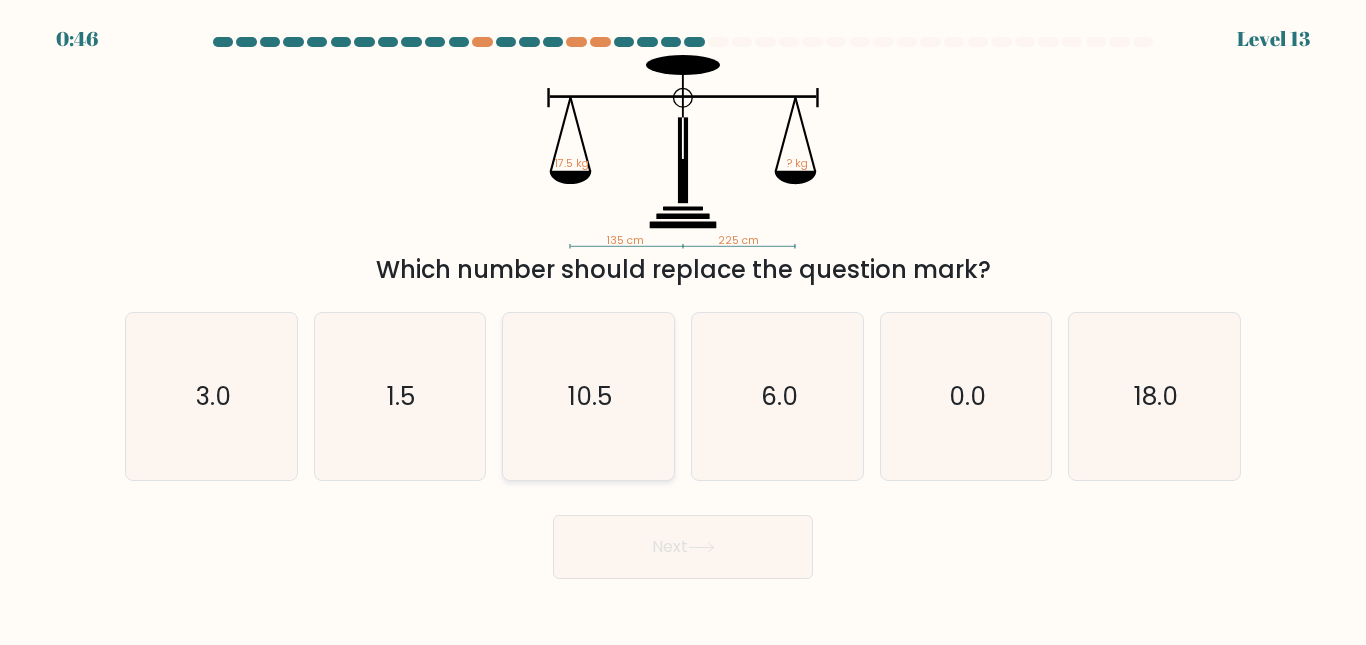 click on "10.5" at bounding box center (588, 396) 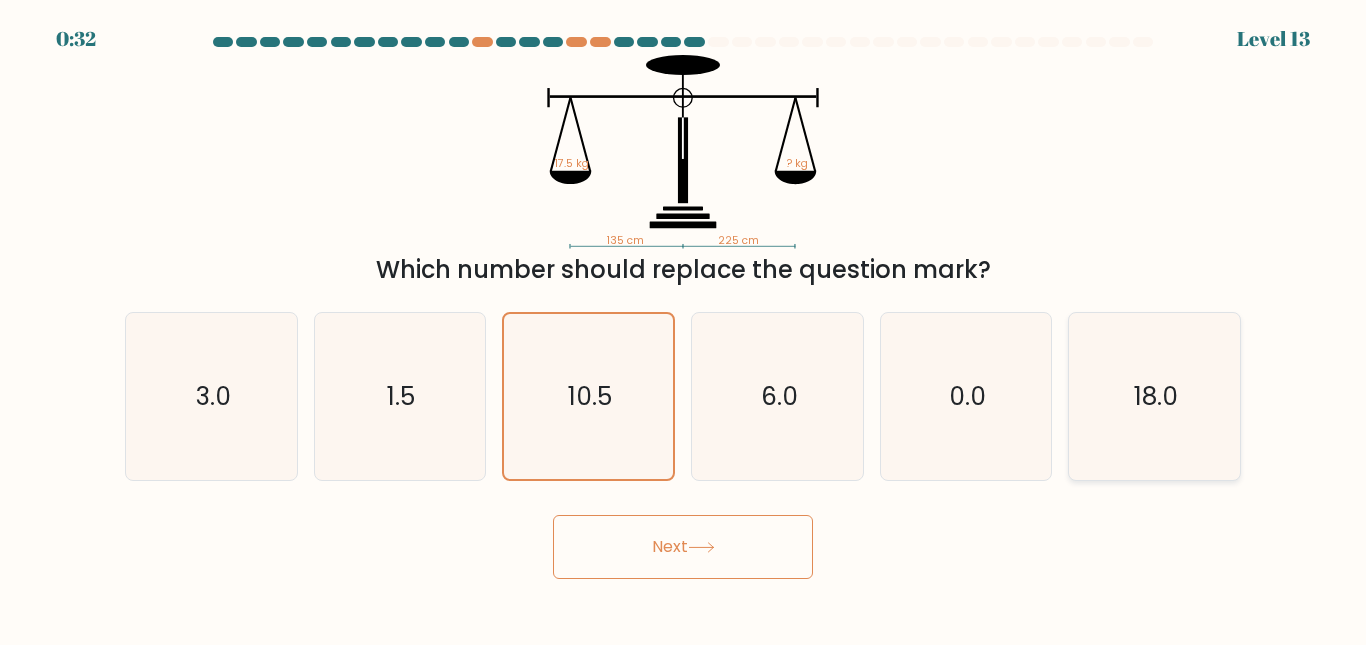 click on "18.0" at bounding box center (1154, 396) 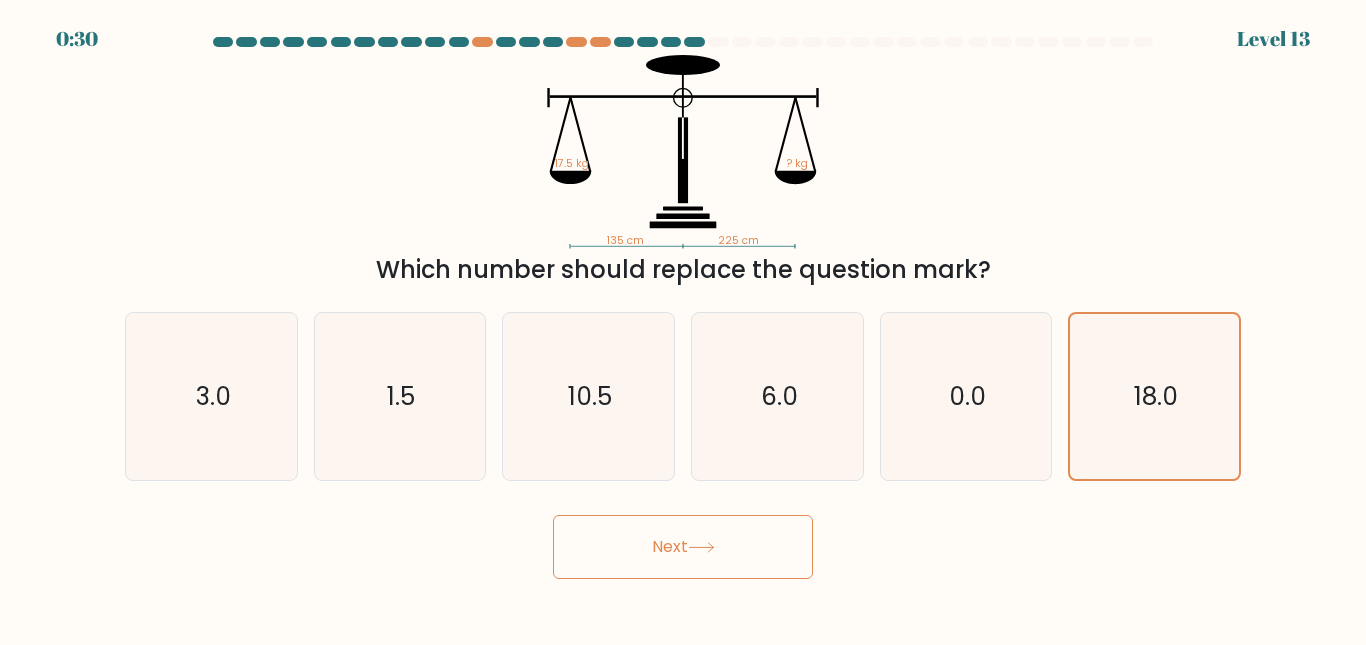 click on "Next" at bounding box center (683, 547) 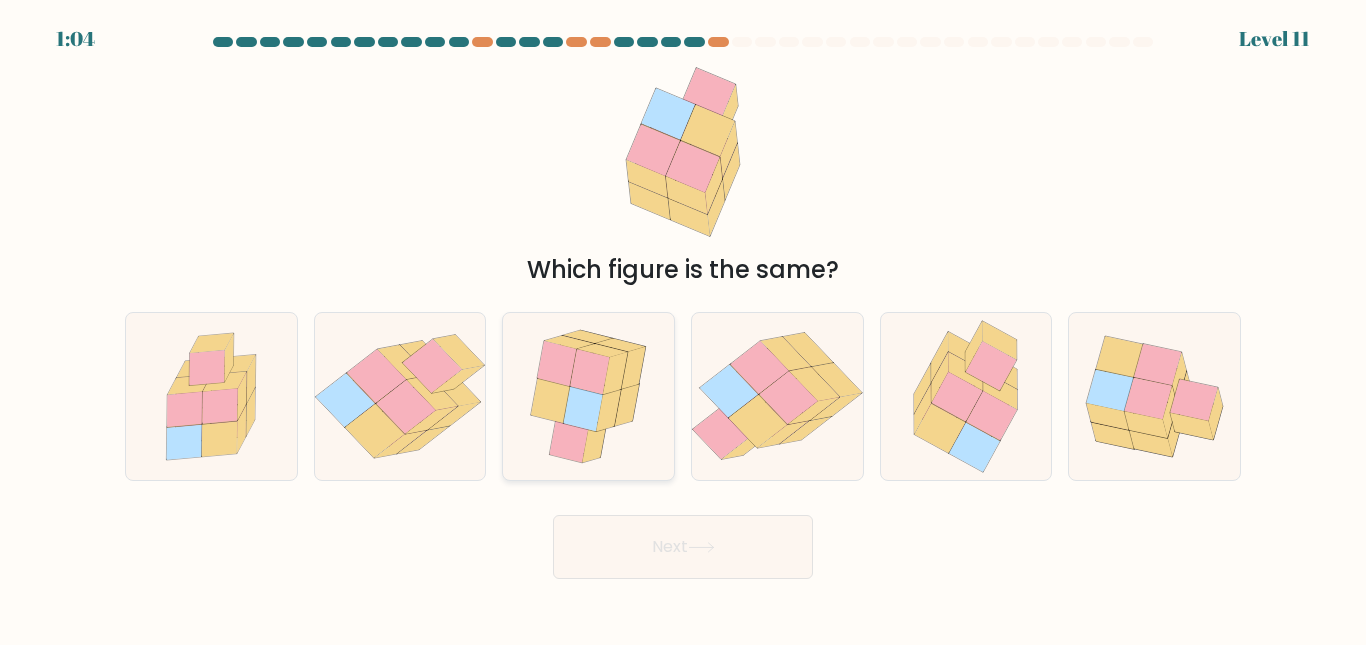 click at bounding box center (557, 363) 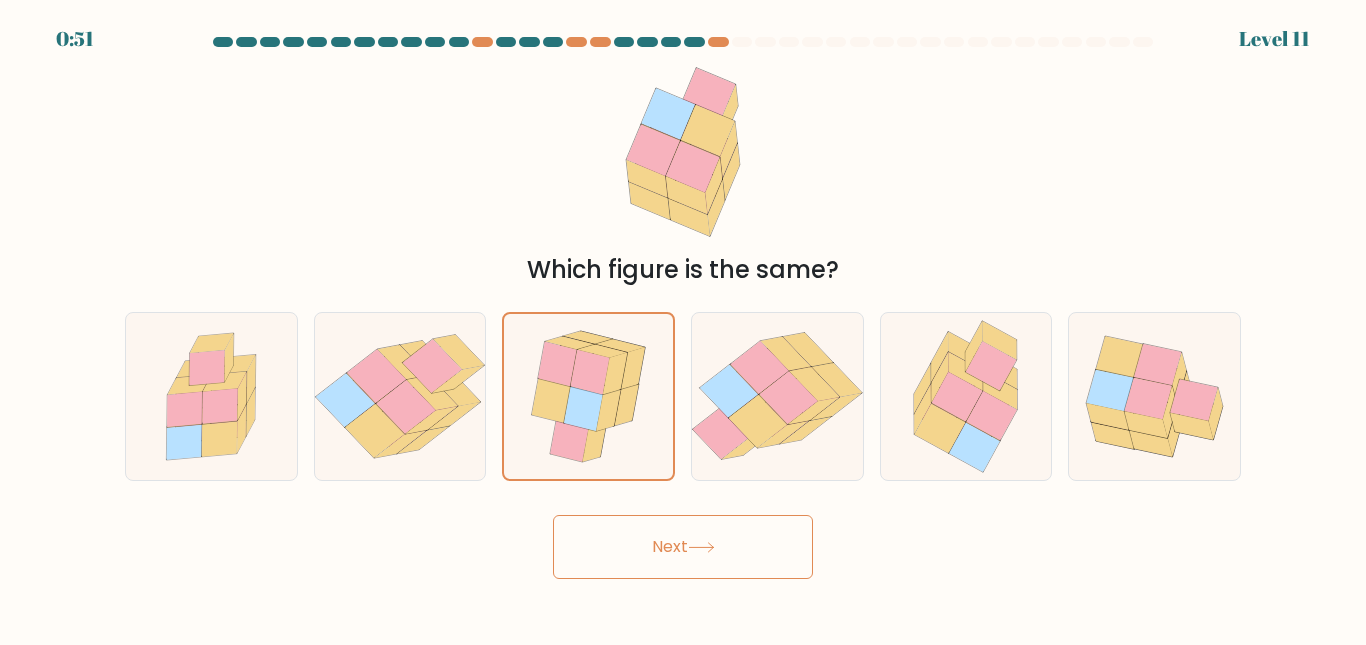 click on "Next" at bounding box center (683, 547) 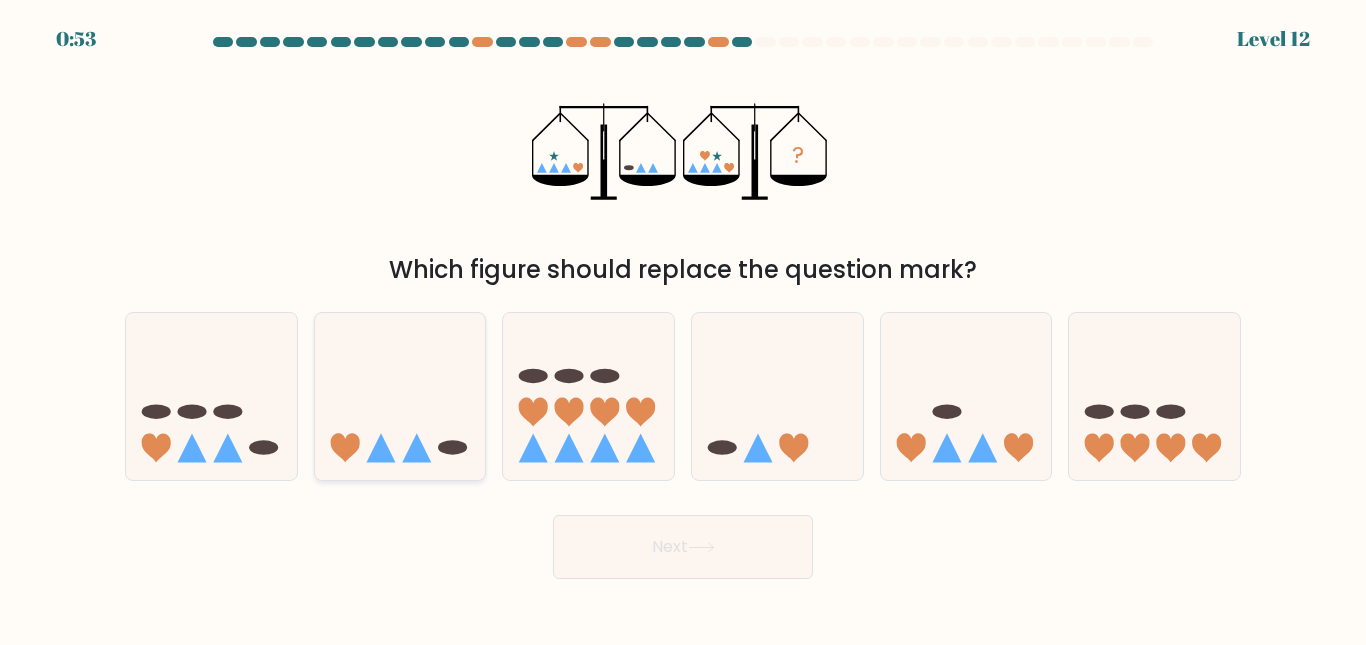 click at bounding box center [400, 396] 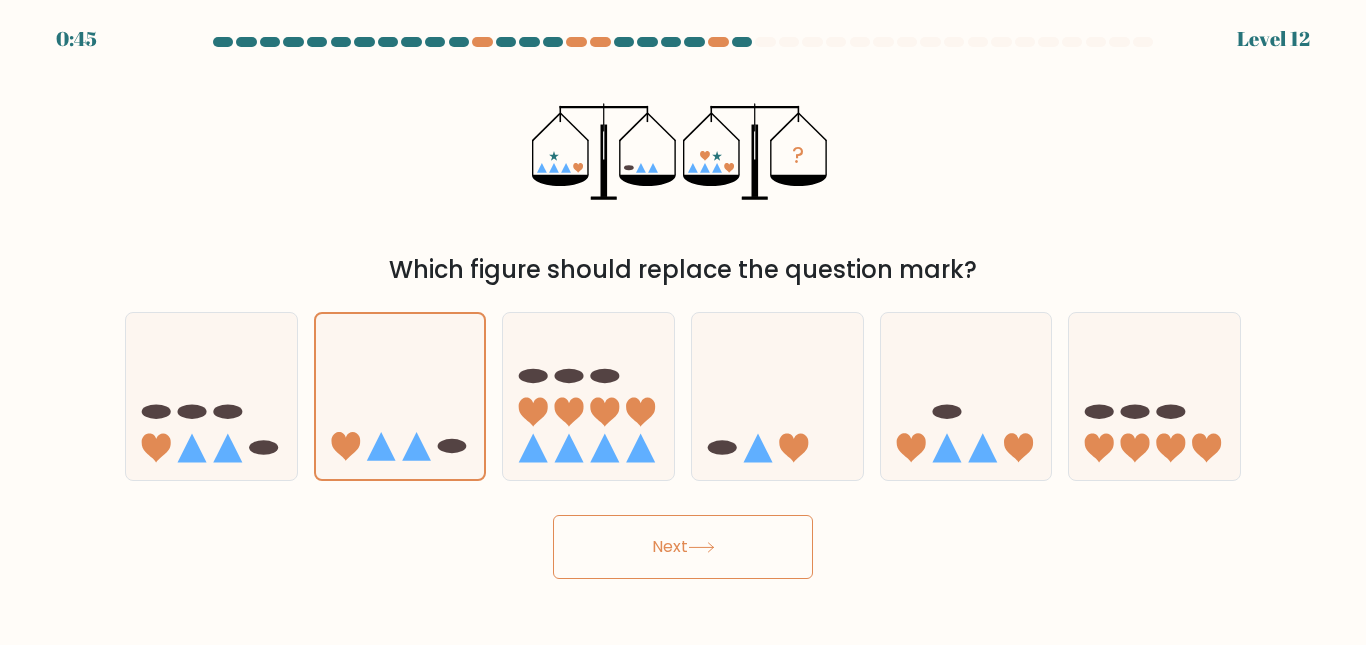 click on "Next" at bounding box center (683, 547) 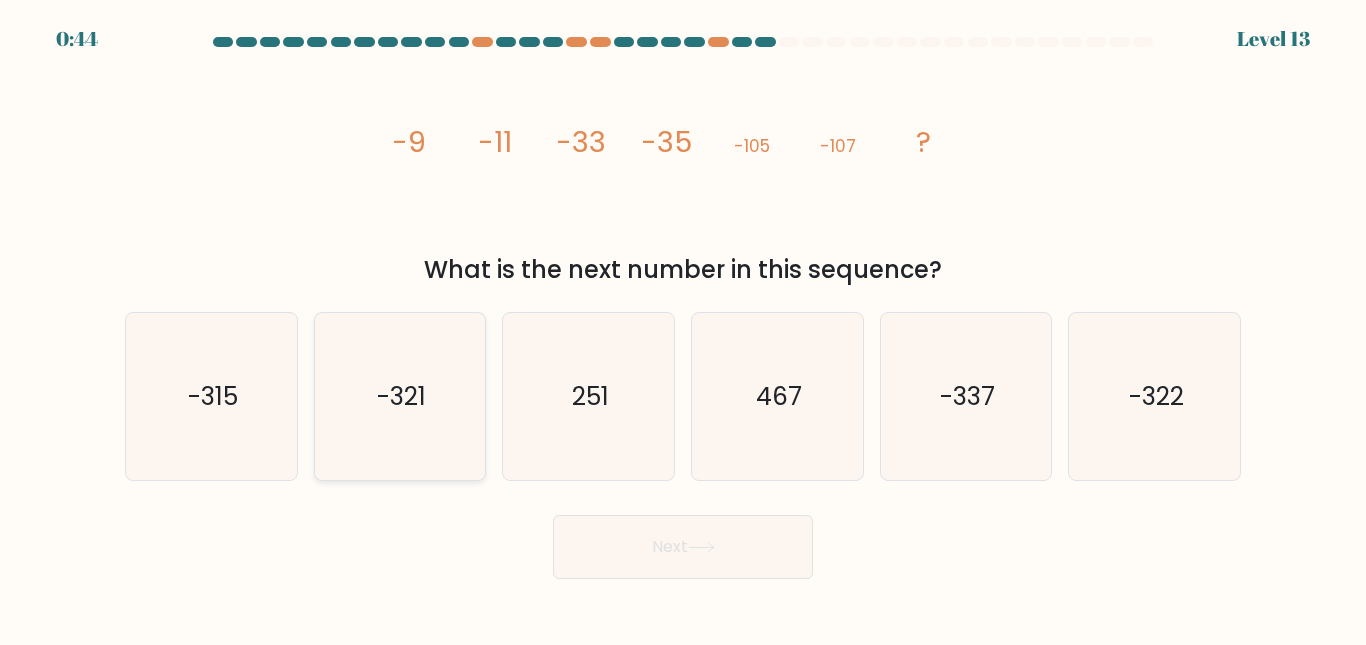 click on "-321" at bounding box center [399, 396] 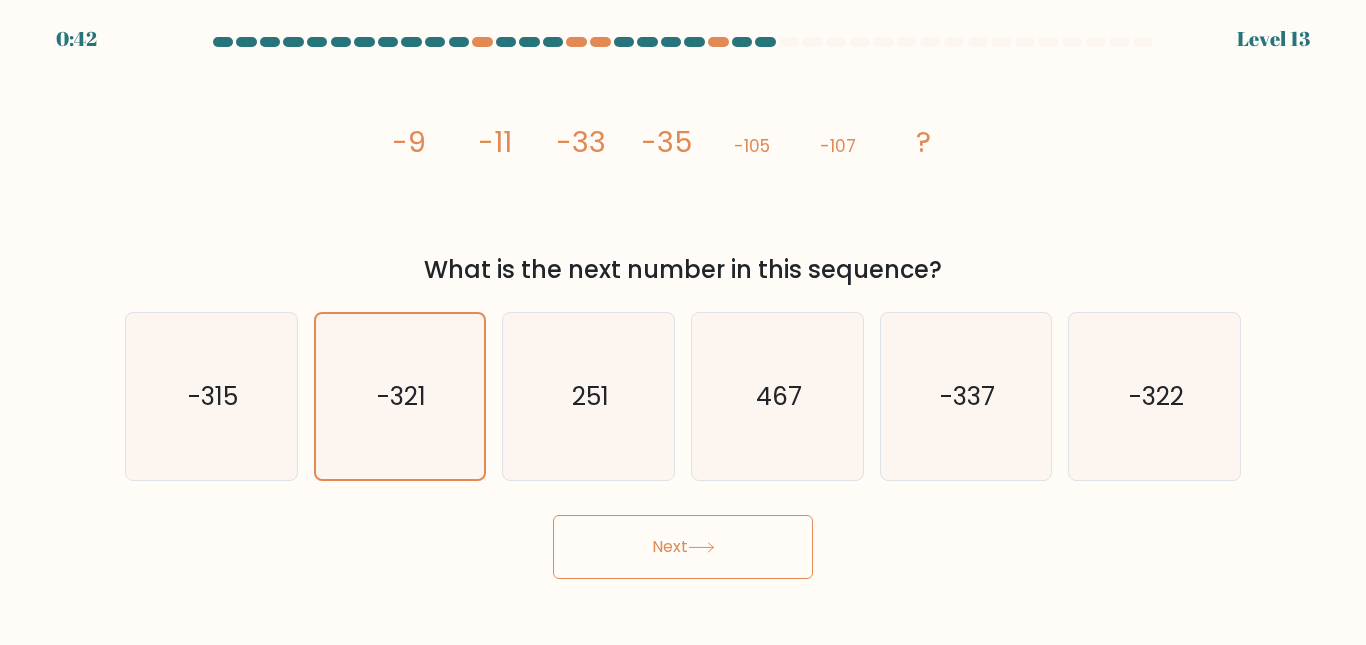 click on "Next" at bounding box center (683, 547) 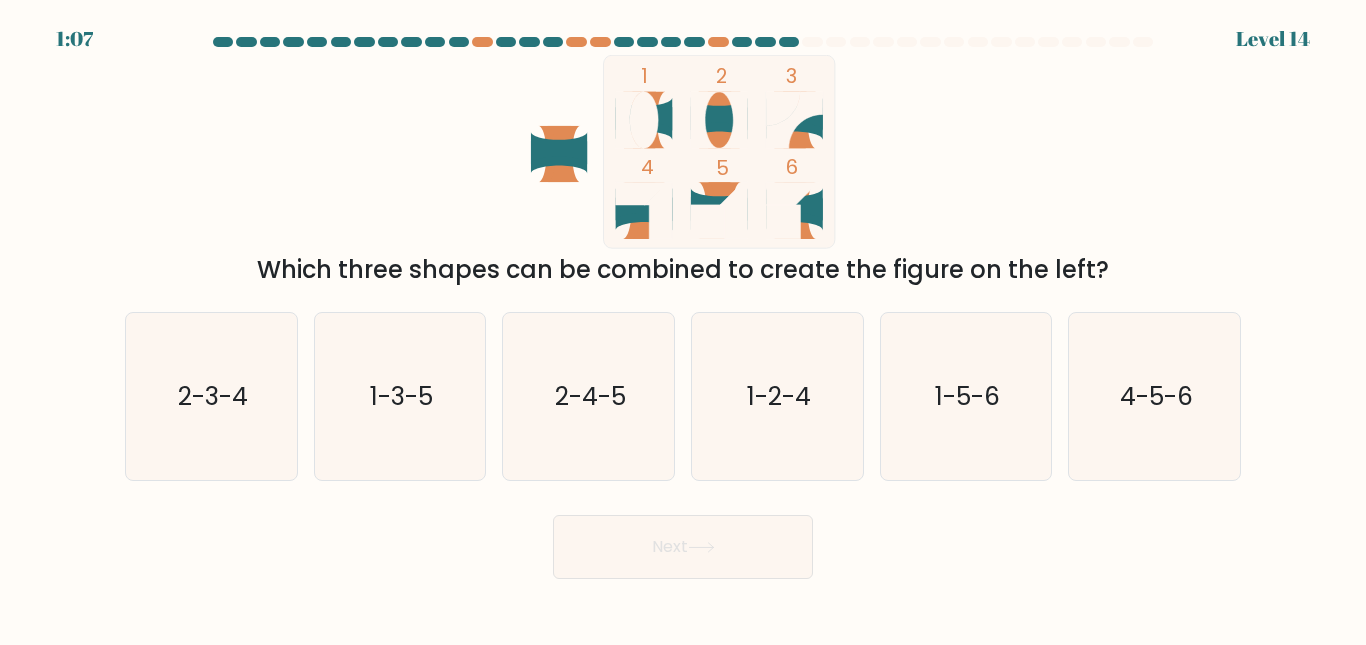 scroll, scrollTop: 0, scrollLeft: 0, axis: both 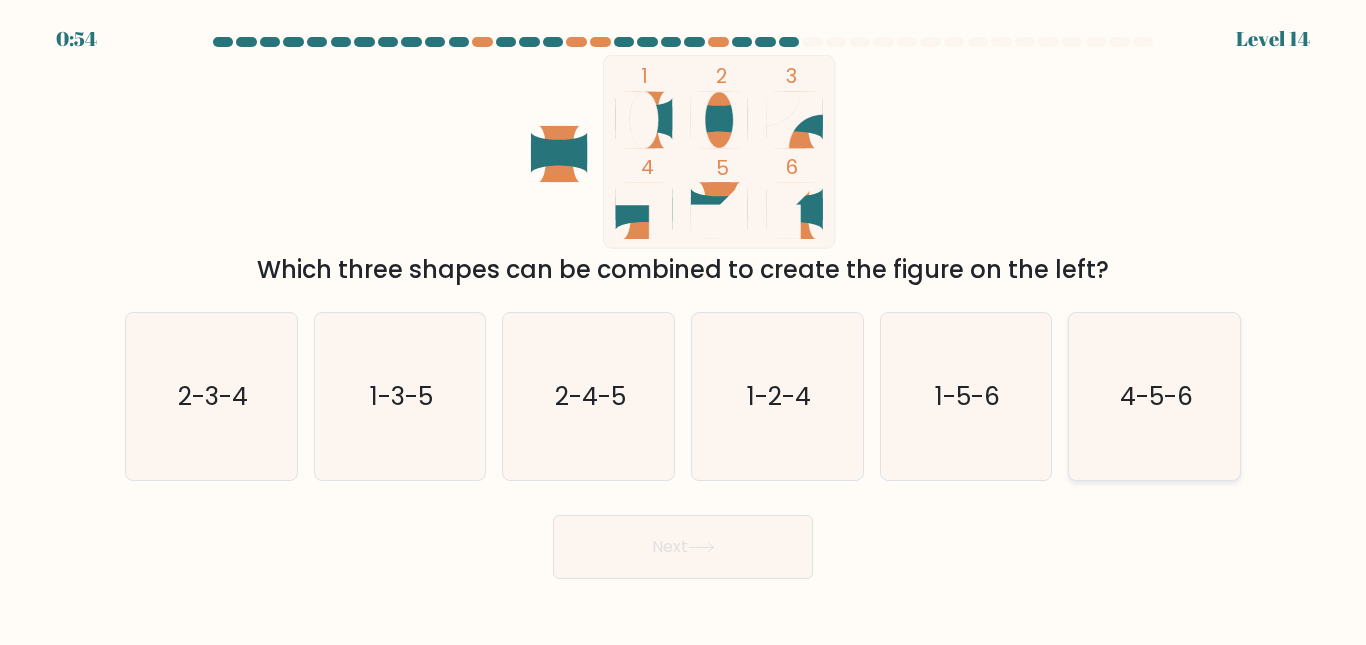 click on "4-5-6" at bounding box center [1154, 396] 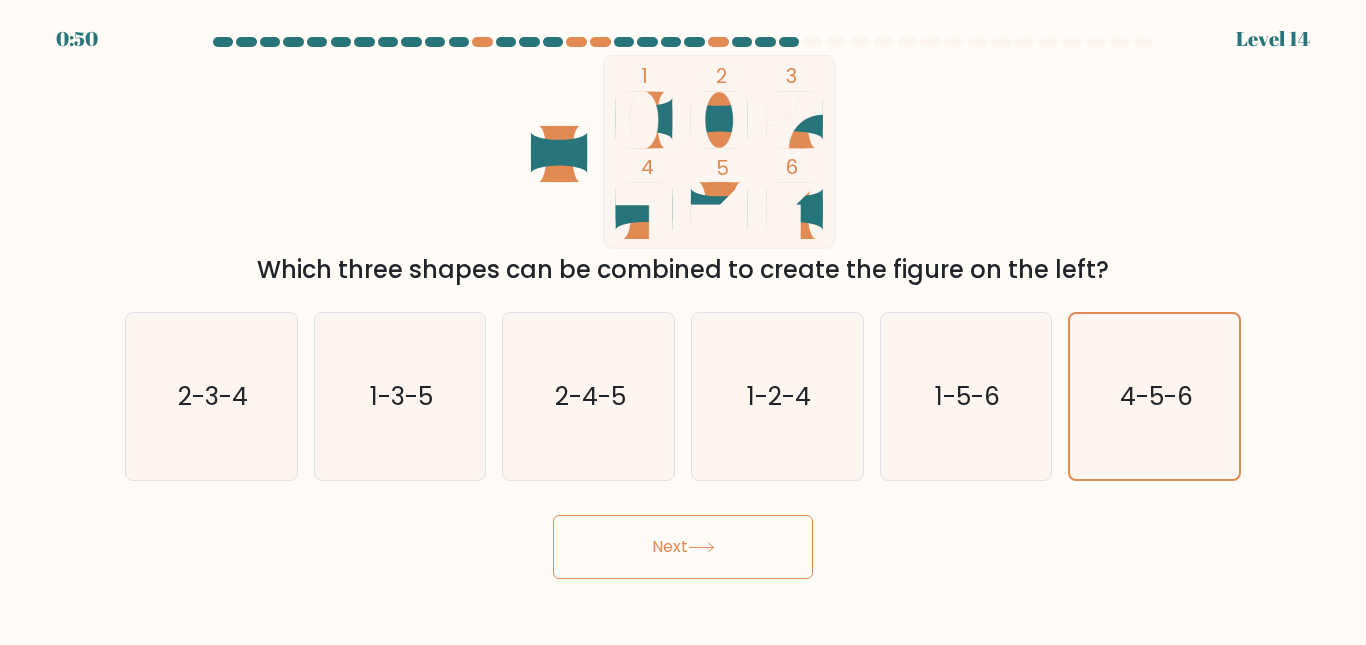 click on "Next" at bounding box center [683, 547] 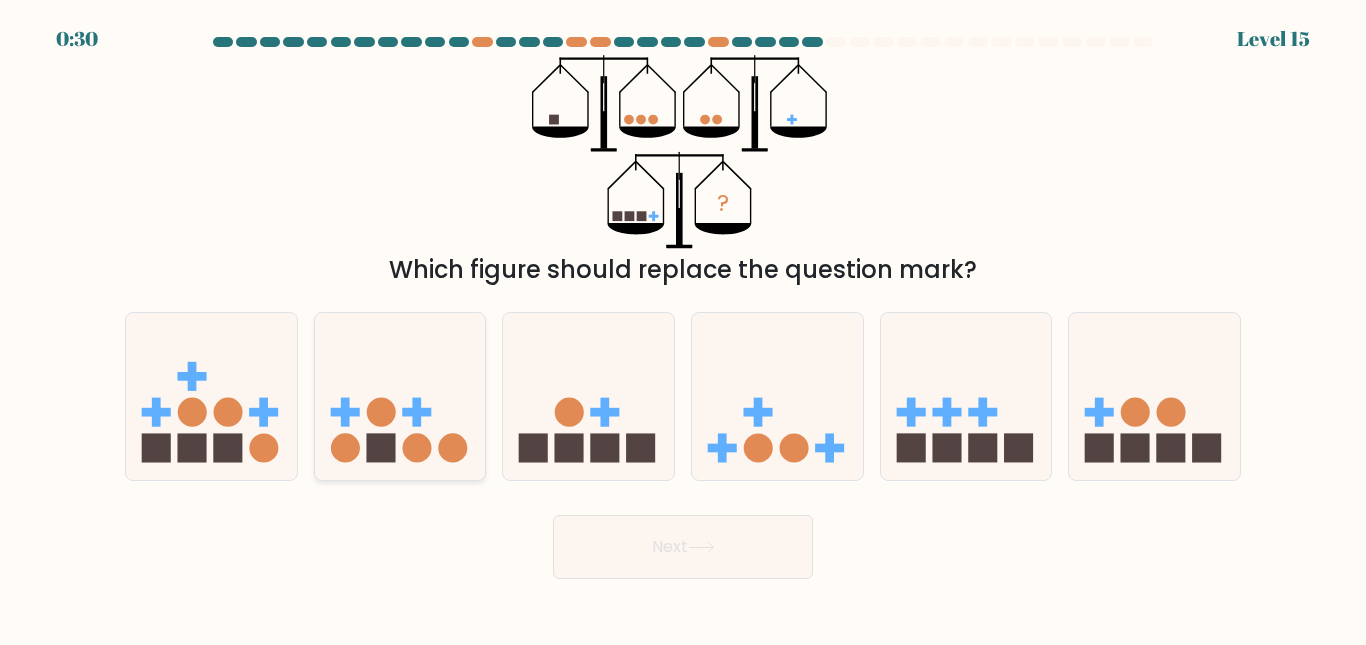 click at bounding box center [380, 447] 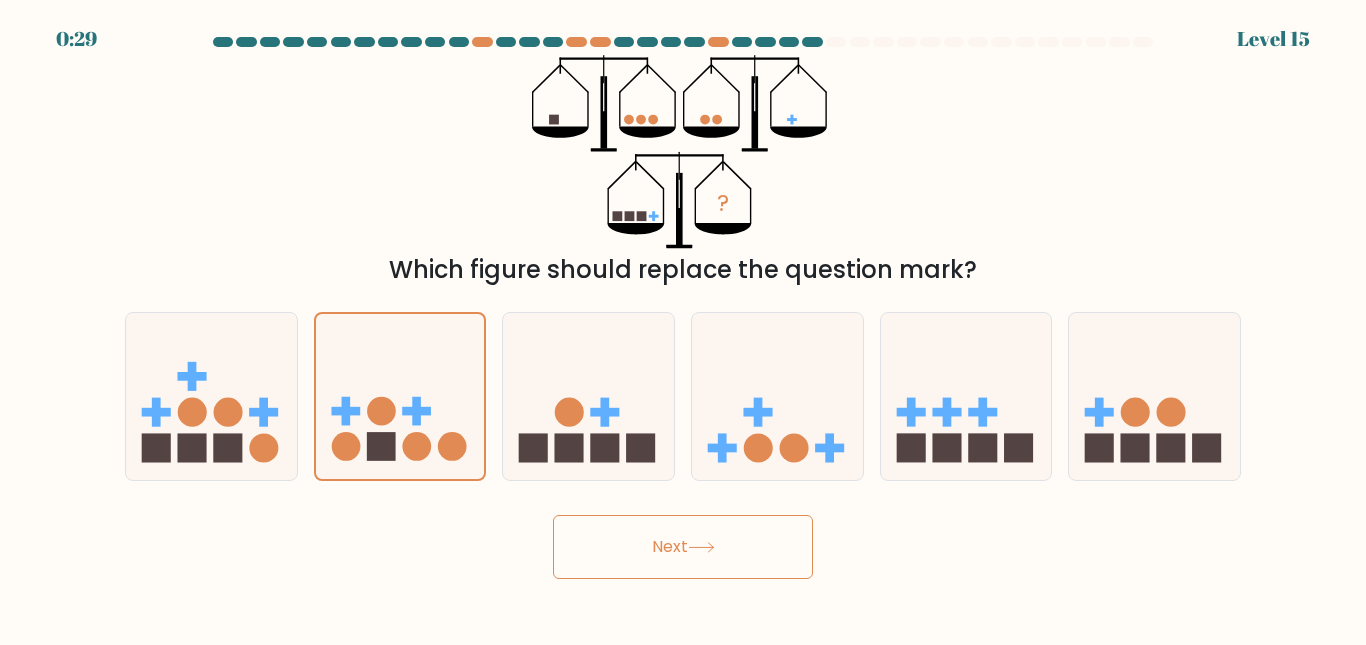 click on "Next" at bounding box center (683, 547) 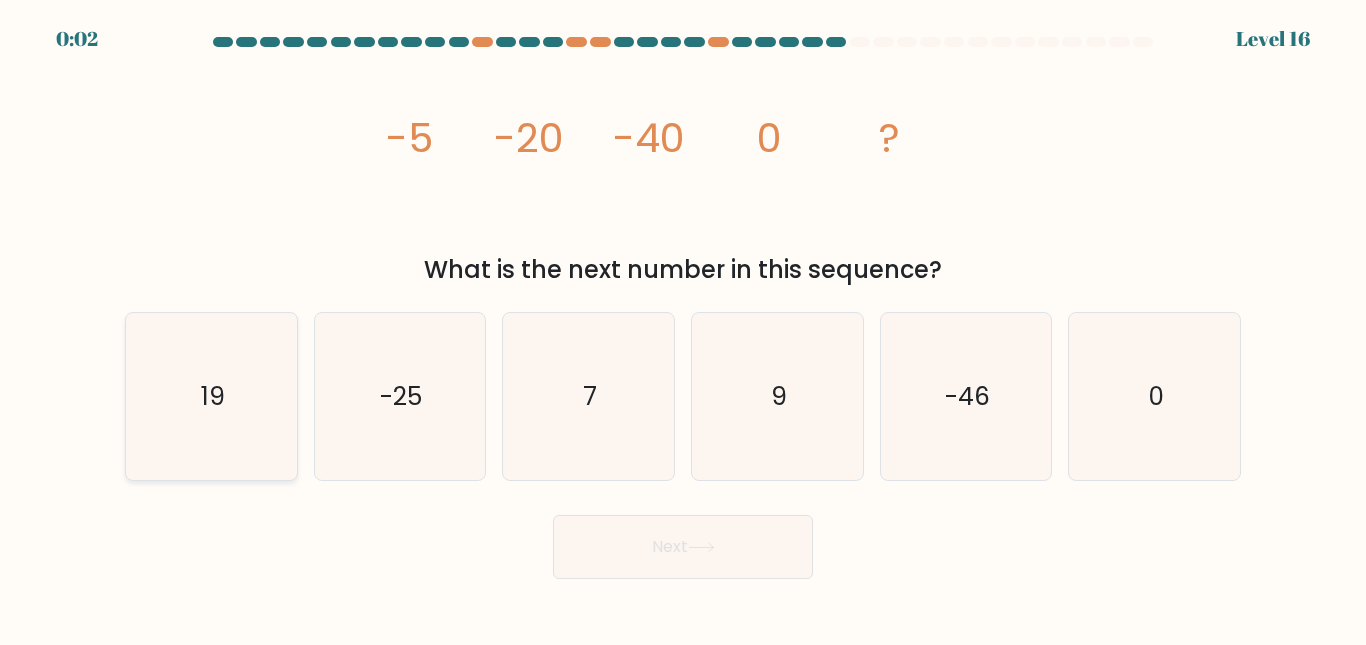 click on "19" at bounding box center (211, 396) 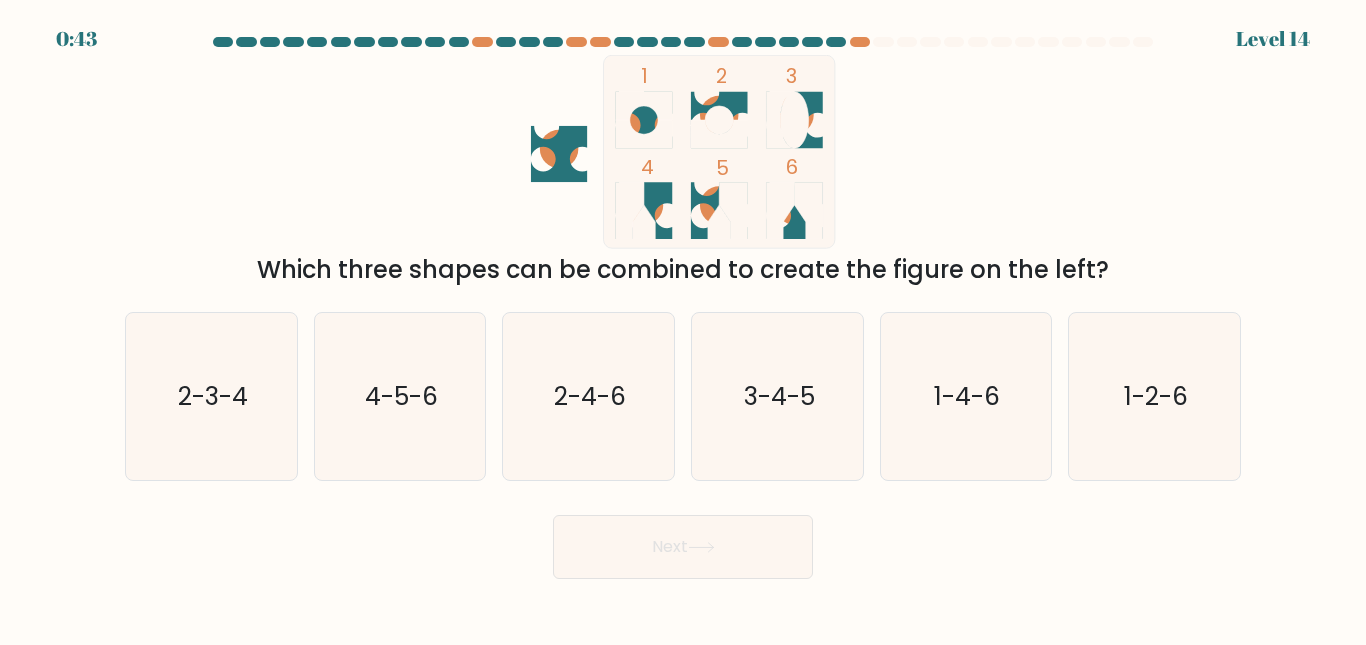 scroll, scrollTop: 0, scrollLeft: 0, axis: both 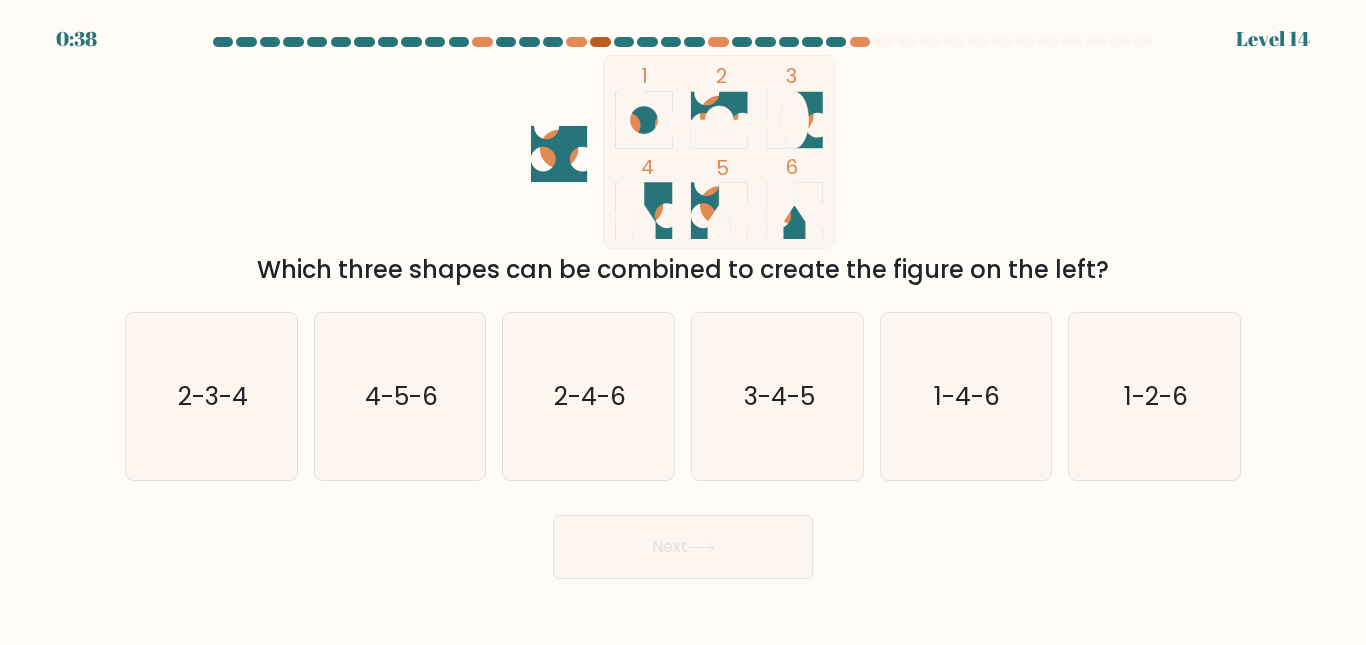 click at bounding box center (600, 42) 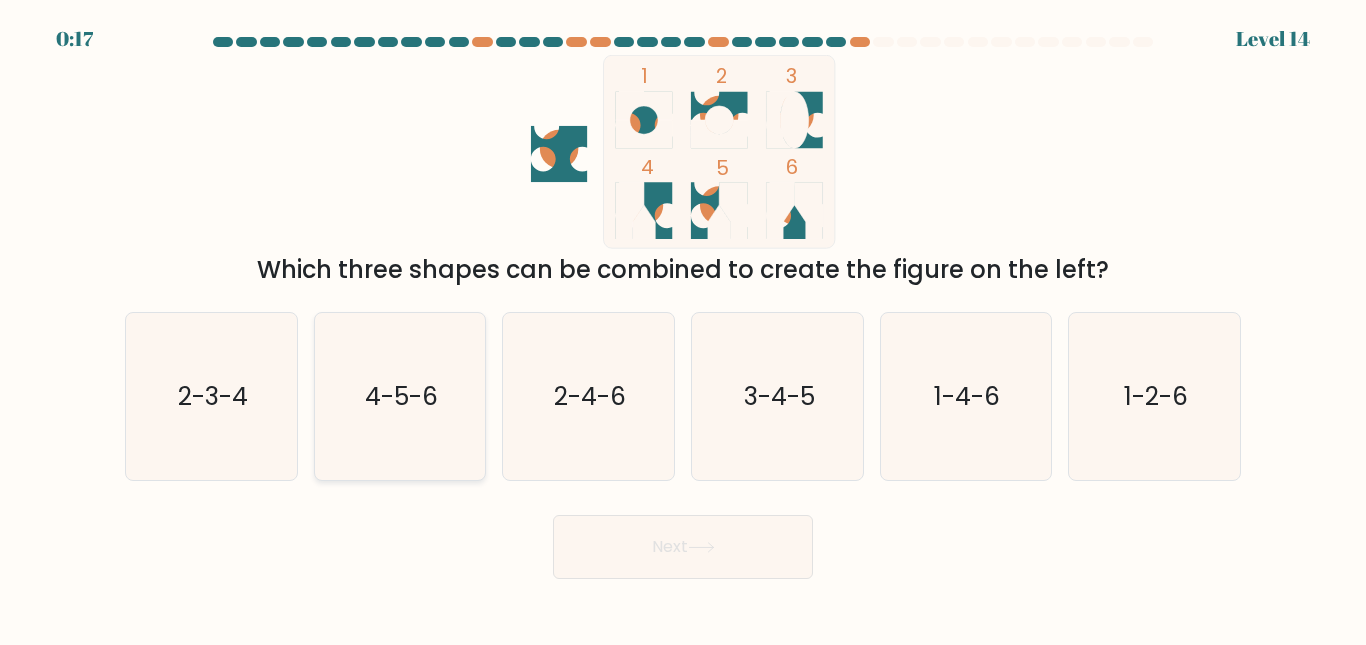 click on "4-5-6" at bounding box center [401, 396] 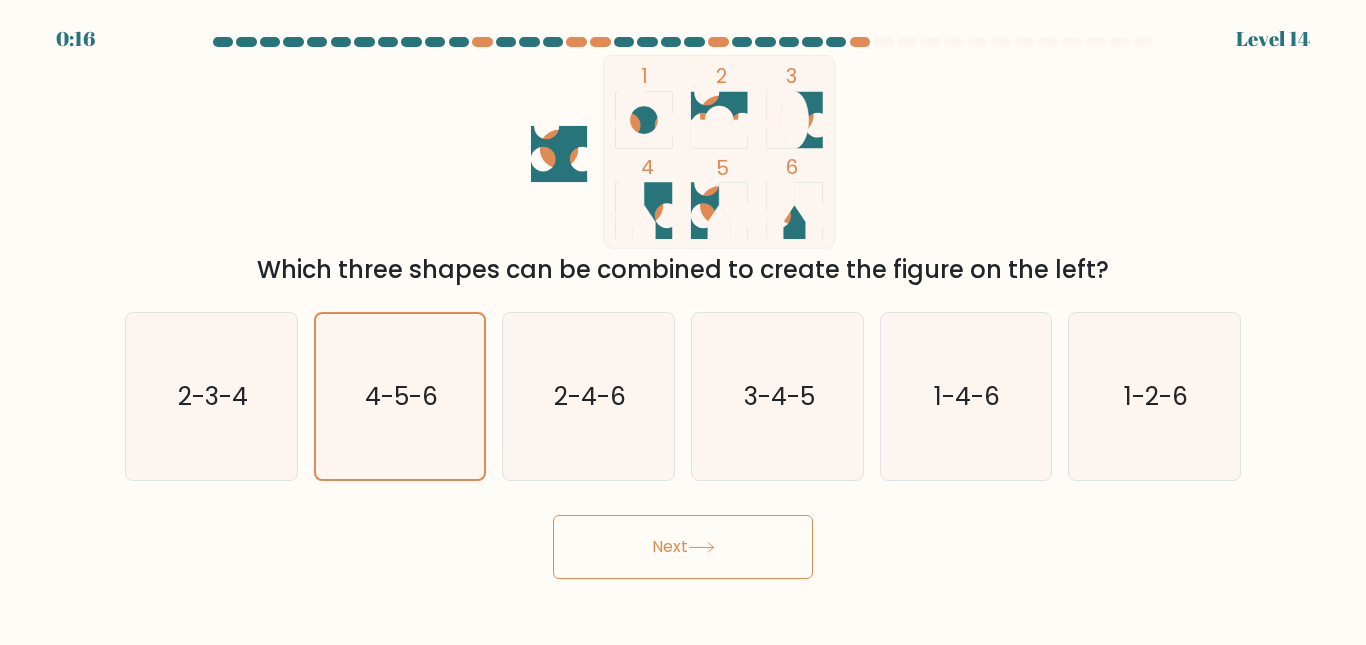 click on "Next" at bounding box center (683, 547) 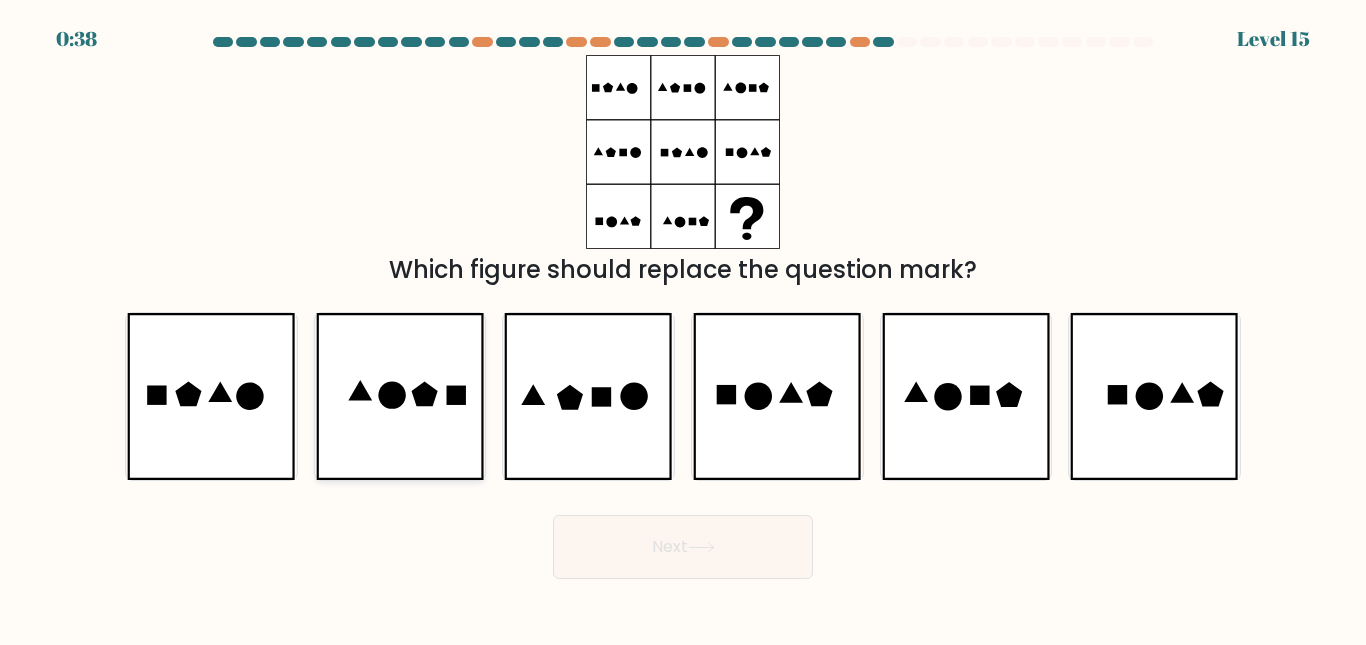 click at bounding box center (400, 396) 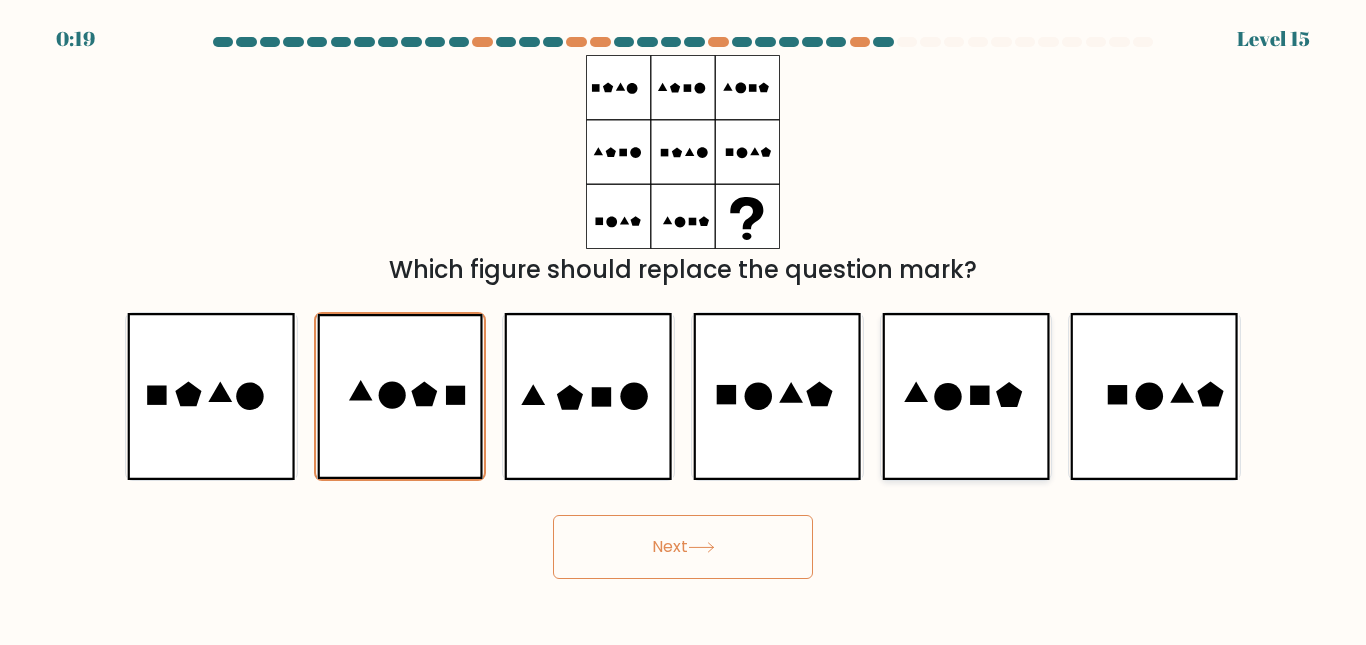 click at bounding box center [966, 396] 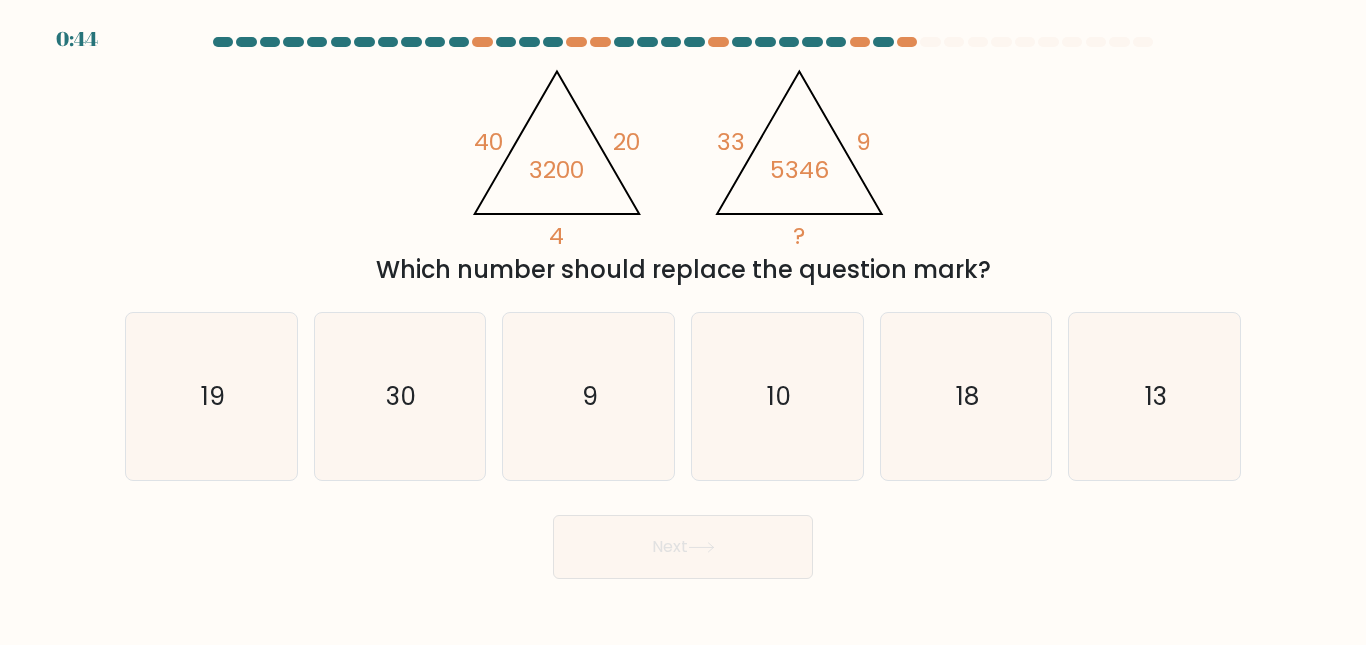 scroll, scrollTop: 0, scrollLeft: 0, axis: both 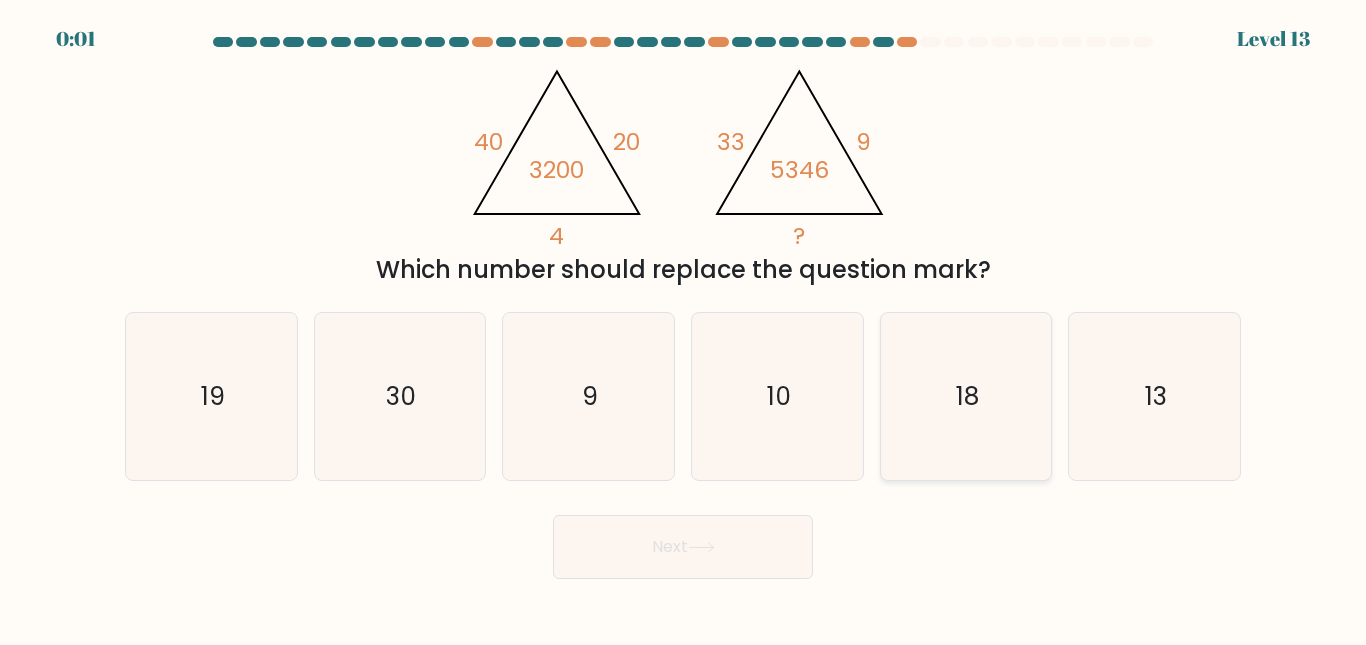 click on "18" at bounding box center (965, 396) 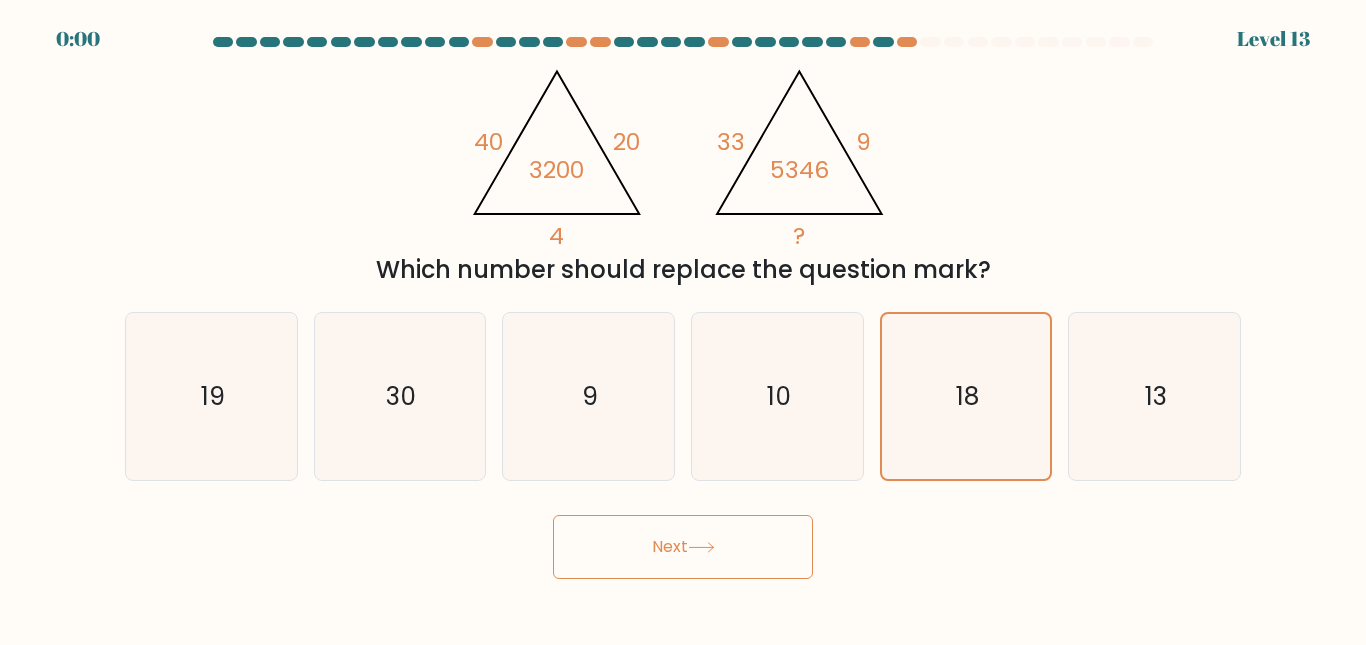 click on "Next" at bounding box center (683, 547) 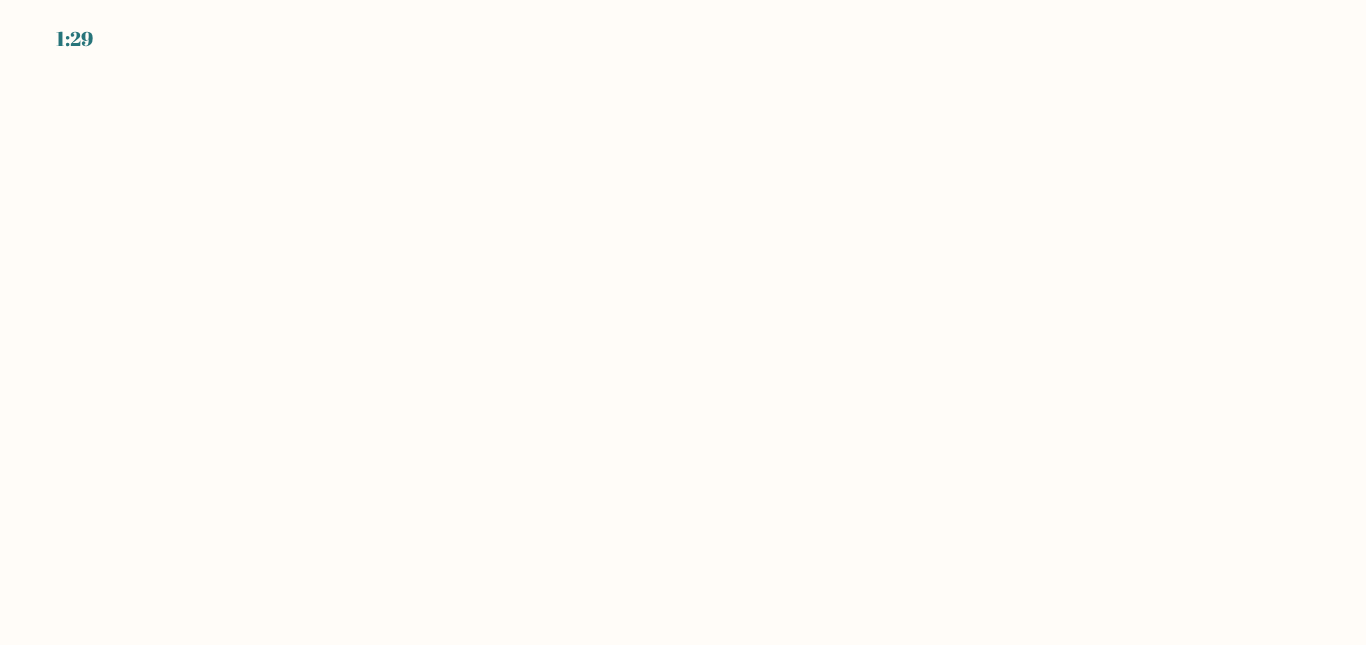 scroll, scrollTop: 0, scrollLeft: 0, axis: both 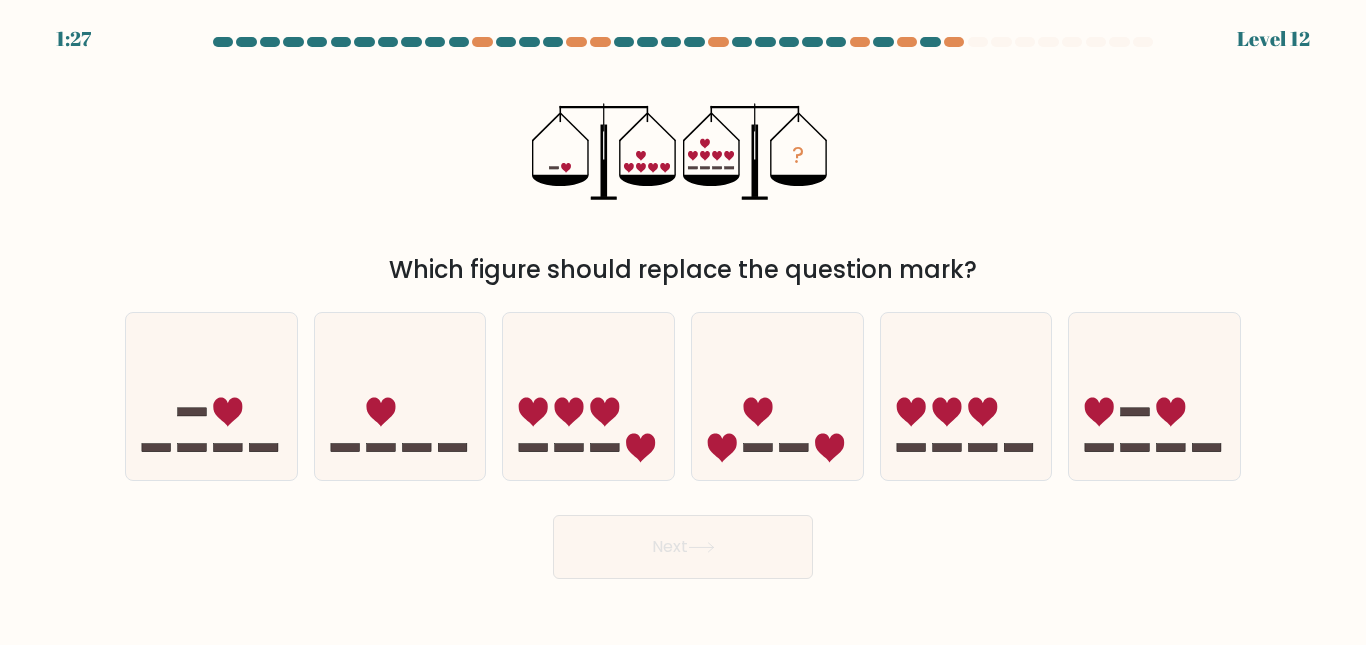 click at bounding box center [930, 42] 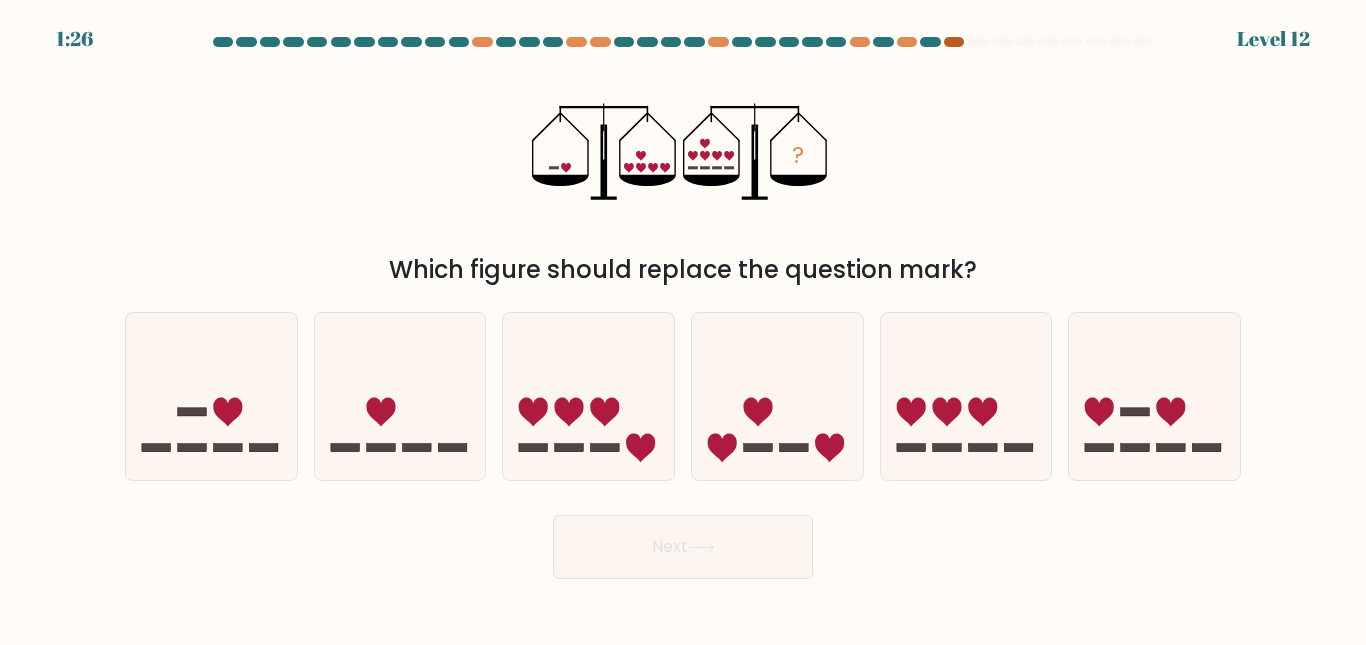 click at bounding box center [954, 42] 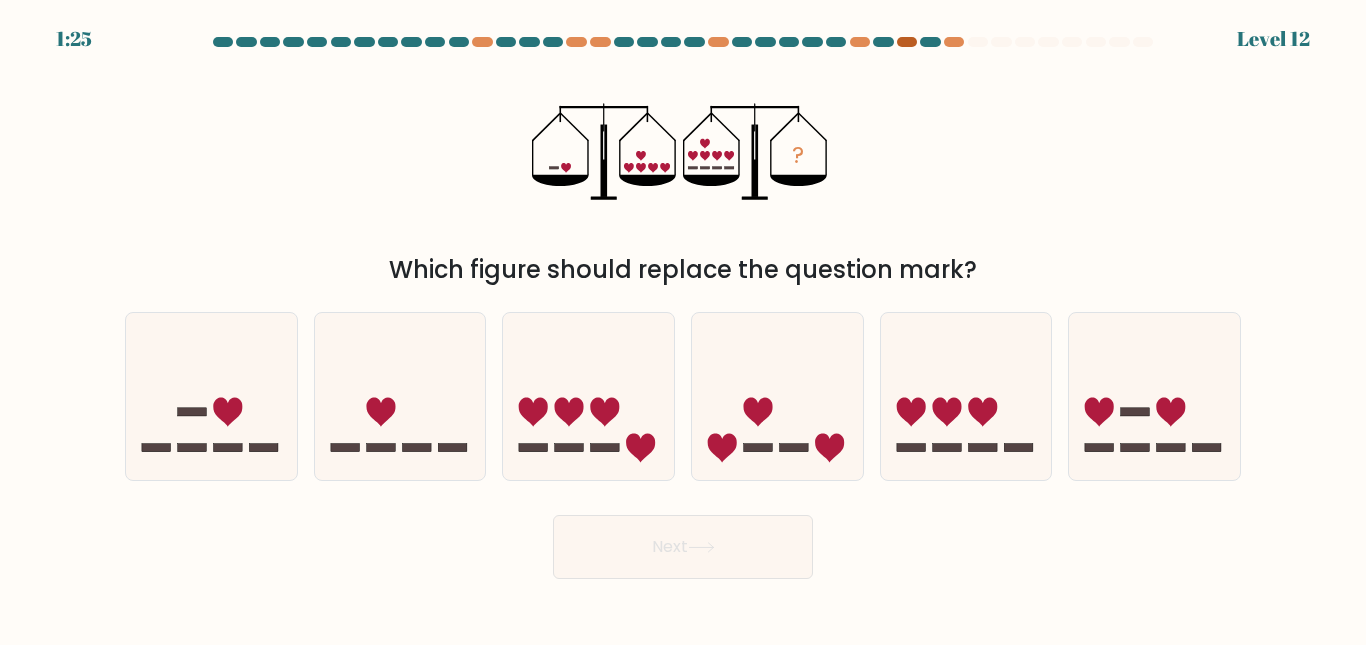 click at bounding box center [907, 42] 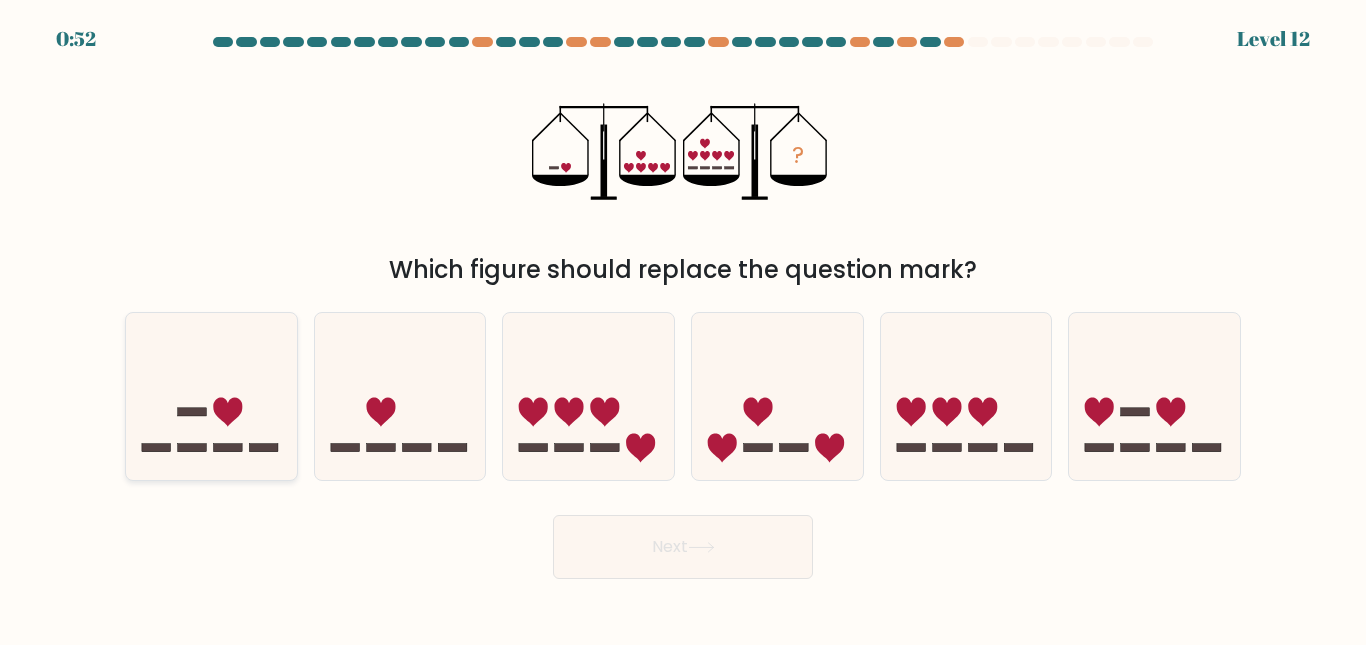 click at bounding box center [228, 411] 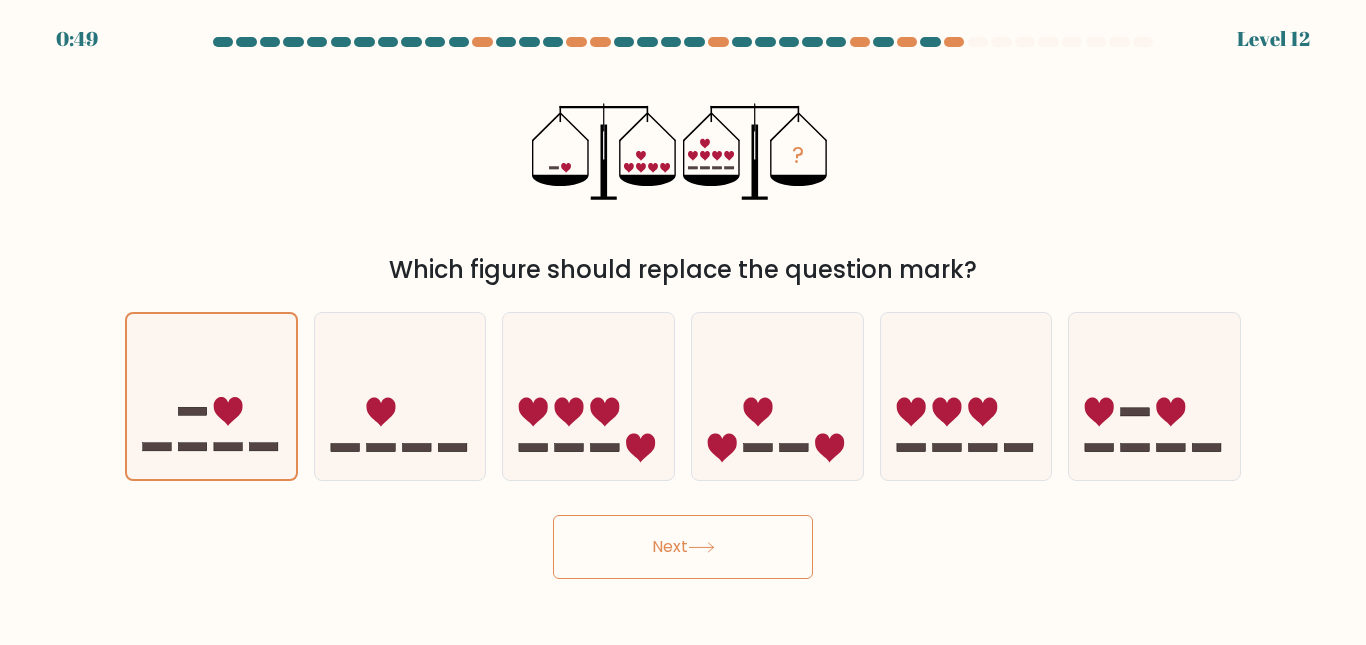 click on "Next" at bounding box center (683, 547) 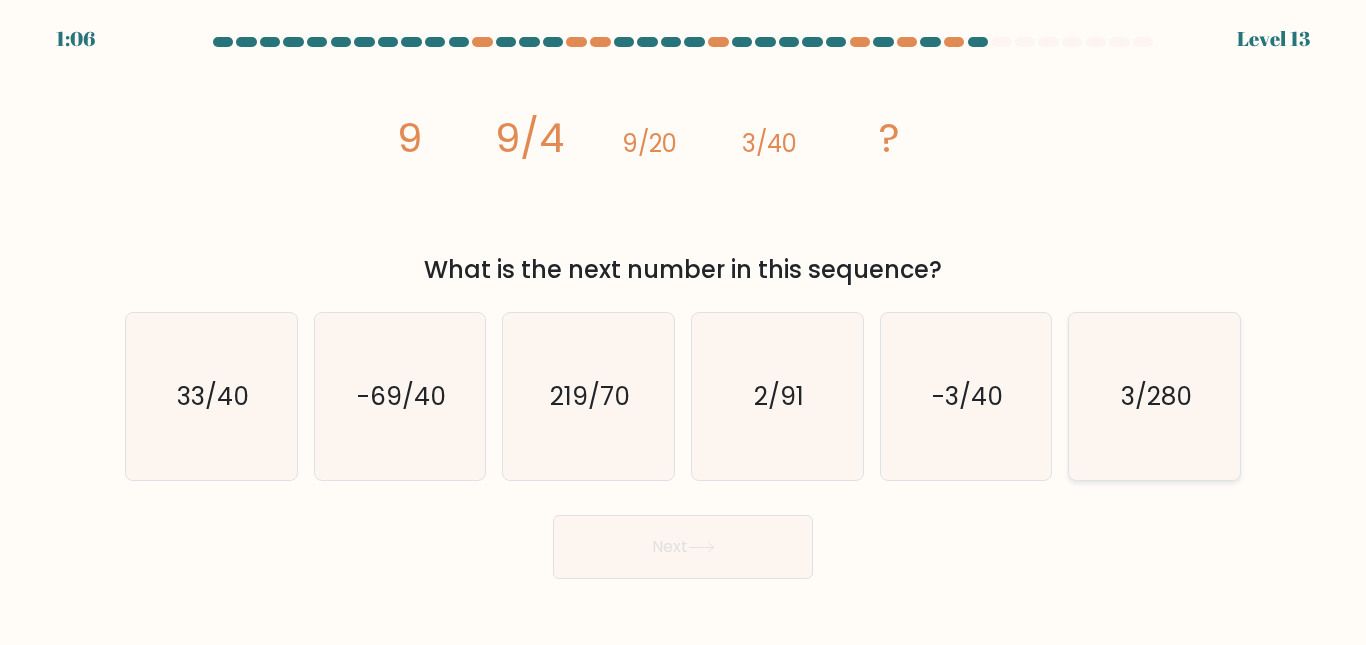 click on "3/280" at bounding box center [1154, 396] 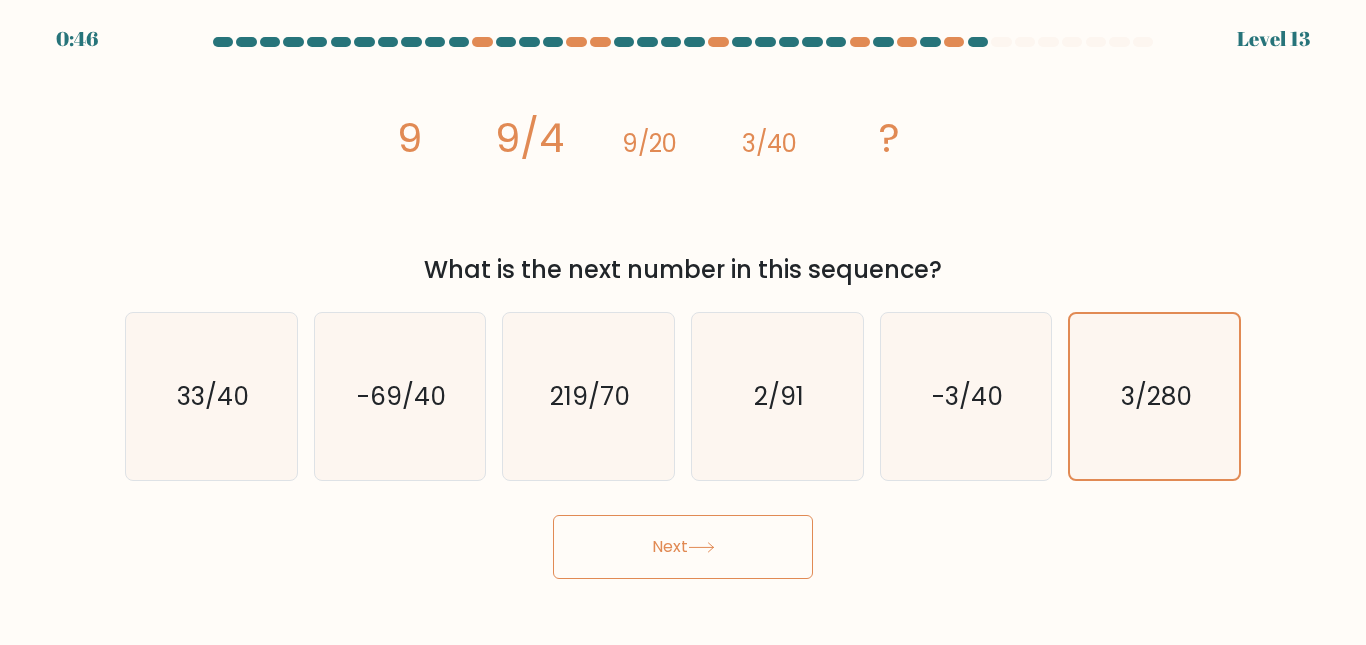 click on "Next" at bounding box center [683, 547] 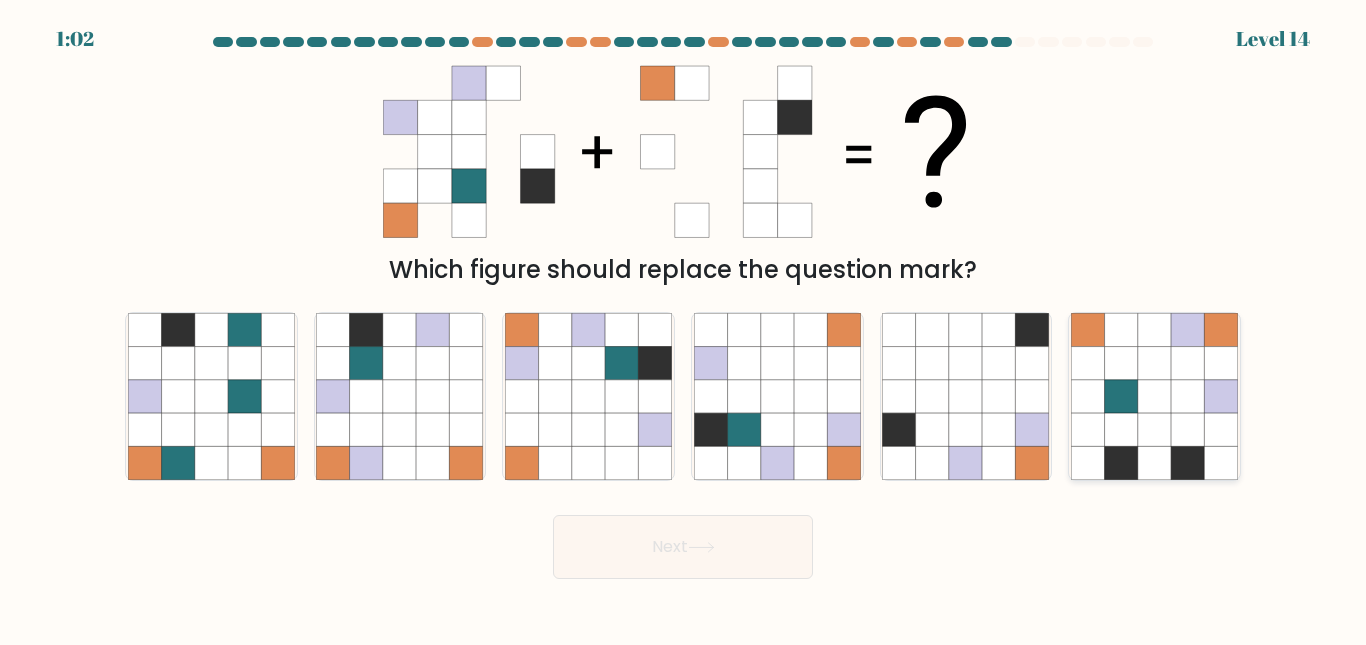 click at bounding box center (1154, 462) 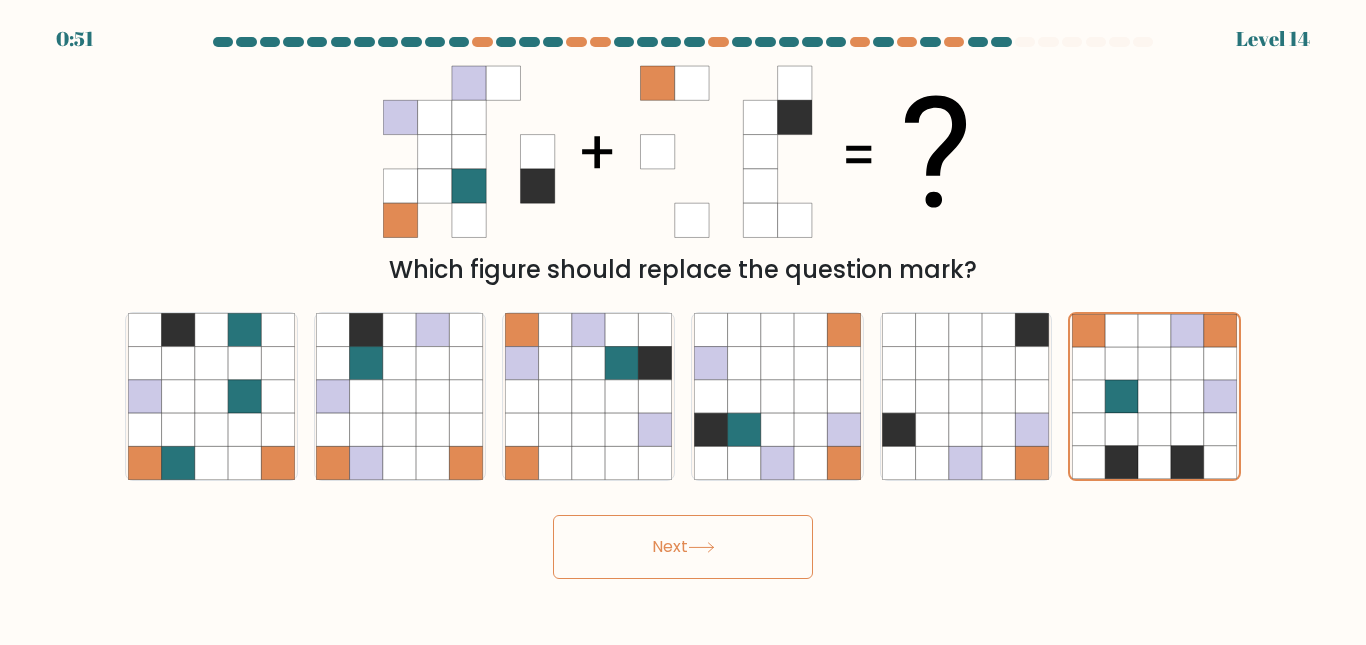 click on "Next" at bounding box center [683, 547] 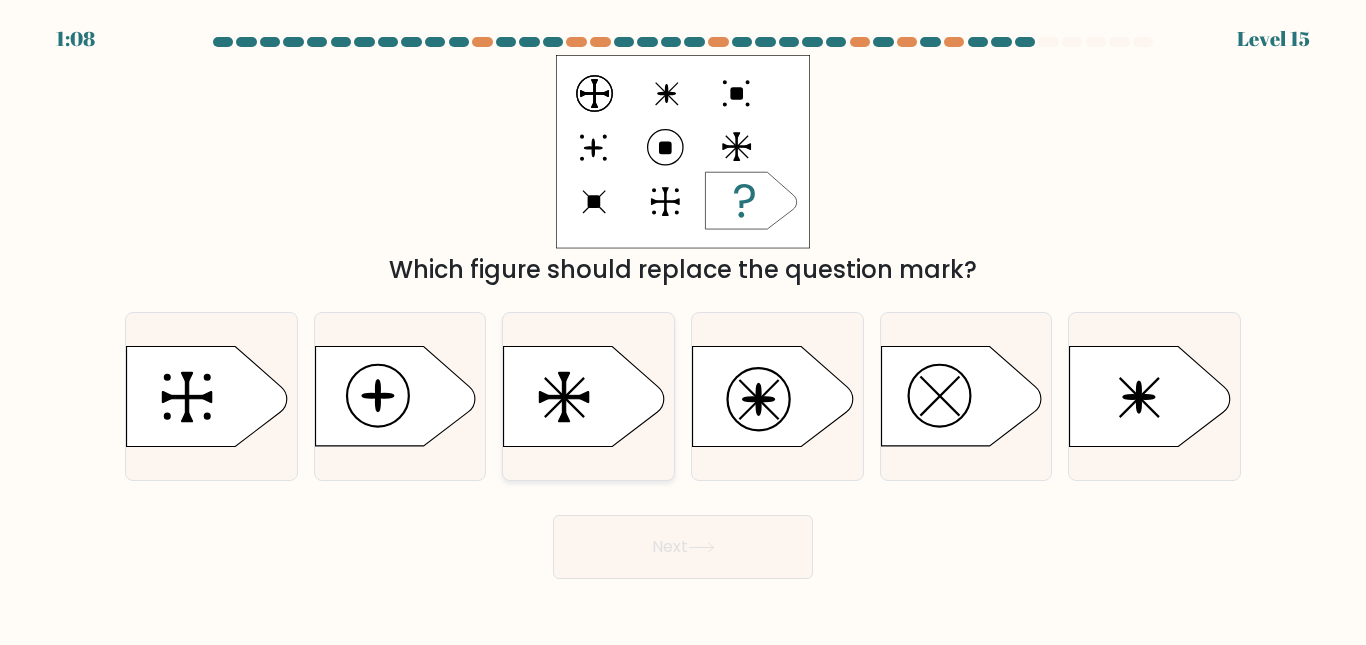 click at bounding box center (563, 396) 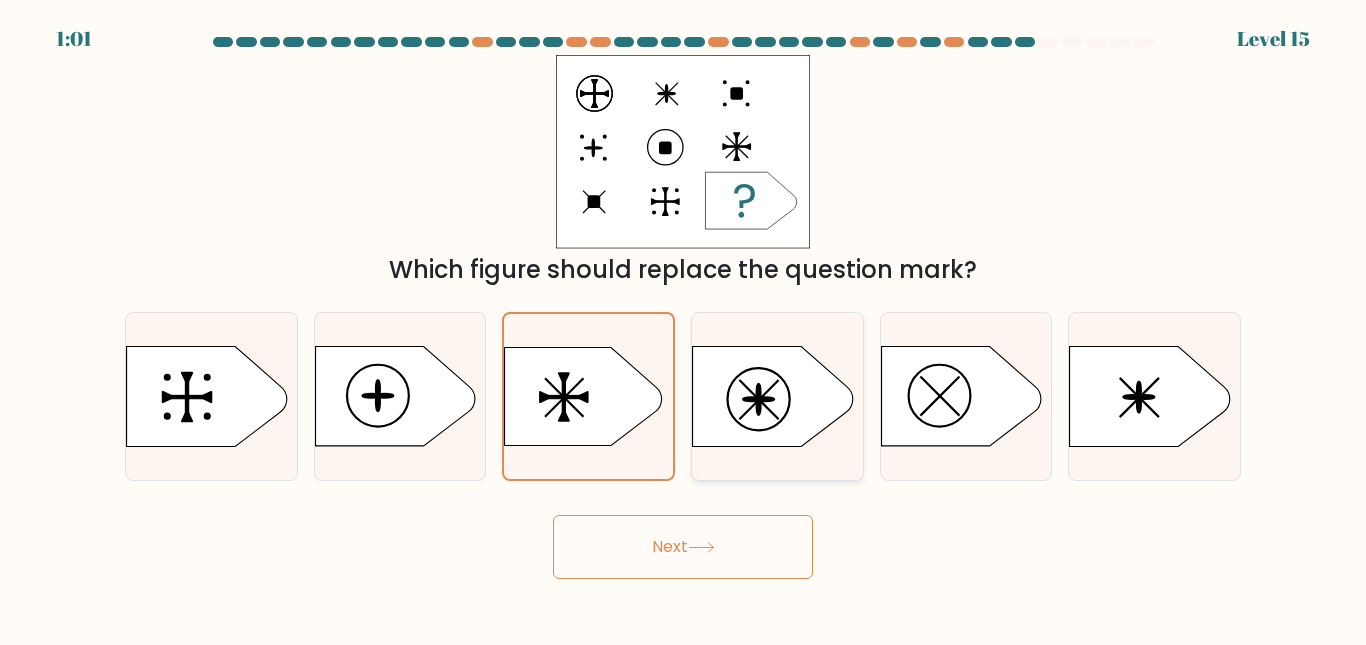 click at bounding box center [773, 397] 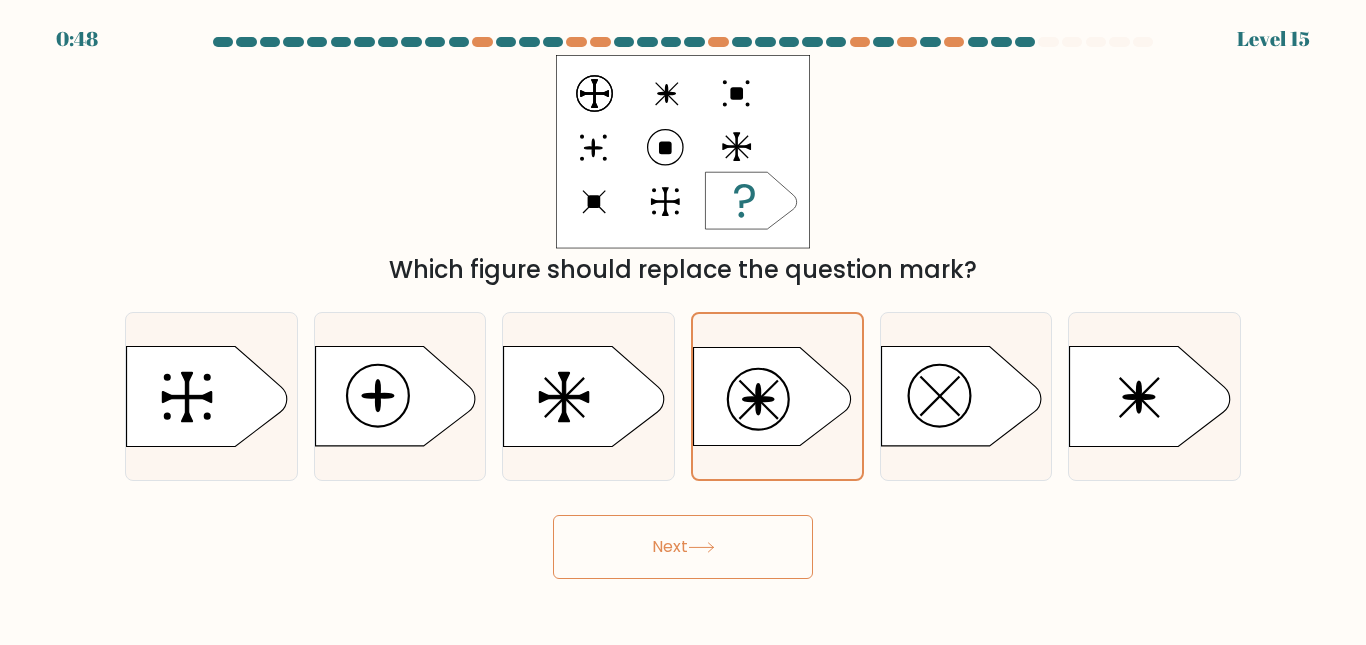 click at bounding box center [701, 547] 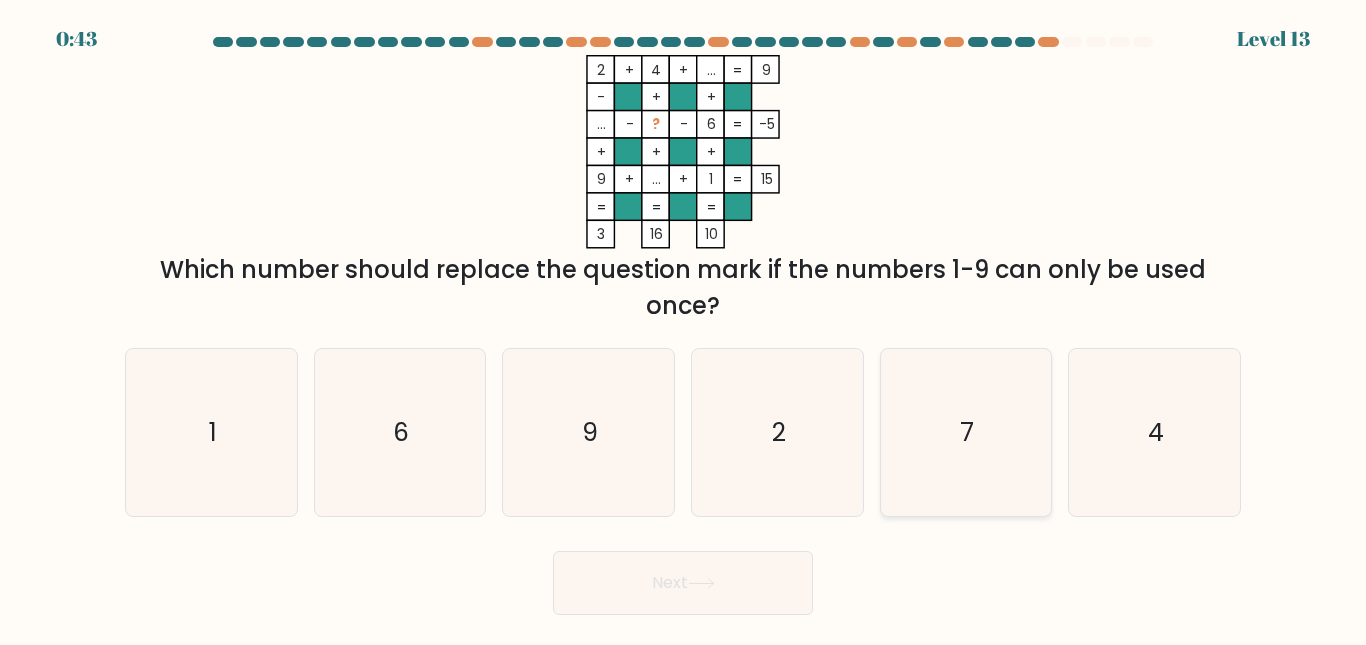 click on "7" at bounding box center (965, 432) 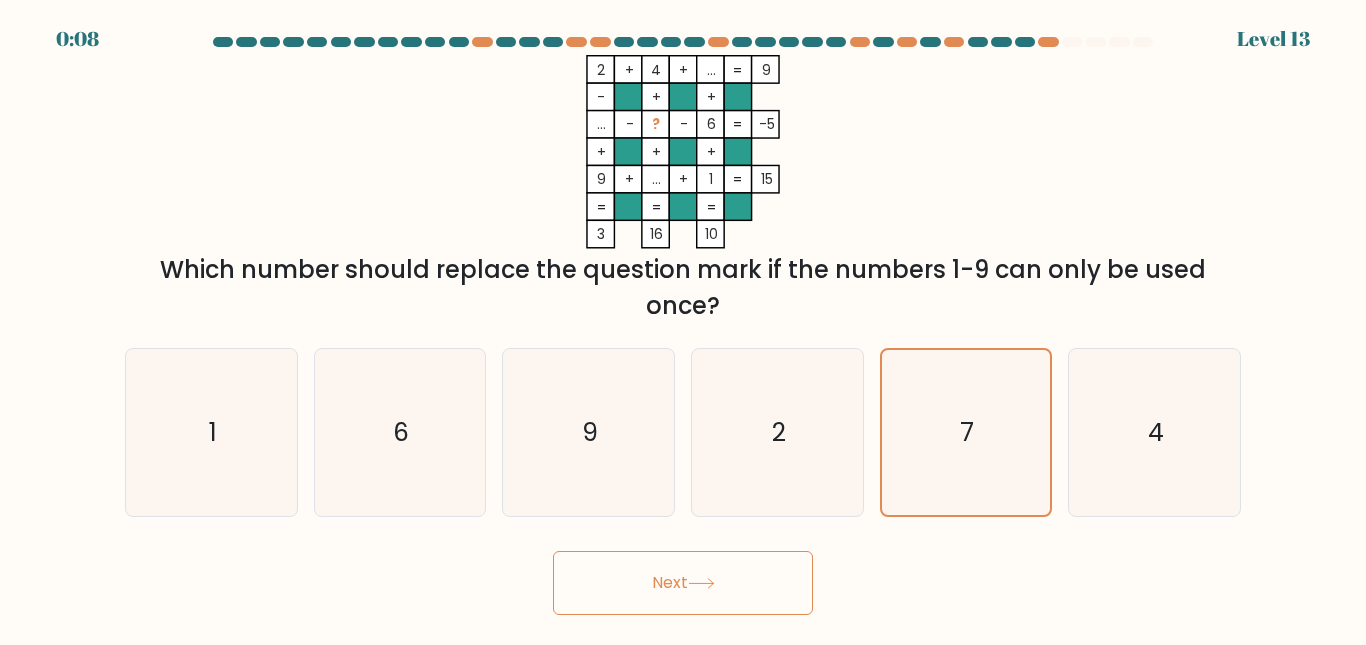 click on "Next" at bounding box center (683, 583) 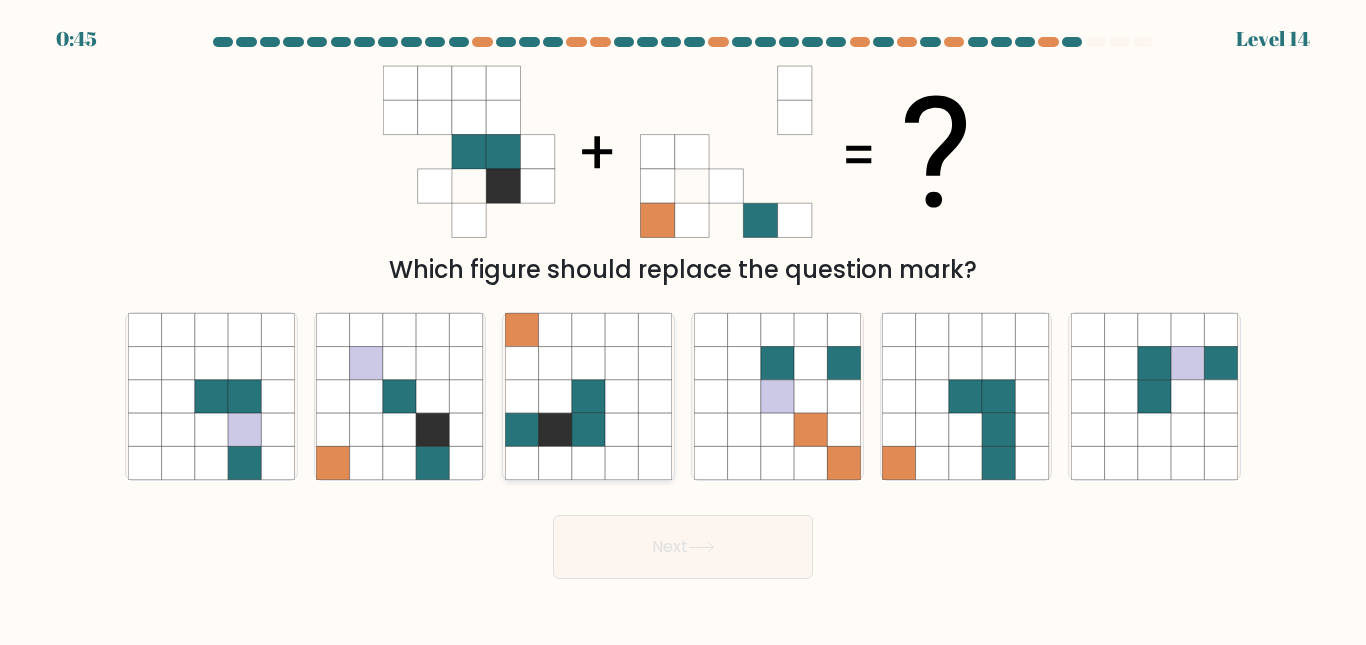 click at bounding box center [555, 396] 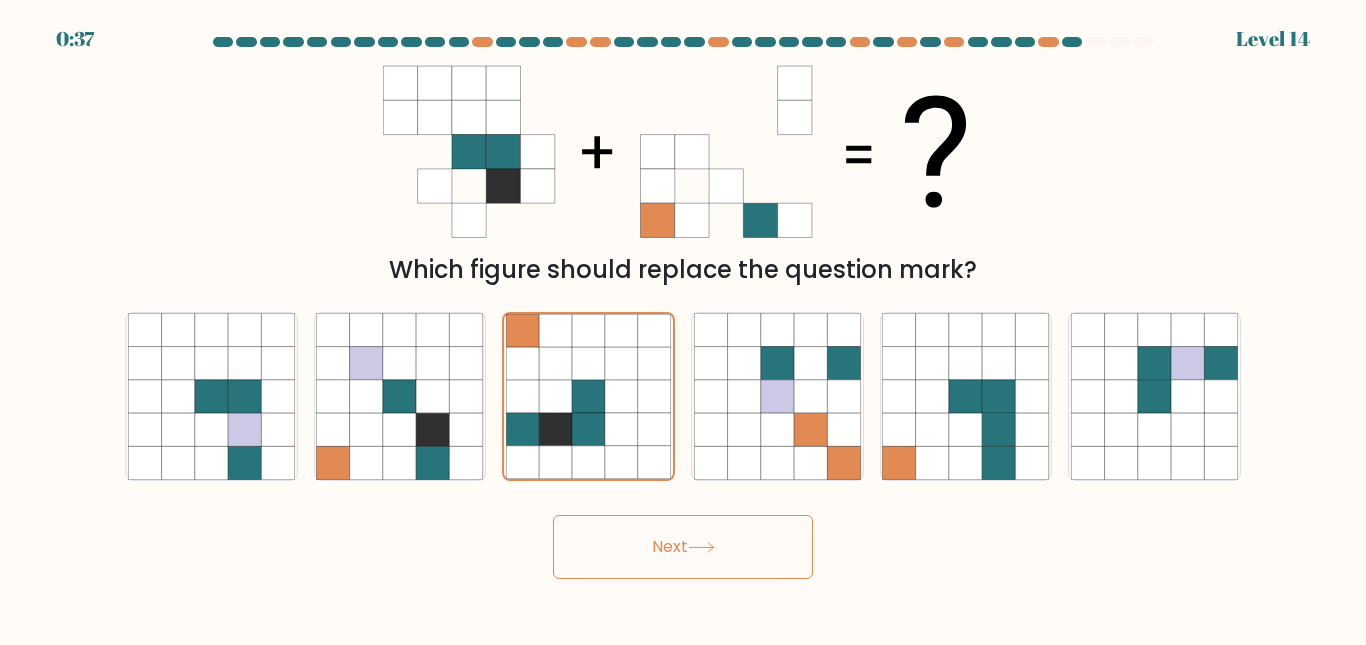 click on "Next" at bounding box center (683, 547) 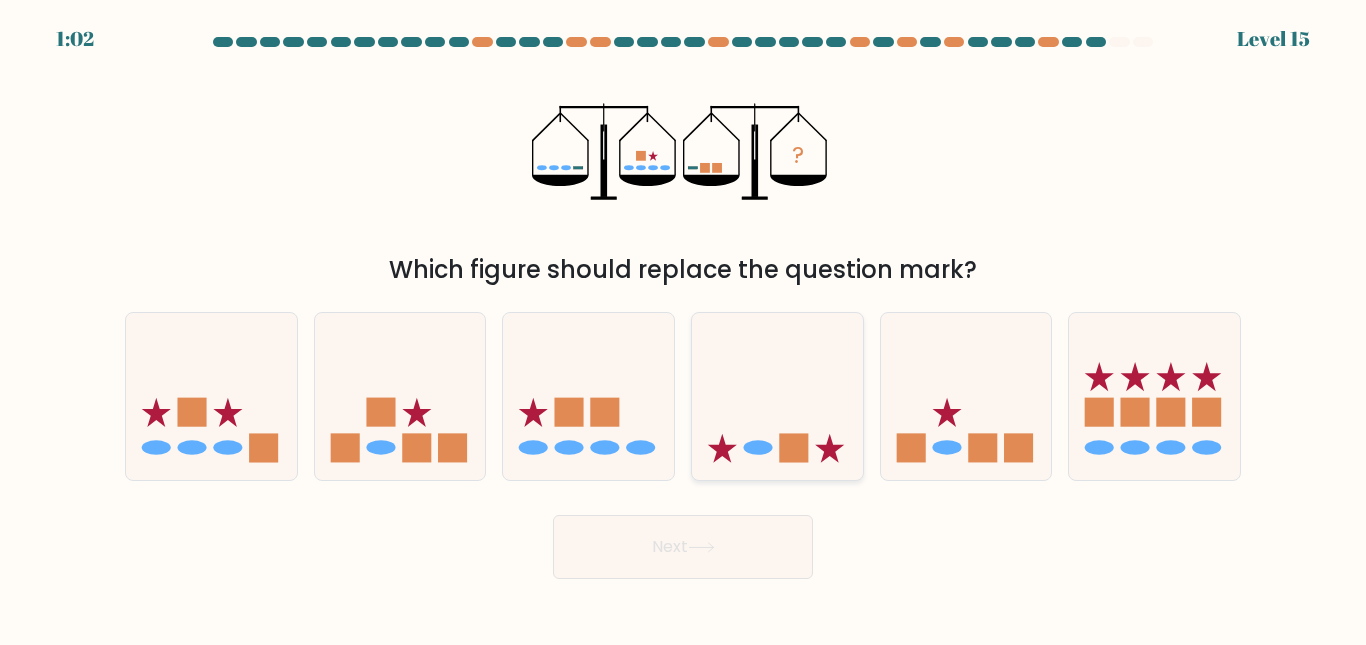 click at bounding box center (777, 396) 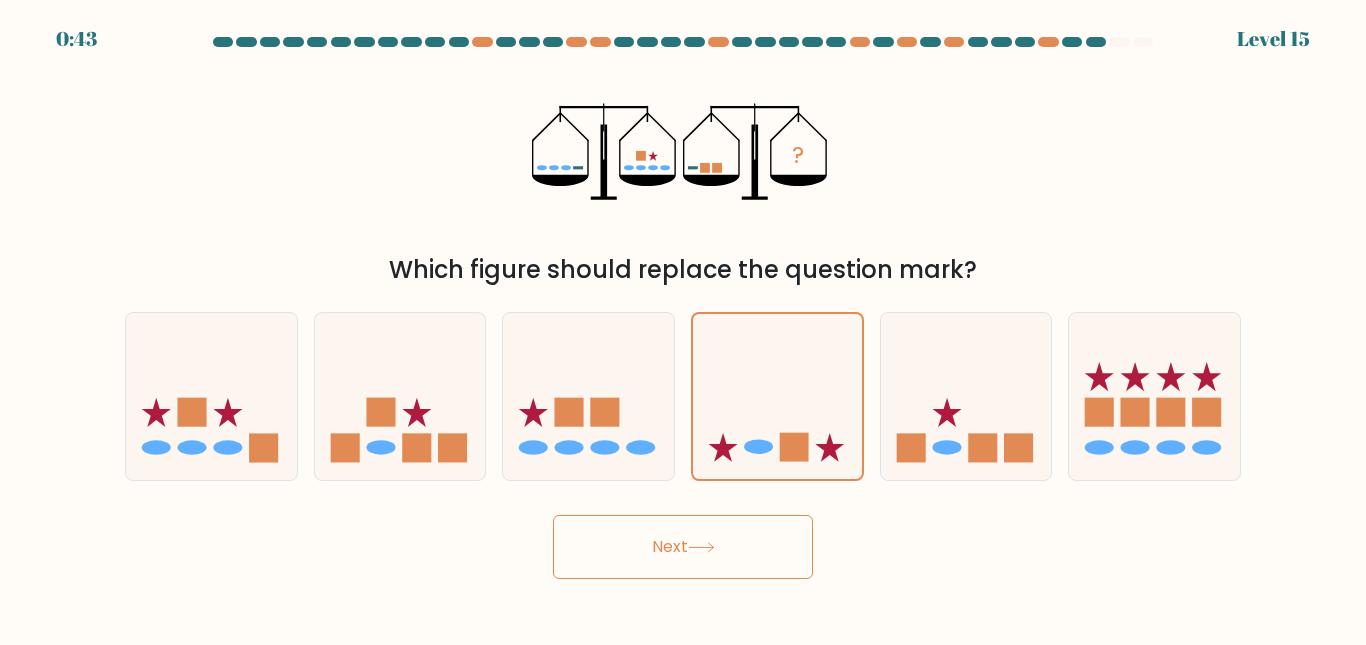click on "Next" at bounding box center [683, 547] 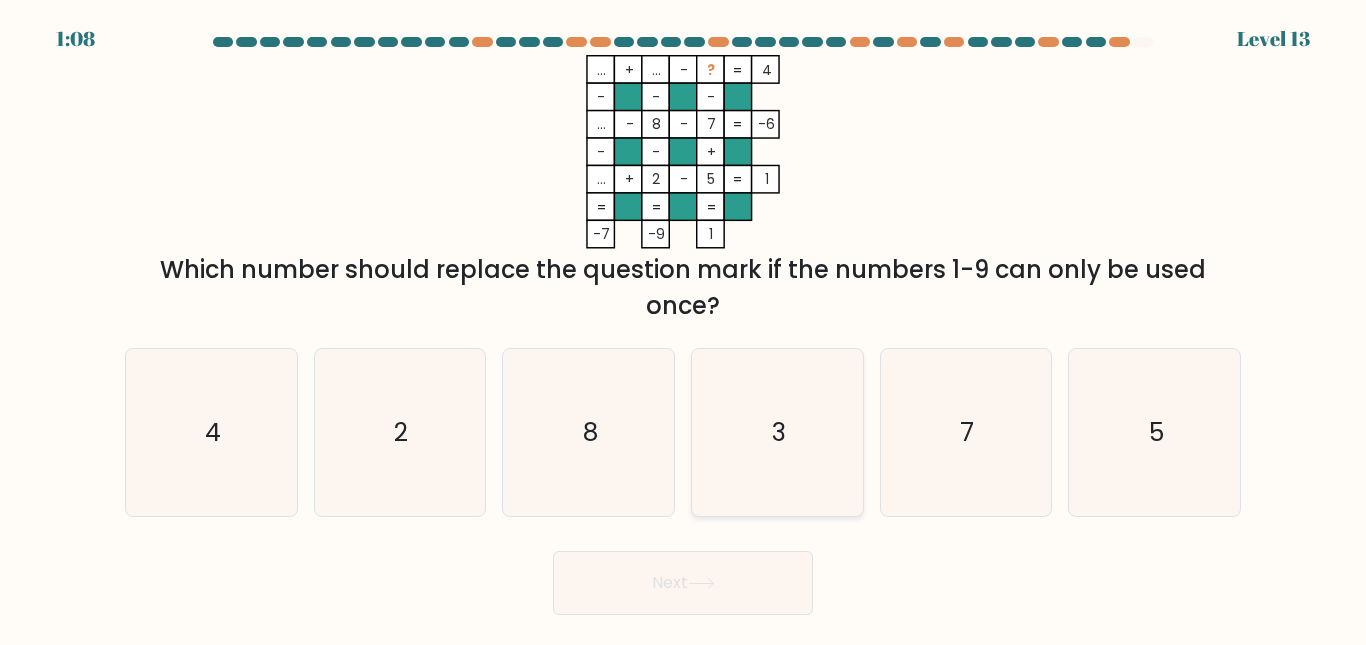 click on "3" at bounding box center (777, 432) 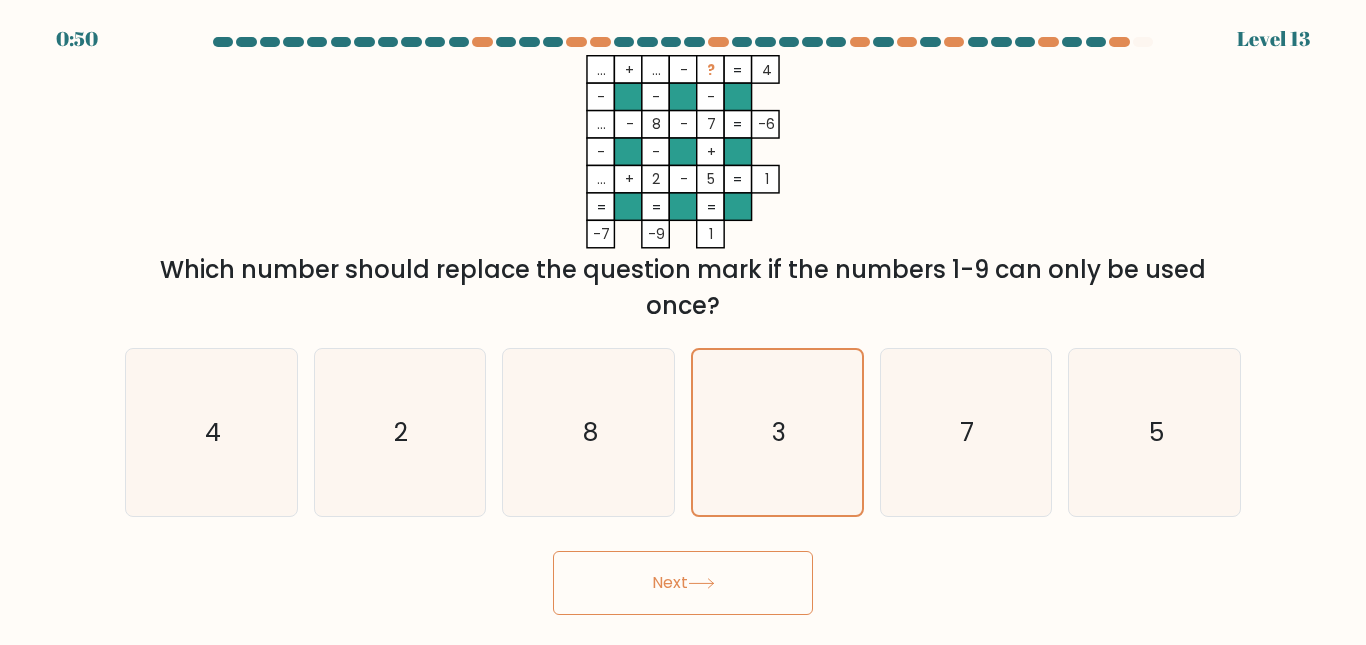 click at bounding box center (701, 583) 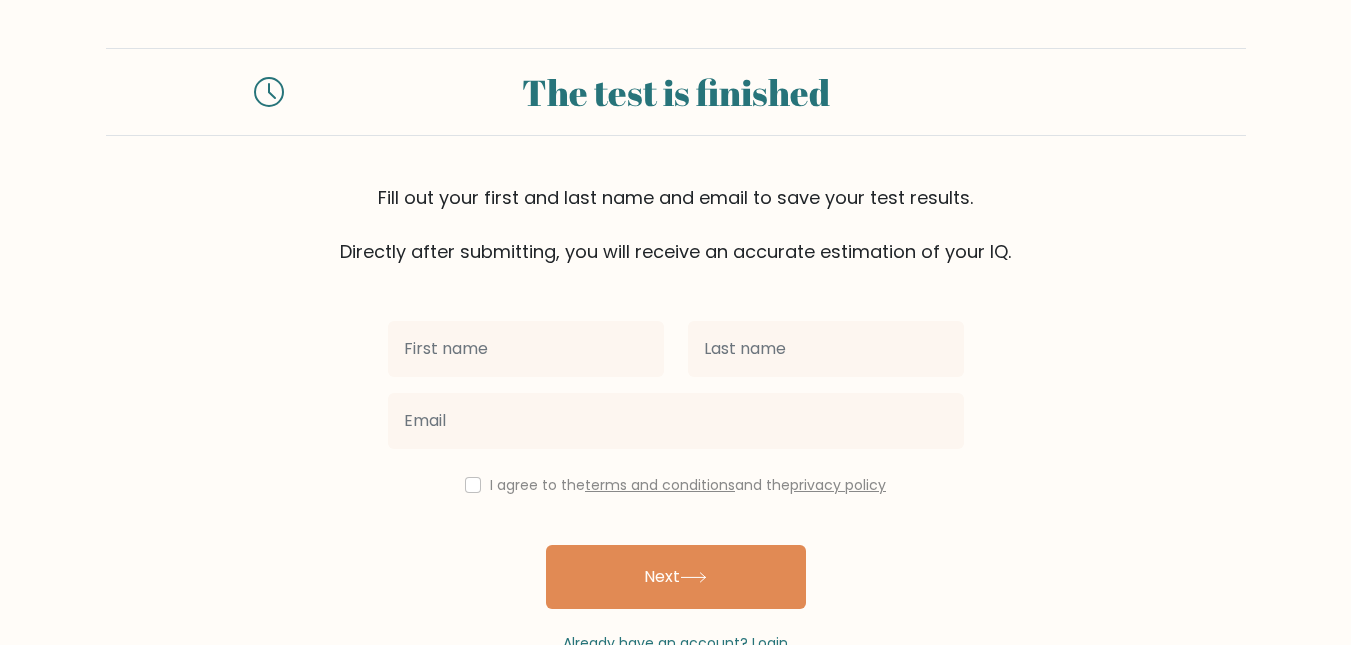 scroll, scrollTop: 0, scrollLeft: 0, axis: both 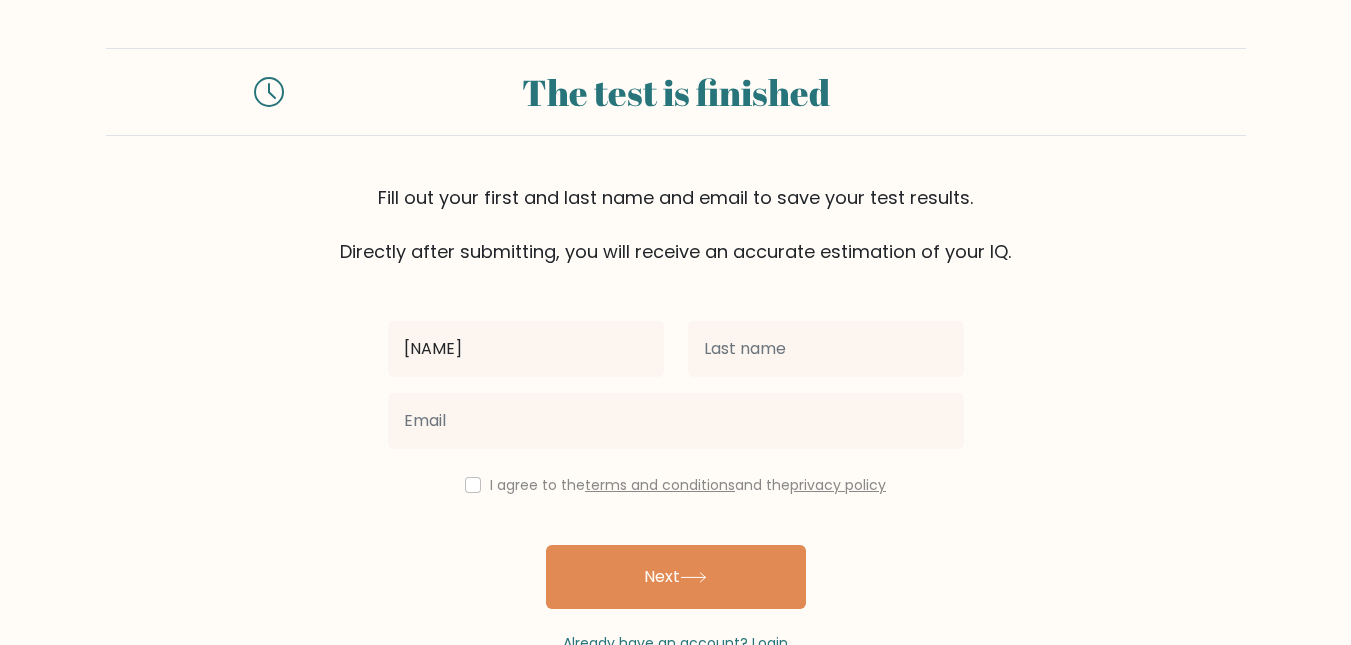 type on "[NAME]" 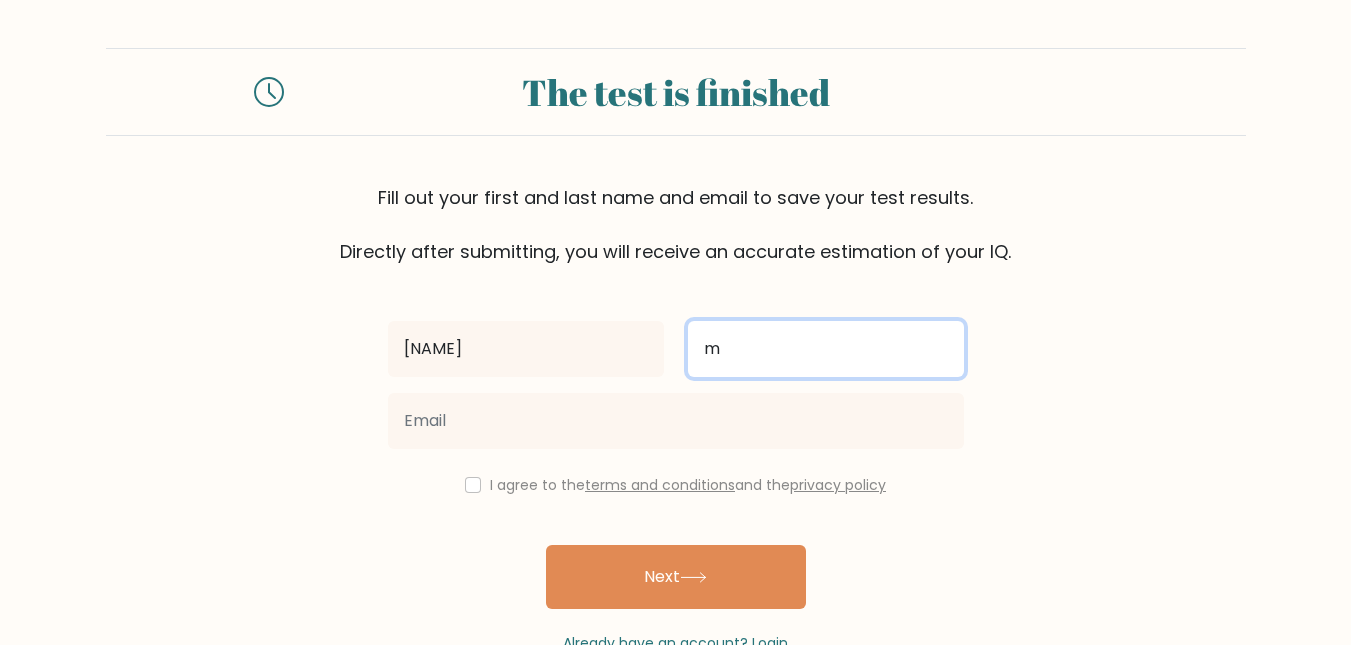click on "m" at bounding box center (826, 349) 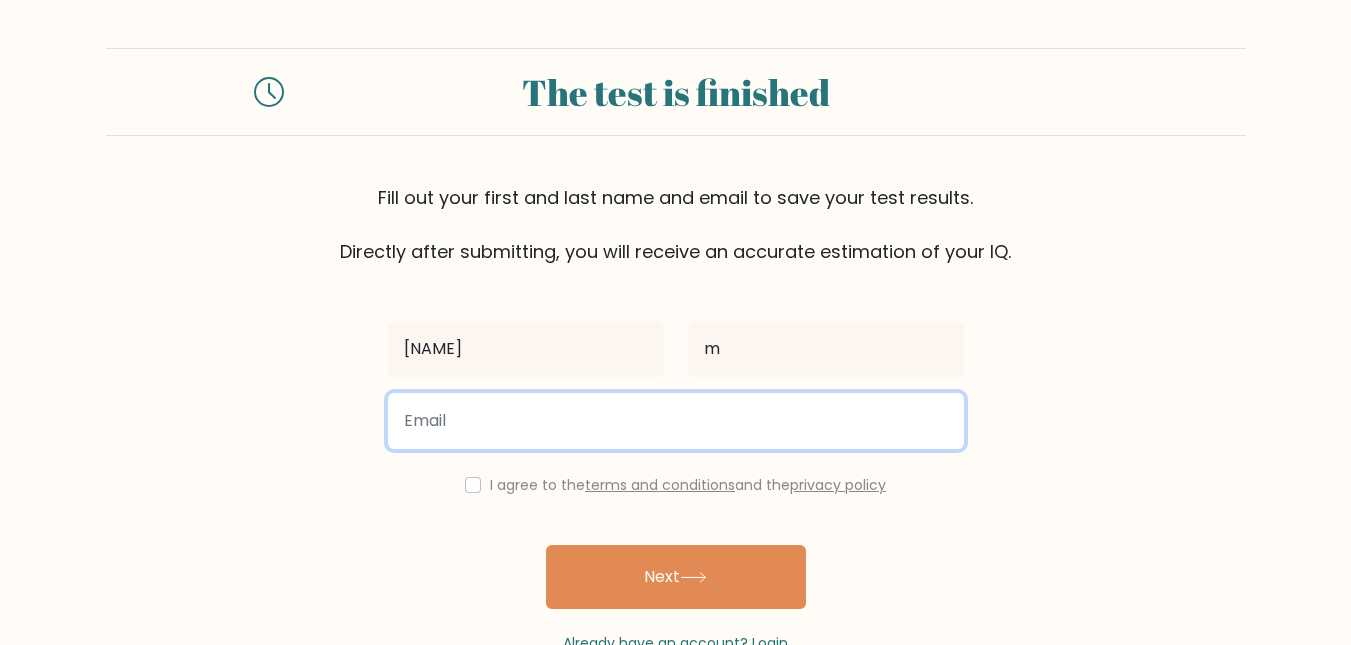 click at bounding box center [676, 421] 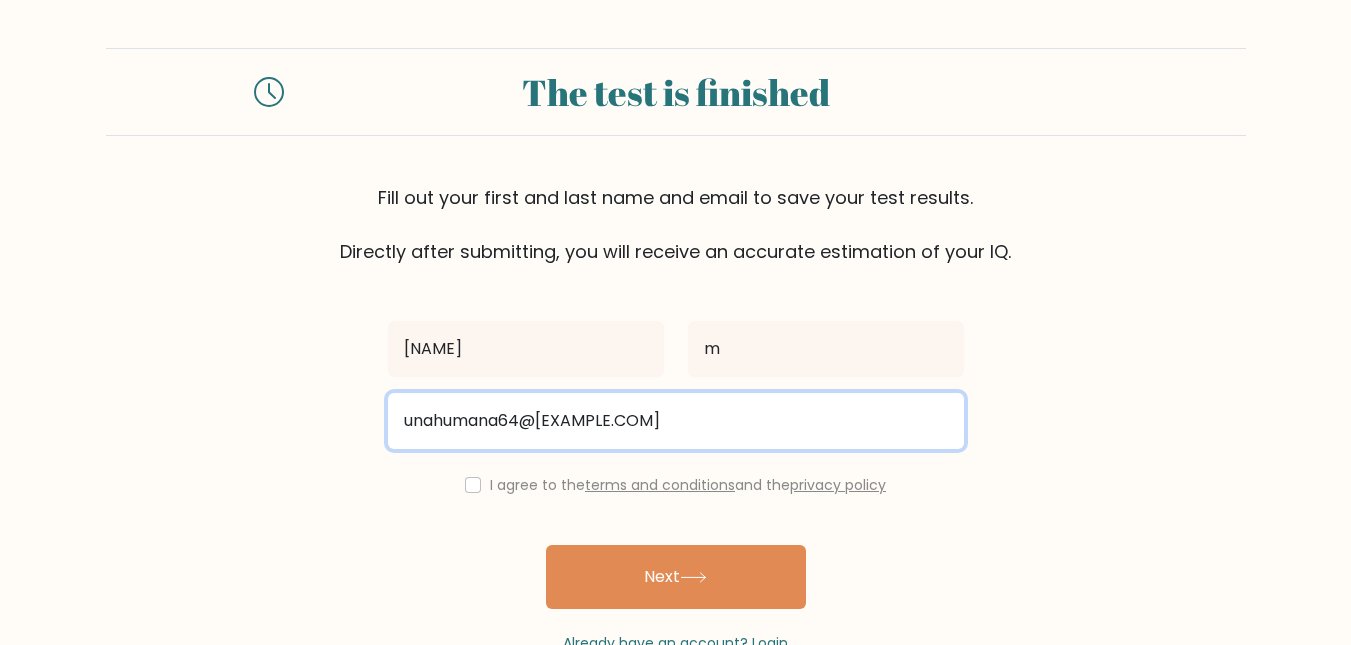 scroll, scrollTop: 57, scrollLeft: 0, axis: vertical 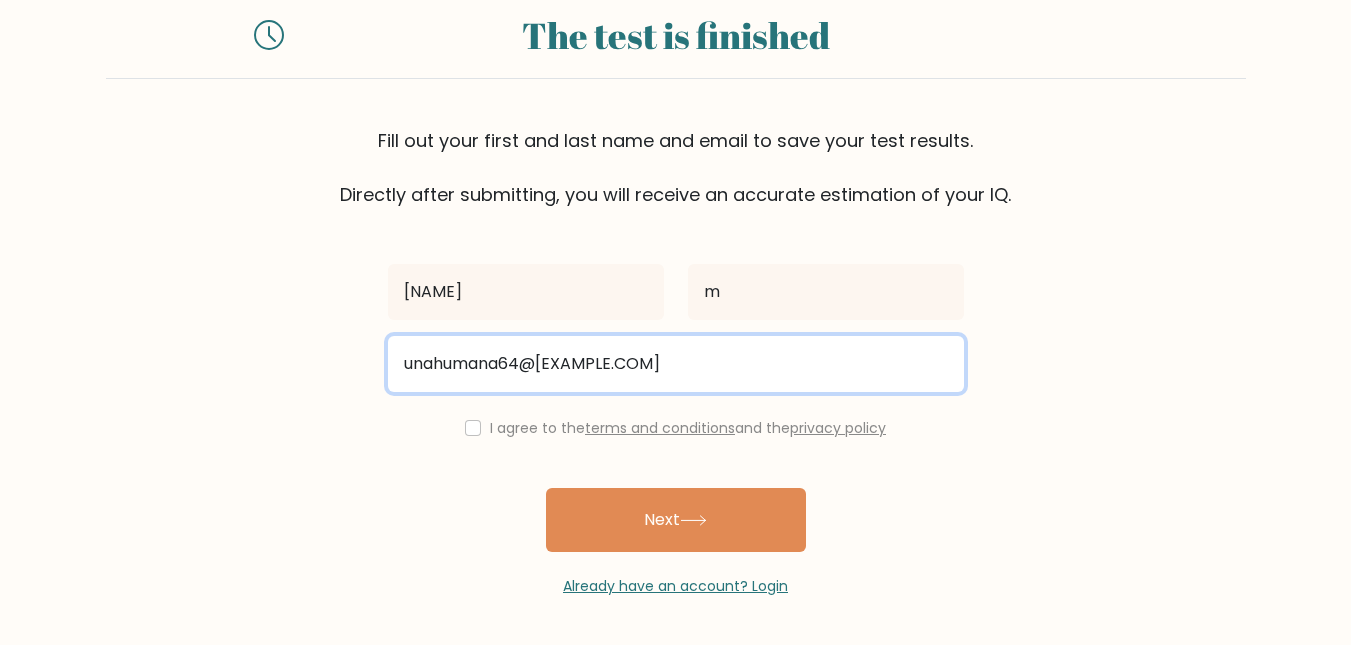 type on "unahumana64@[EXAMPLE.COM]" 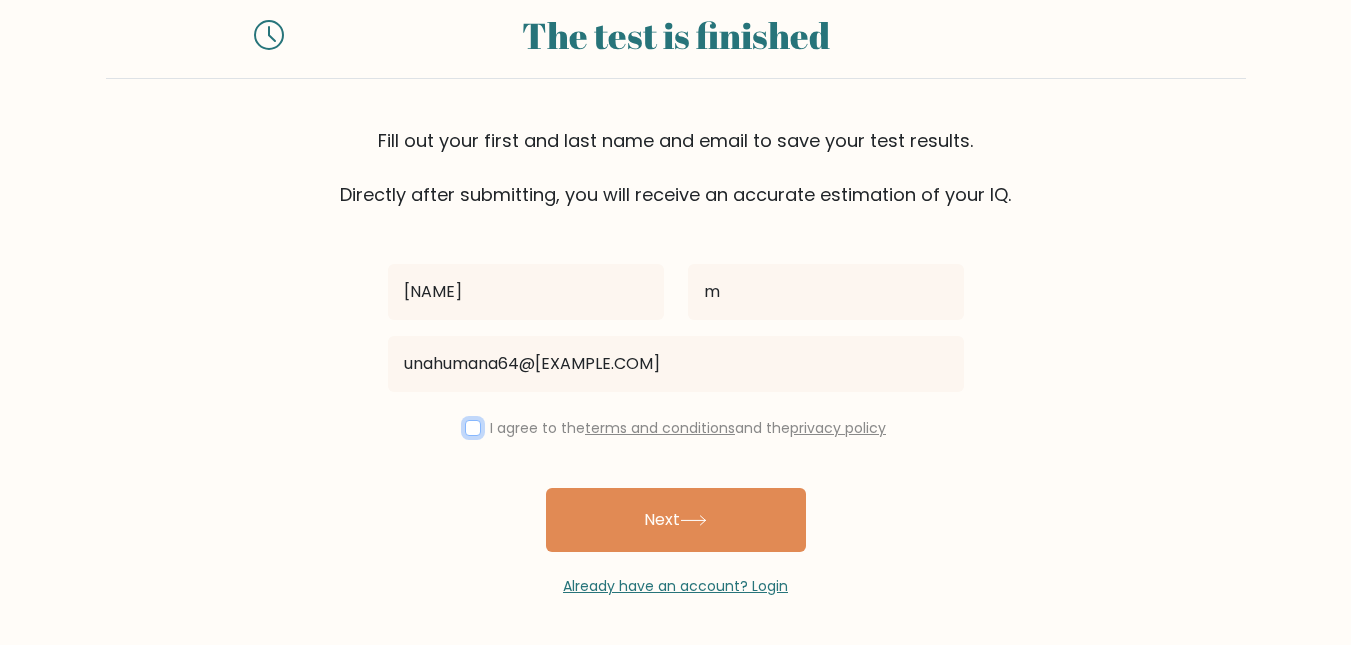 click at bounding box center (473, 428) 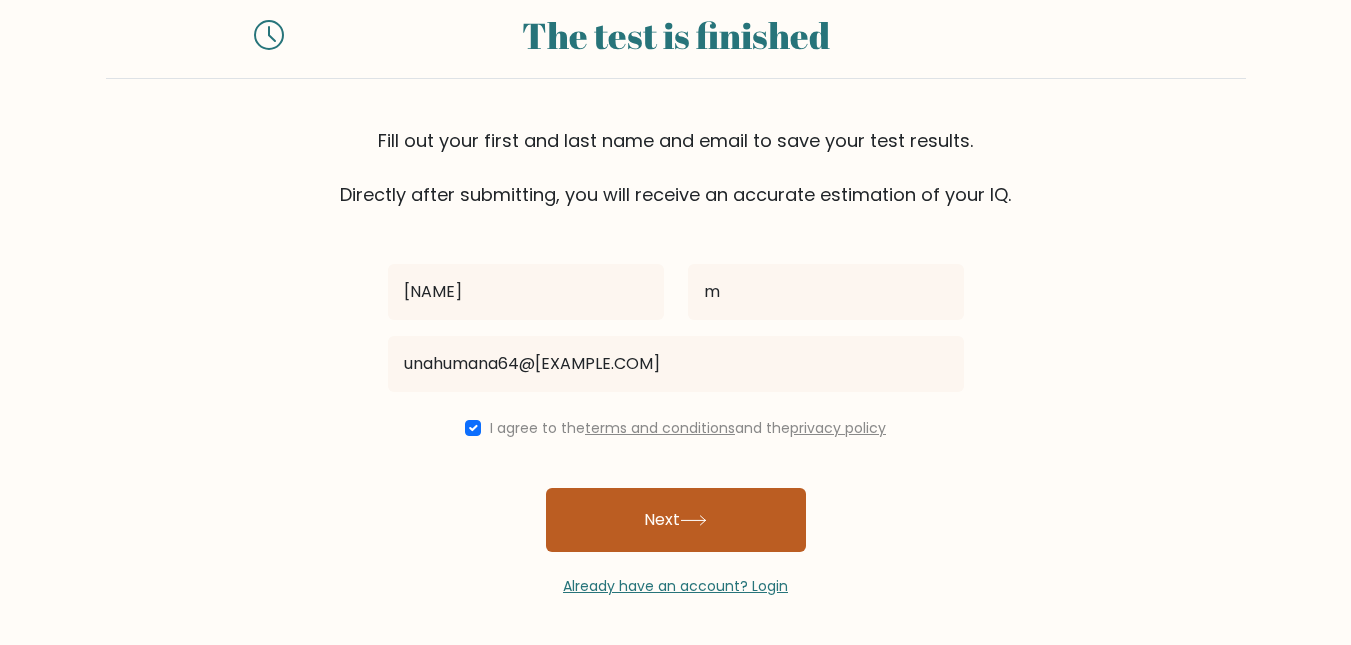 click on "Next" at bounding box center (676, 520) 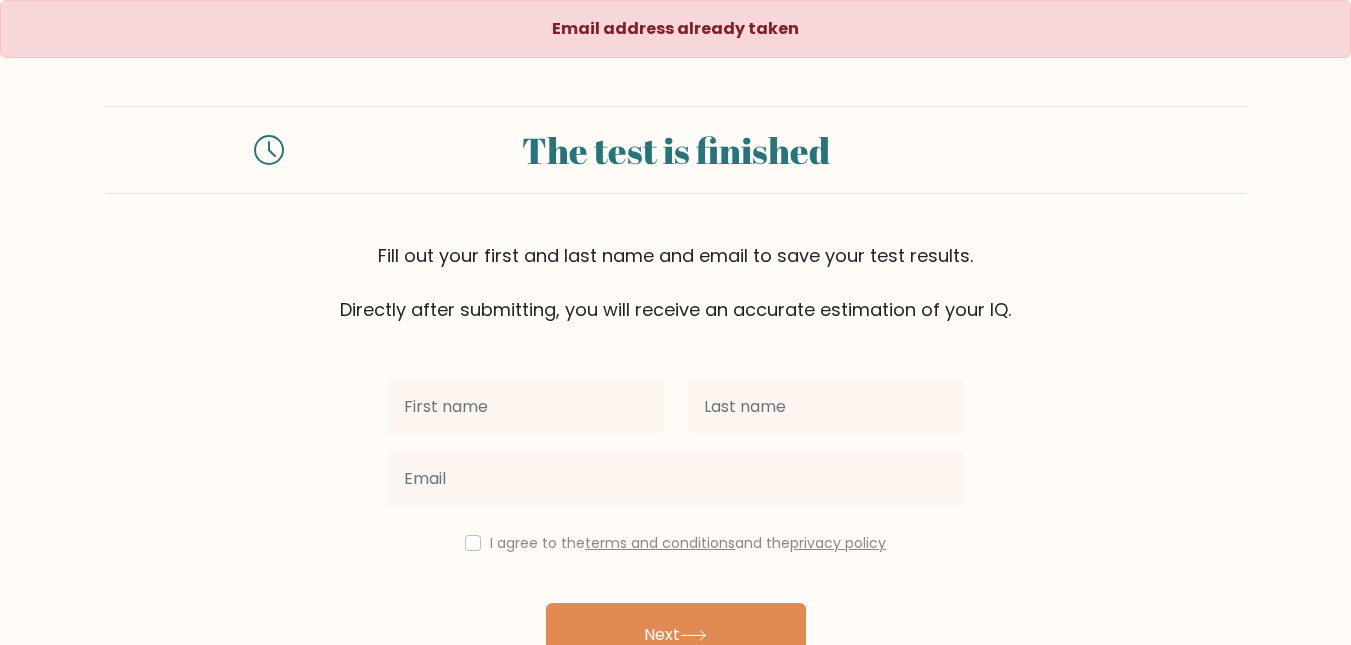 scroll, scrollTop: 0, scrollLeft: 0, axis: both 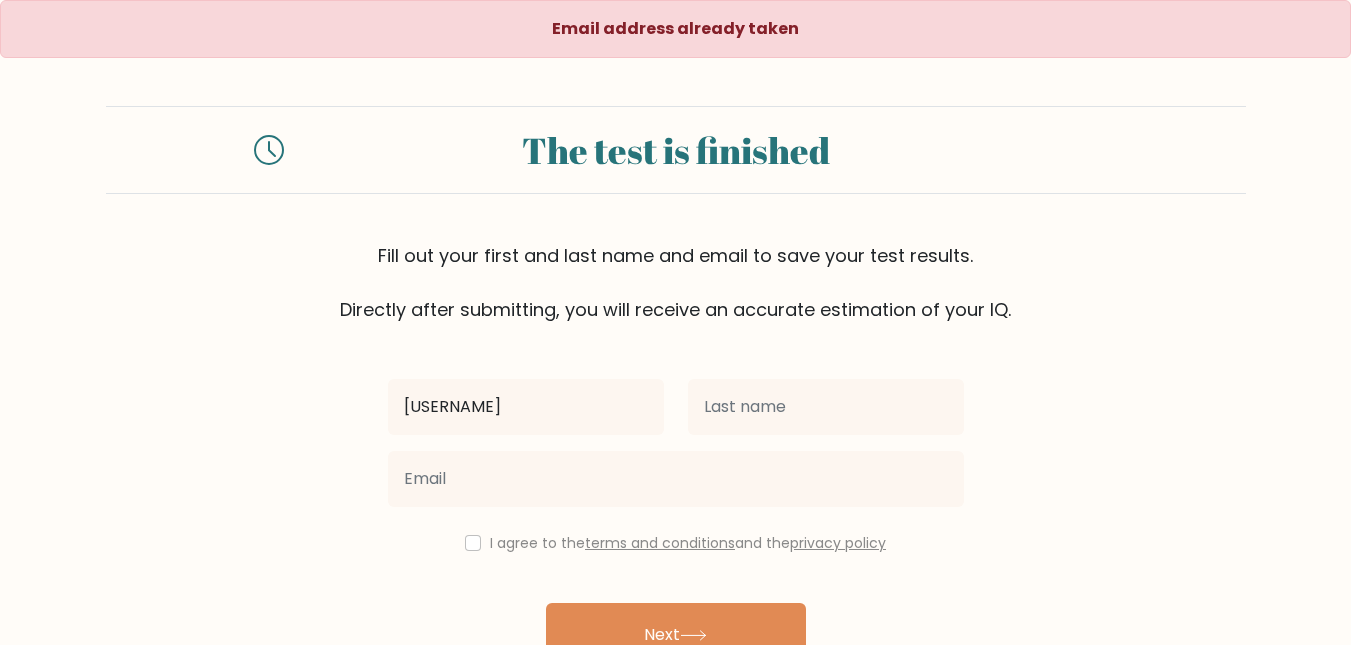 type on "[USERNAME]" 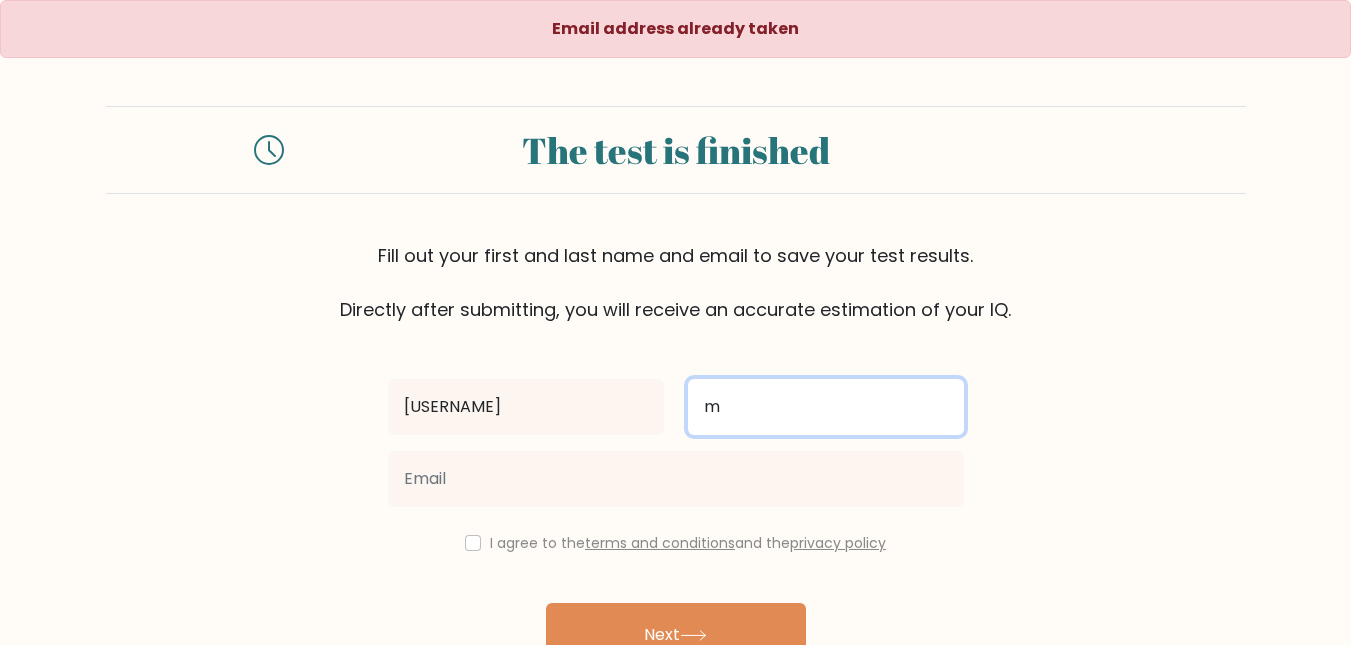 click on "m" at bounding box center [826, 407] 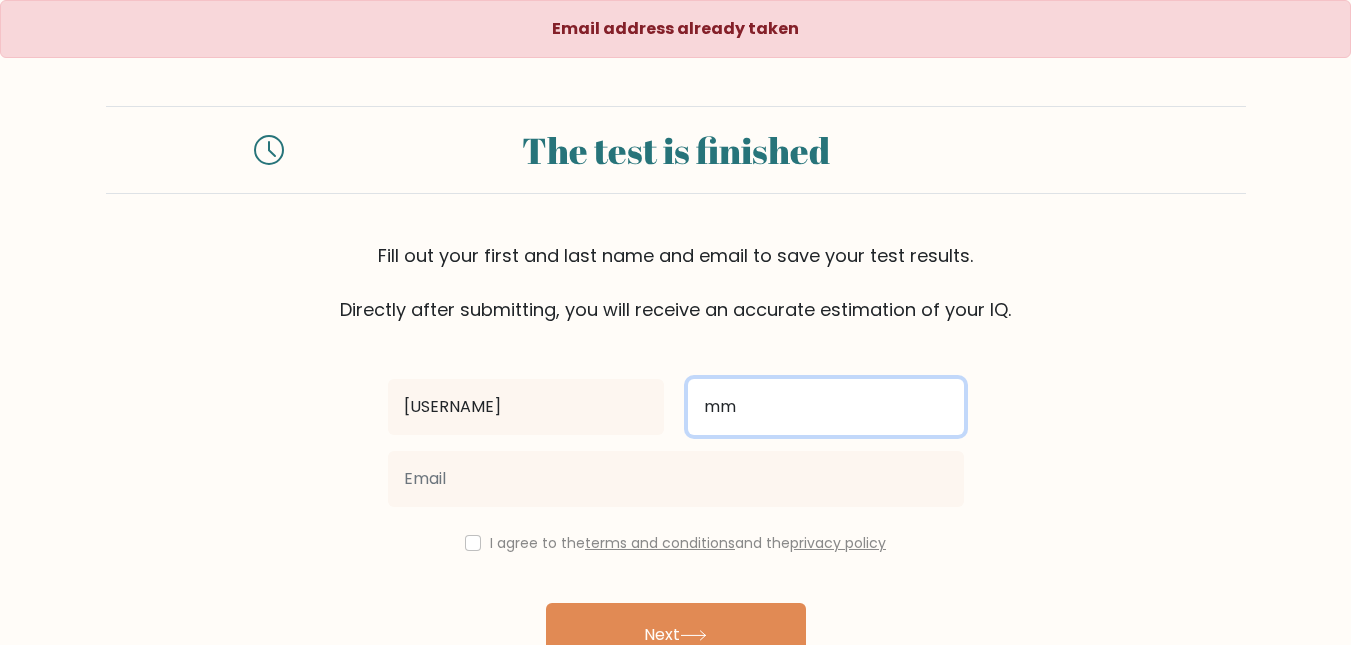 type on "mm" 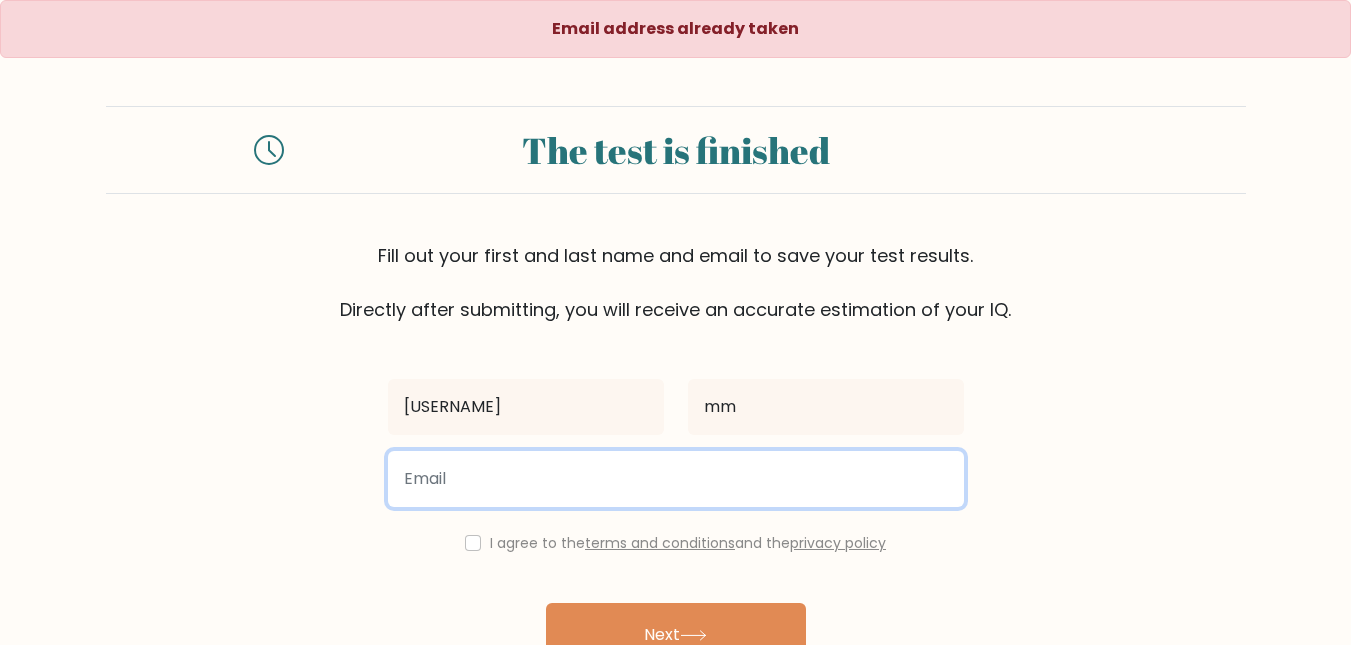 click at bounding box center (676, 479) 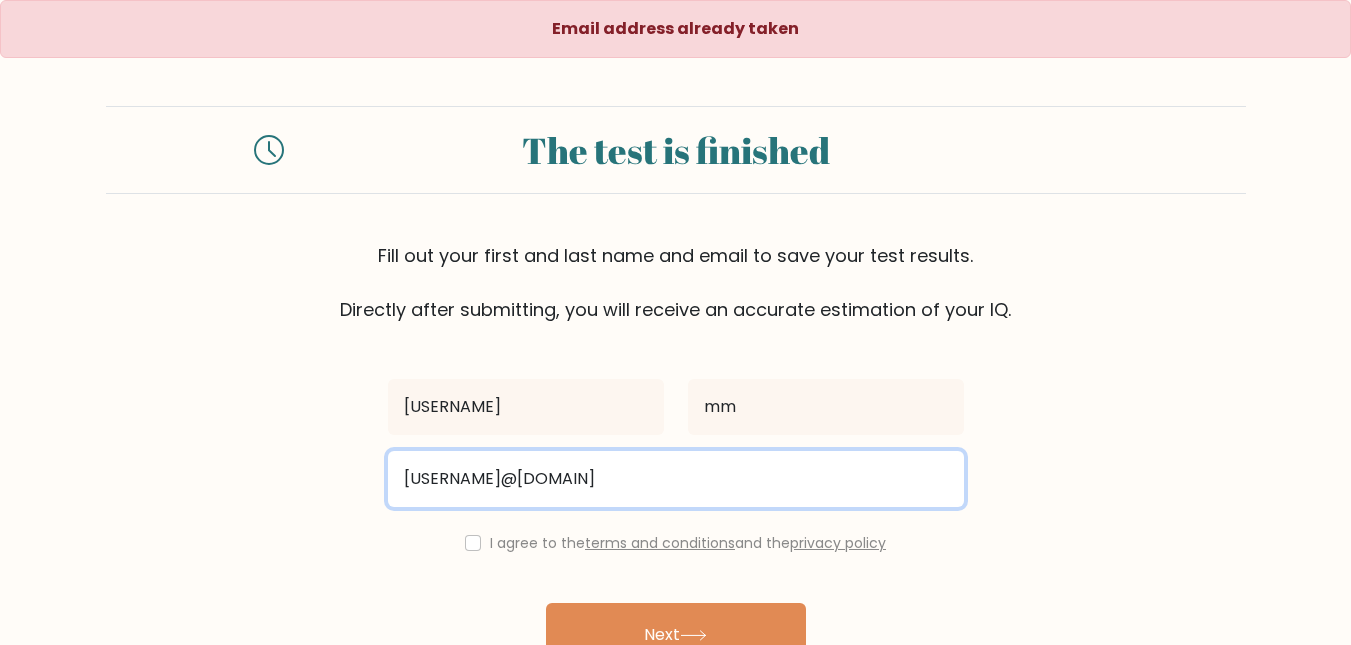 scroll, scrollTop: 115, scrollLeft: 0, axis: vertical 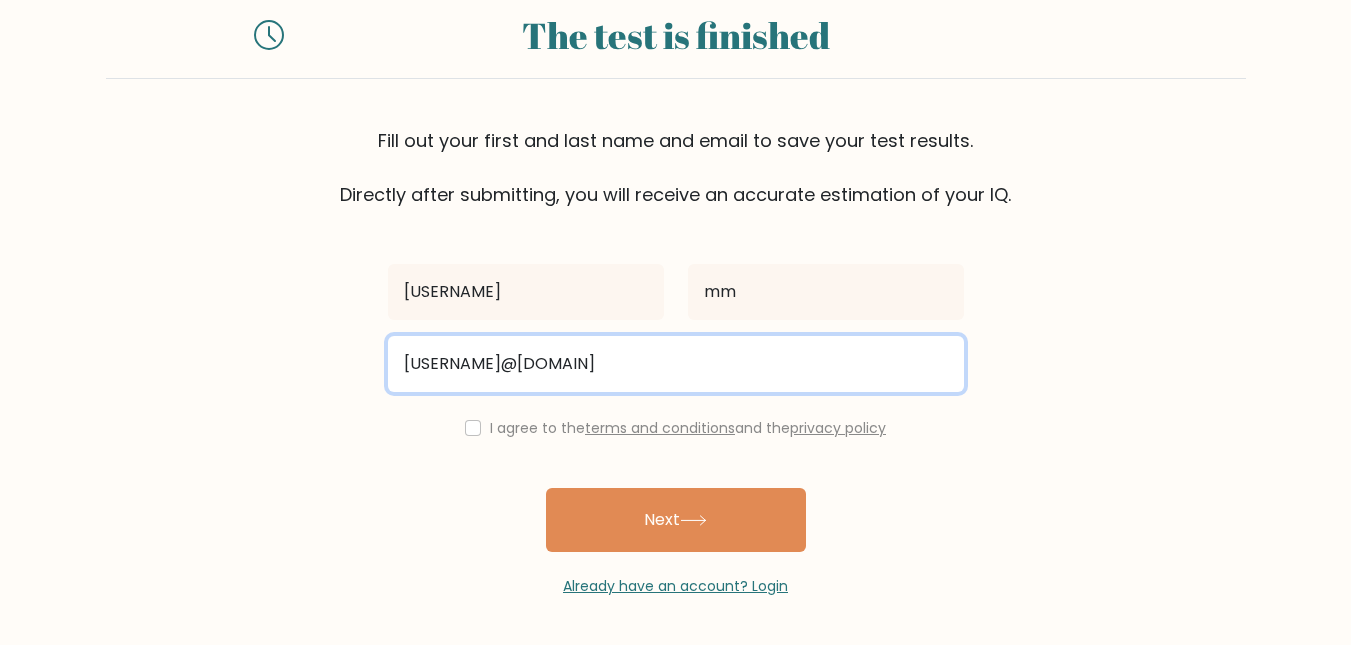 type on "[USERNAME]@[DOMAIN]" 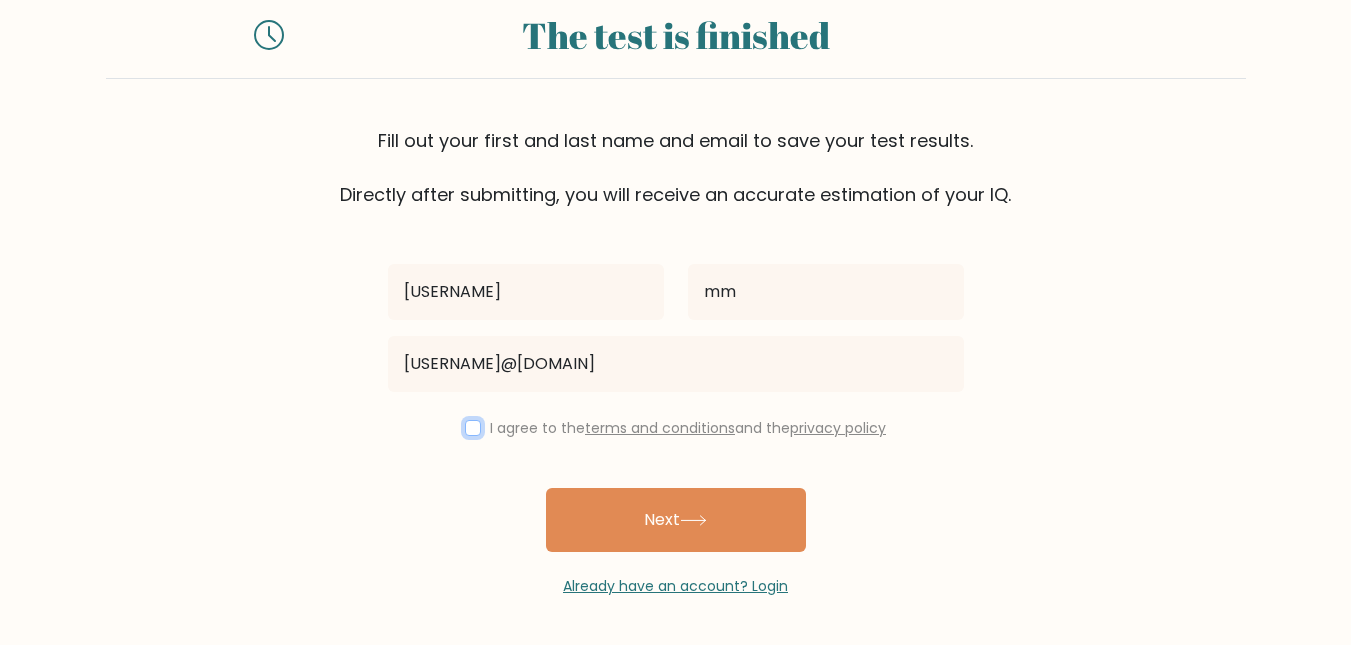 click at bounding box center (473, 428) 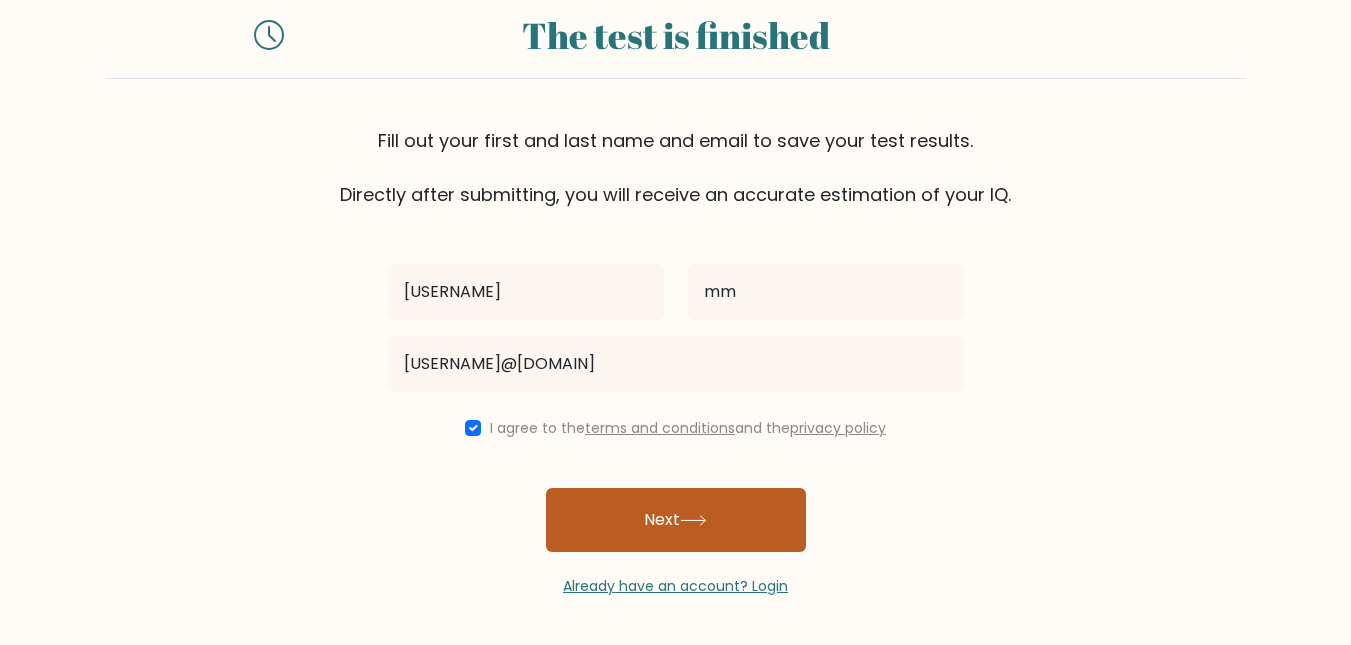 click on "Next" at bounding box center [676, 520] 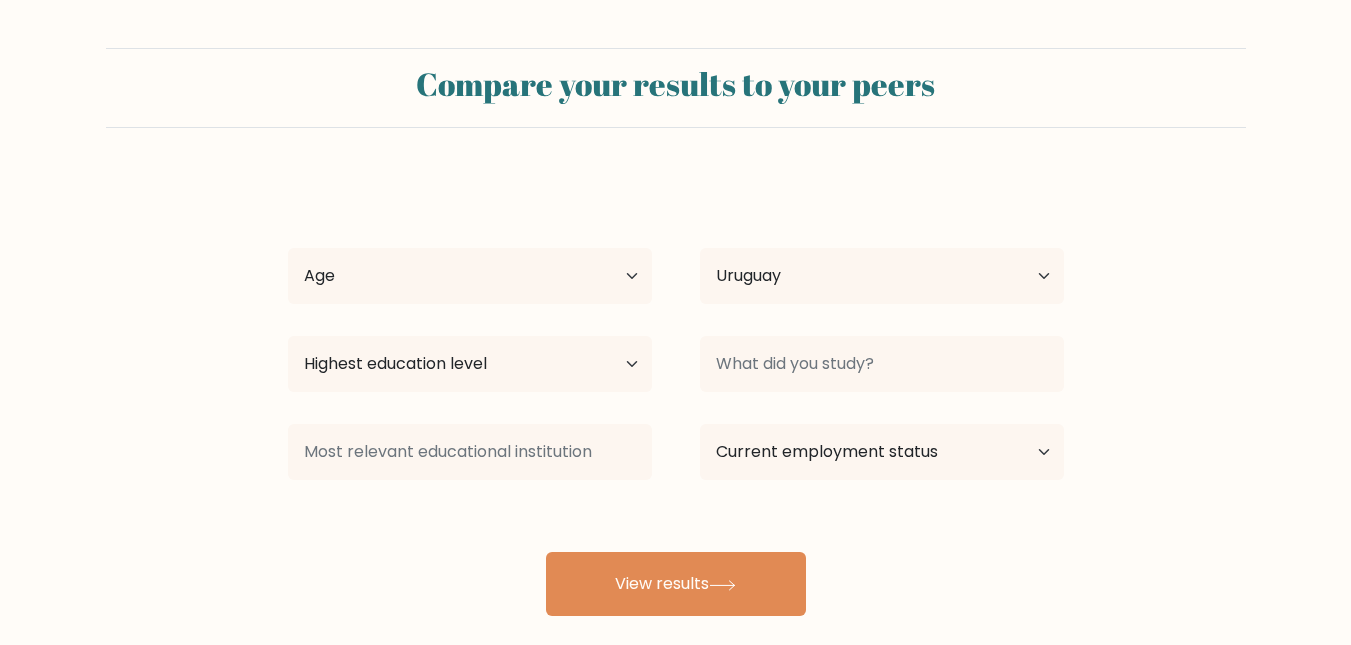 scroll, scrollTop: 0, scrollLeft: 0, axis: both 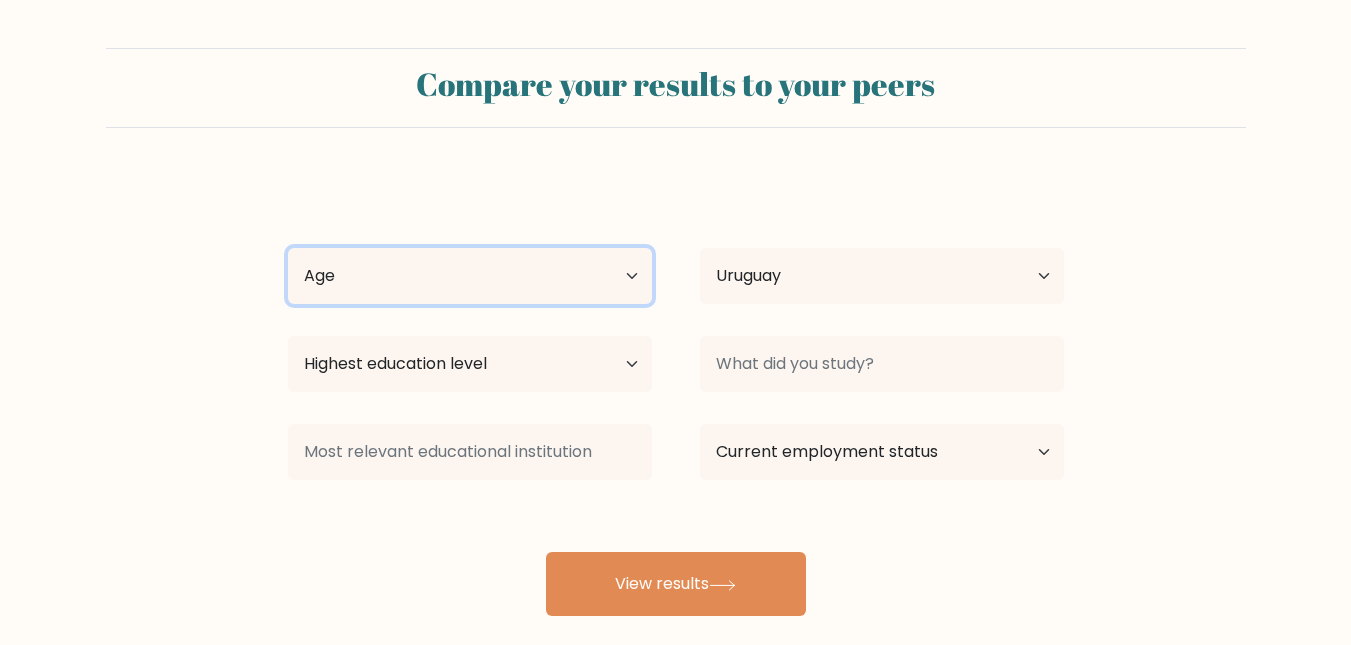 click on "Age
Under 18 years old
18-24 years old
25-34 years old
35-44 years old
45-54 years old
55-64 years old
65 years old and above" at bounding box center [470, 276] 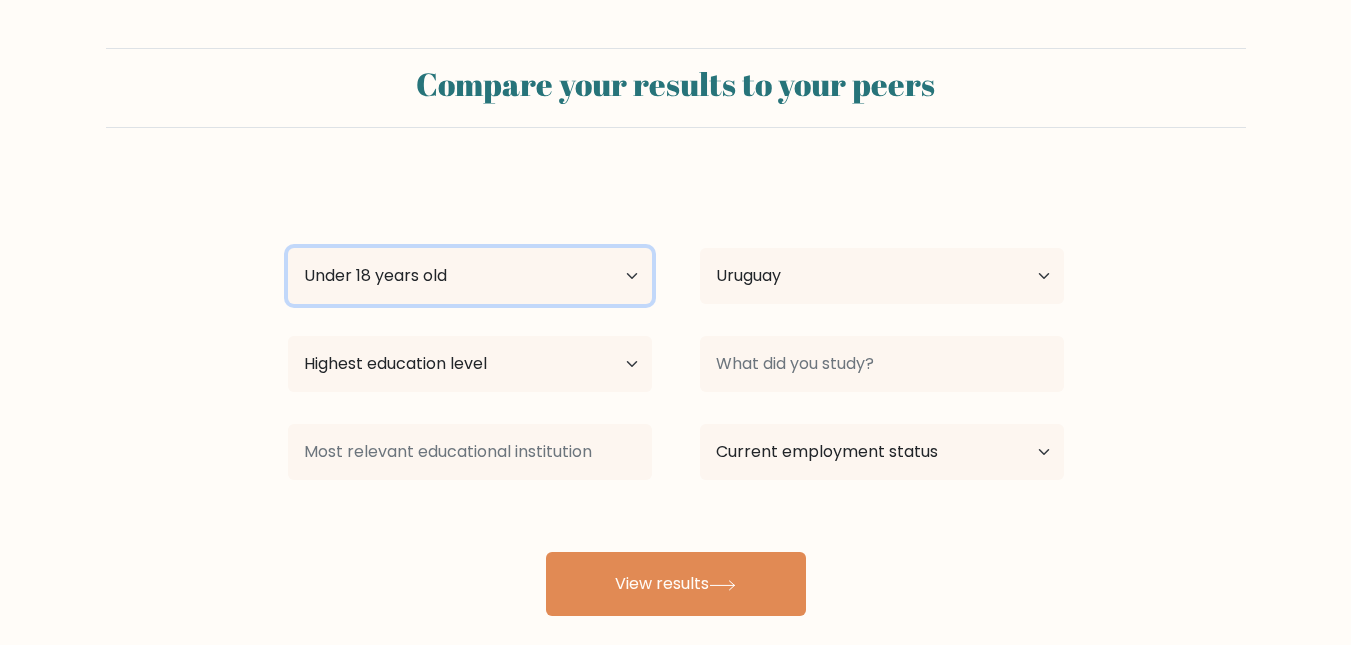click on "Age
Under 18 years old
18-24 years old
25-34 years old
35-44 years old
45-54 years old
55-64 years old
65 years old and above" at bounding box center [470, 276] 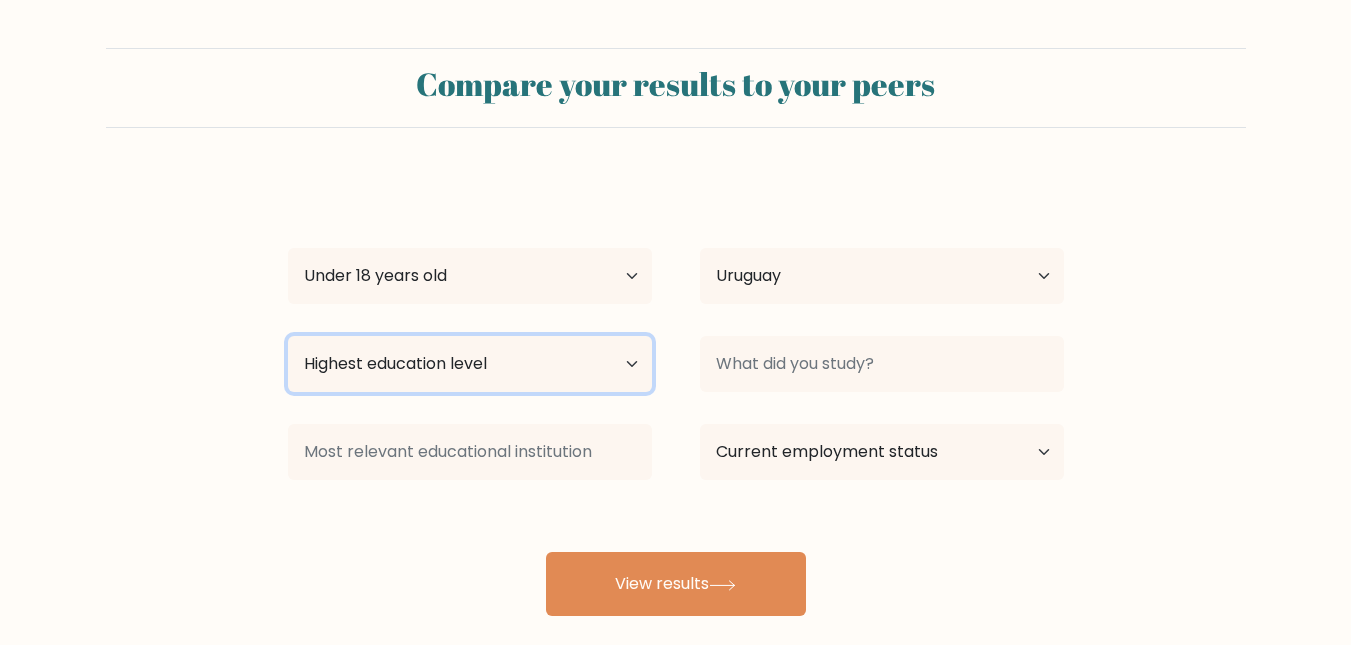 click on "Highest education level
No schooling
Primary
Lower Secondary
Upper Secondary
Occupation Specific
Bachelor's degree
Master's degree
Doctoral degree" at bounding box center [470, 364] 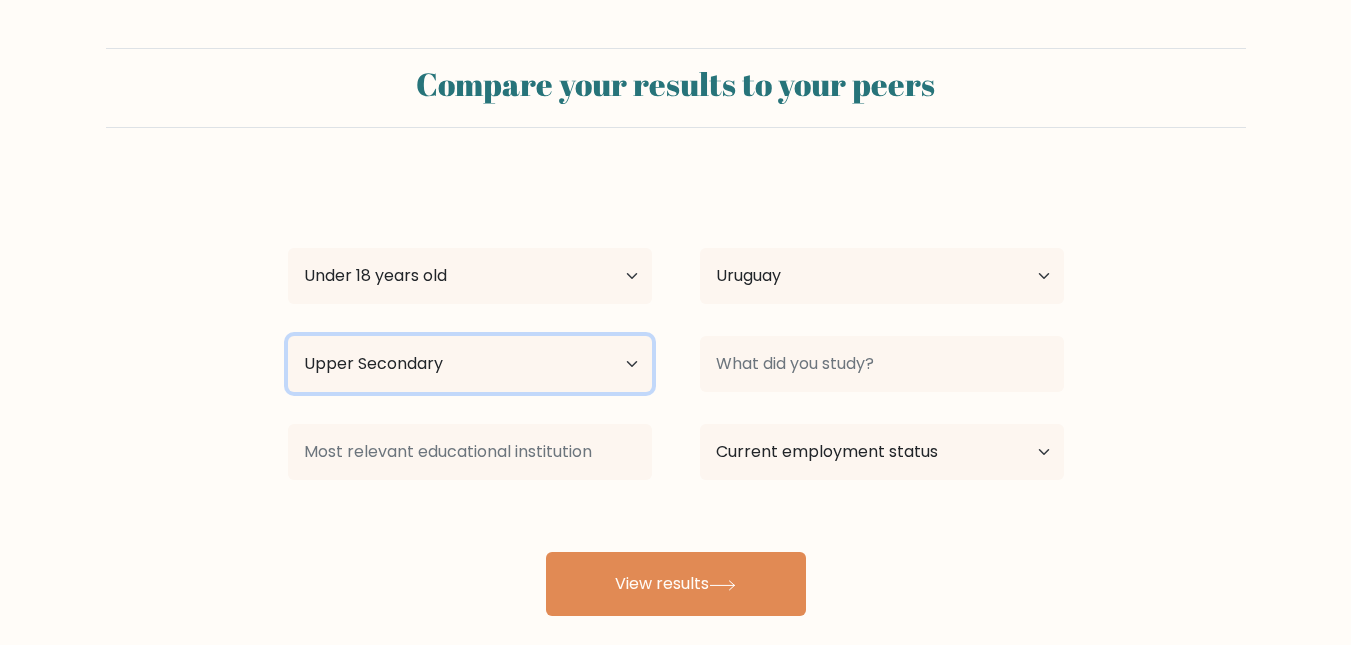 click on "Highest education level
No schooling
Primary
Lower Secondary
Upper Secondary
Occupation Specific
Bachelor's degree
Master's degree
Doctoral degree" at bounding box center (470, 364) 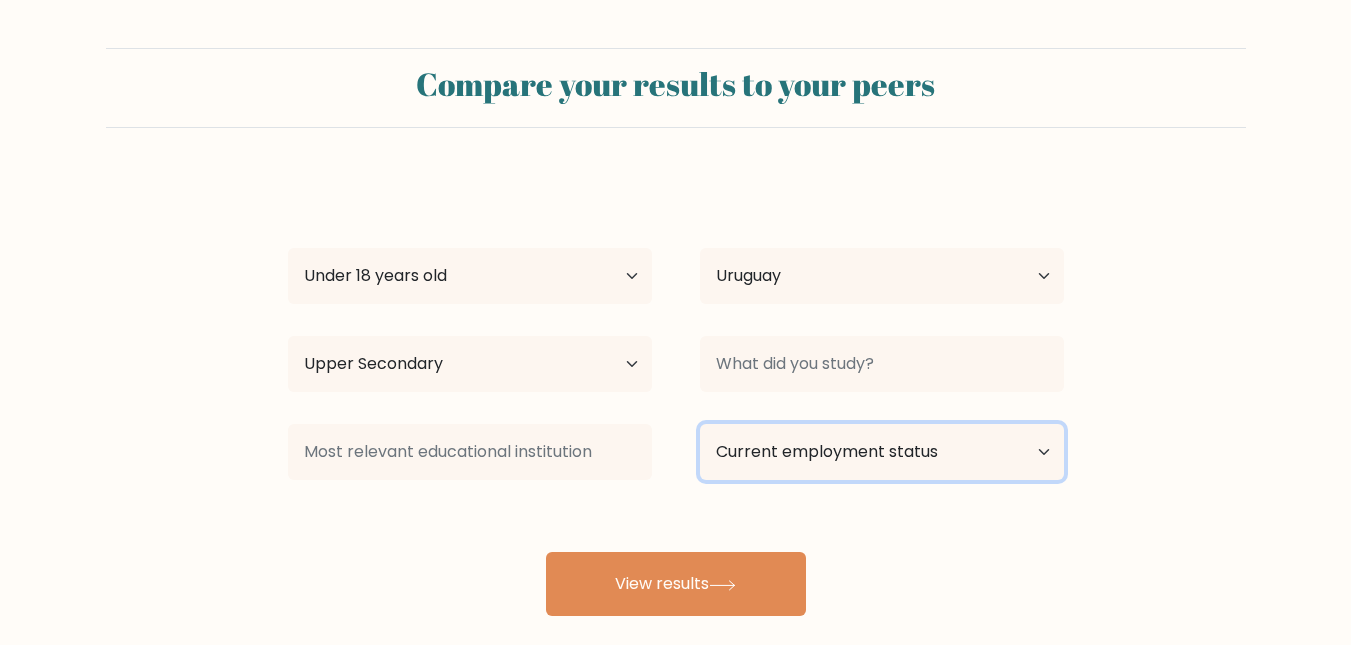 click on "Current employment status
Employed
Student
Retired
Other / prefer not to answer" at bounding box center (882, 452) 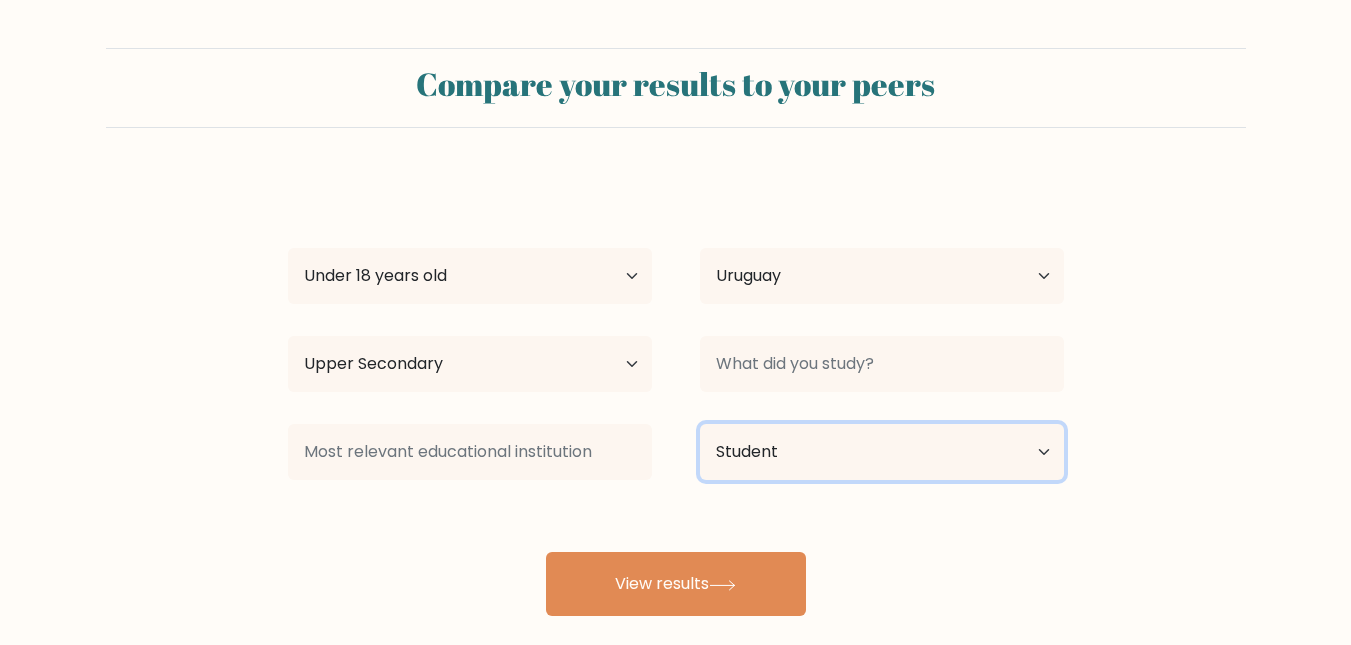 click on "Current employment status
Employed
Student
Retired
Other / prefer not to answer" at bounding box center [882, 452] 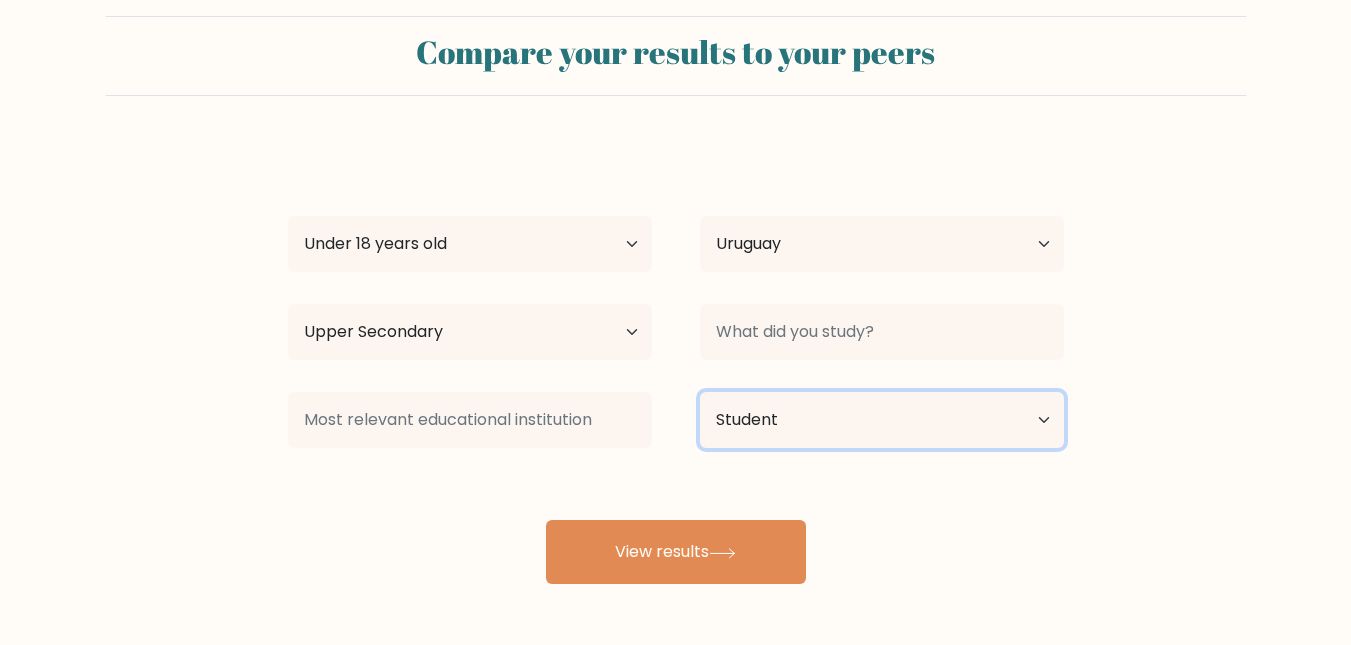 scroll, scrollTop: 36, scrollLeft: 0, axis: vertical 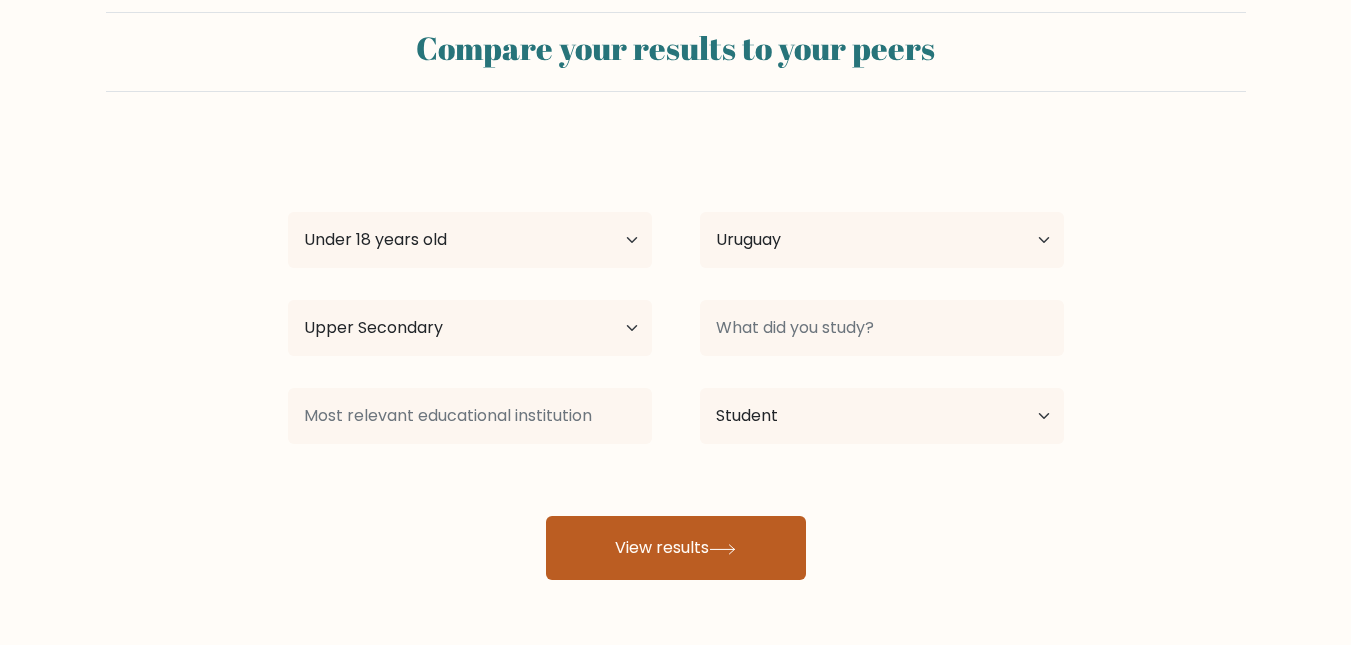 click on "View results" at bounding box center [676, 548] 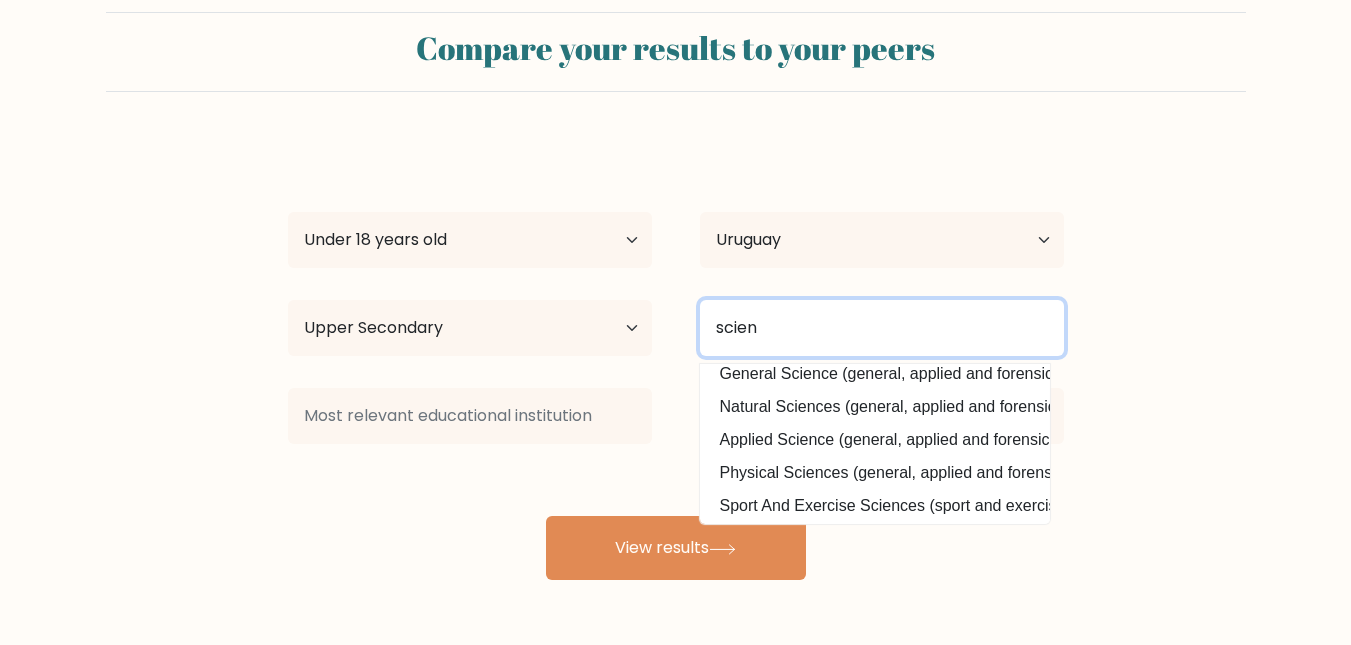scroll, scrollTop: 195, scrollLeft: 0, axis: vertical 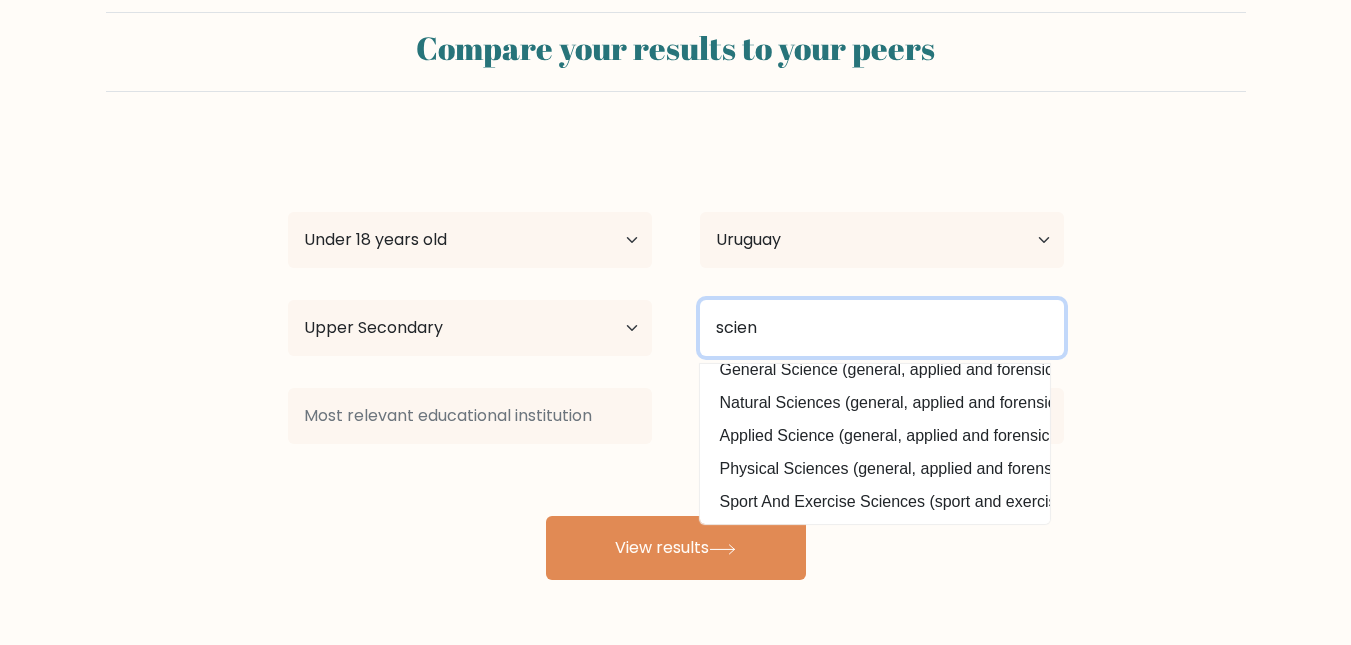 click on "scien" at bounding box center (882, 328) 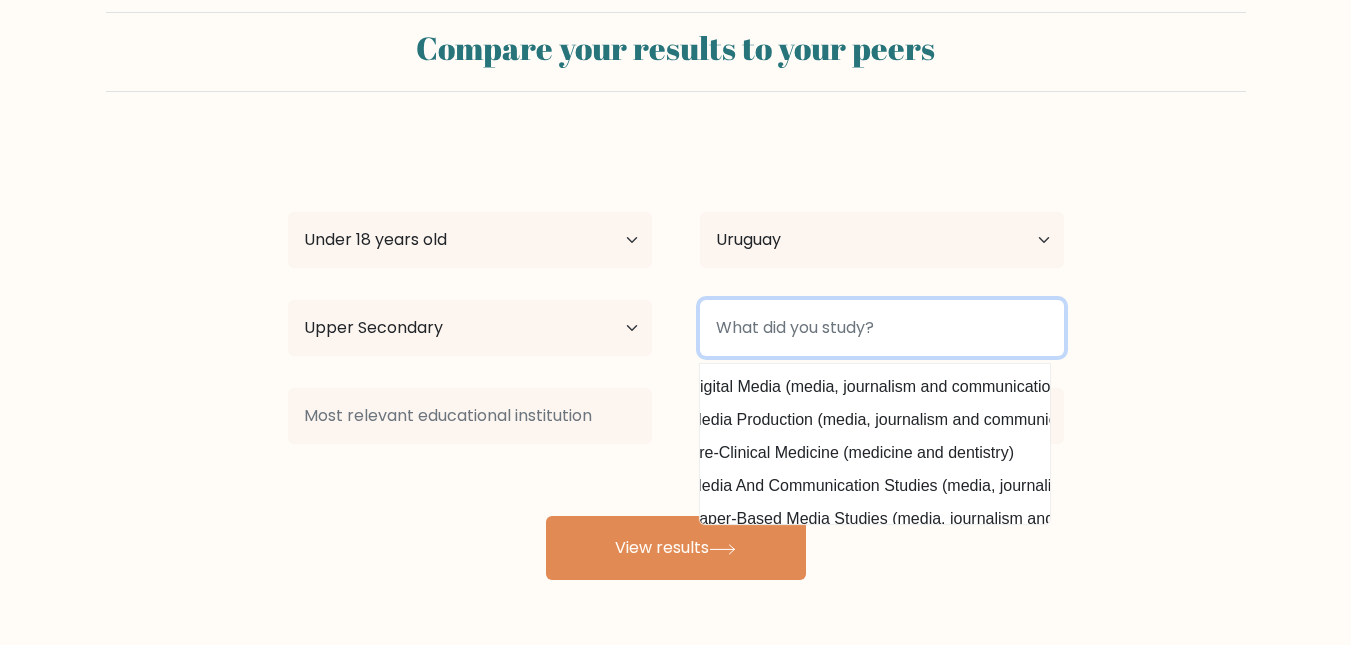 scroll, scrollTop: 0, scrollLeft: 0, axis: both 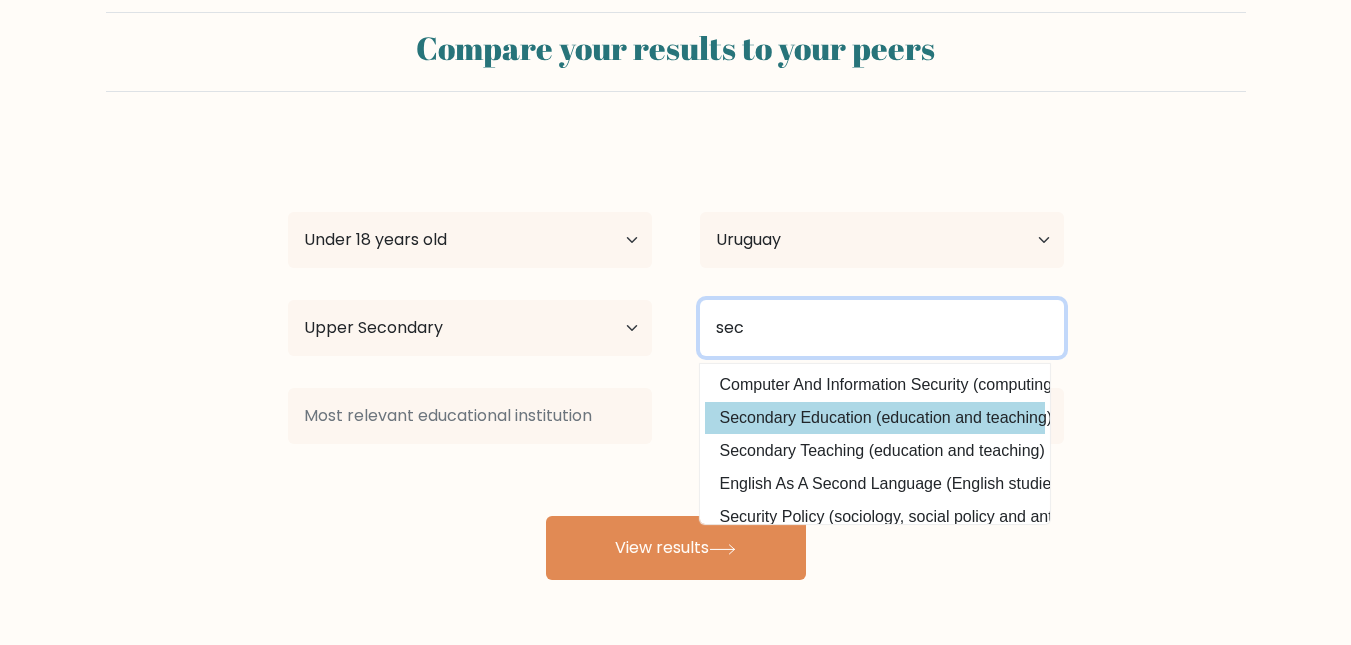 type on "sec" 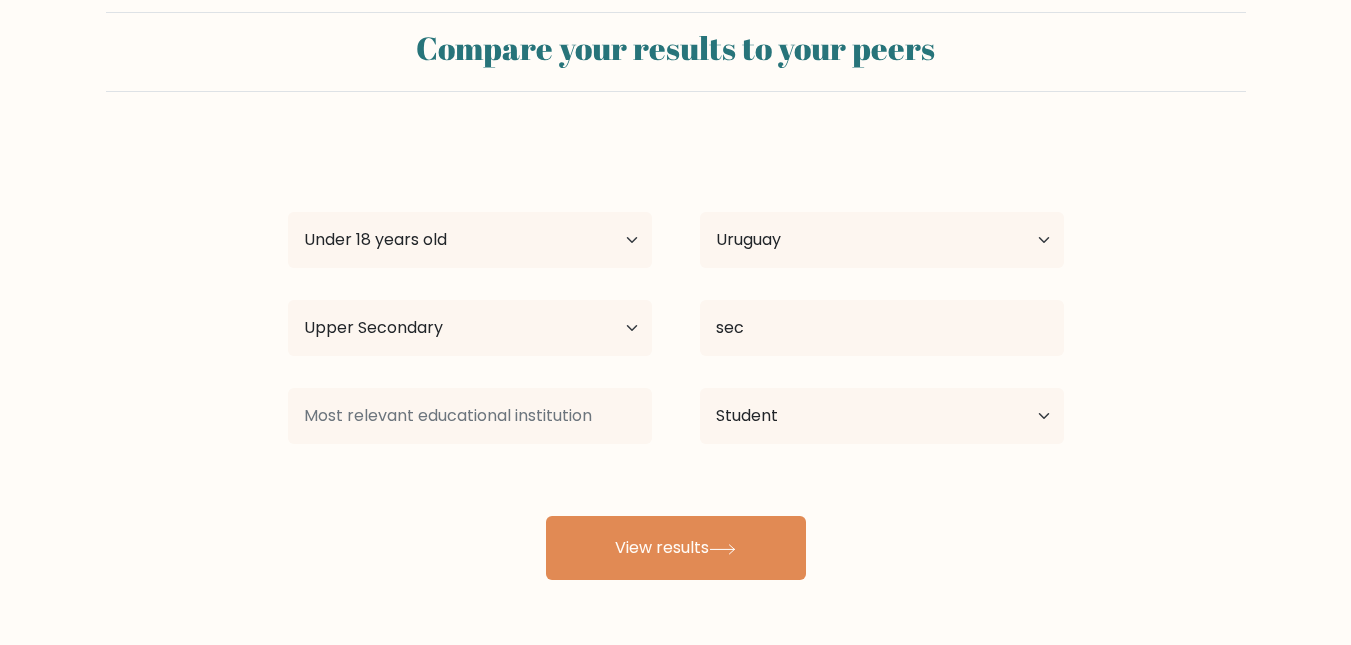 click on "ju
mm
Age
Under 18 years old
18-24 years old
25-34 years old
35-44 years old
45-54 years old
55-64 years old
65 years old and above
Country
Afghanistan
Albania
Algeria
American Samoa
Andorra
Angola
Anguilla
Antarctica
Antigua and Barbuda
Argentina
Armenia
Aruba
Australia
Austria
Azerbaijan
Bahamas
Bahrain
Bangladesh
Barbados
Belarus
Belgium
Belize
Benin
Bermuda
Bhutan
Bolivia
Bonaire, Sint Eustatius and Saba
Bosnia and Herzegovina
Botswana
Bouvet Island
Brazil
Brunei" at bounding box center (676, 360) 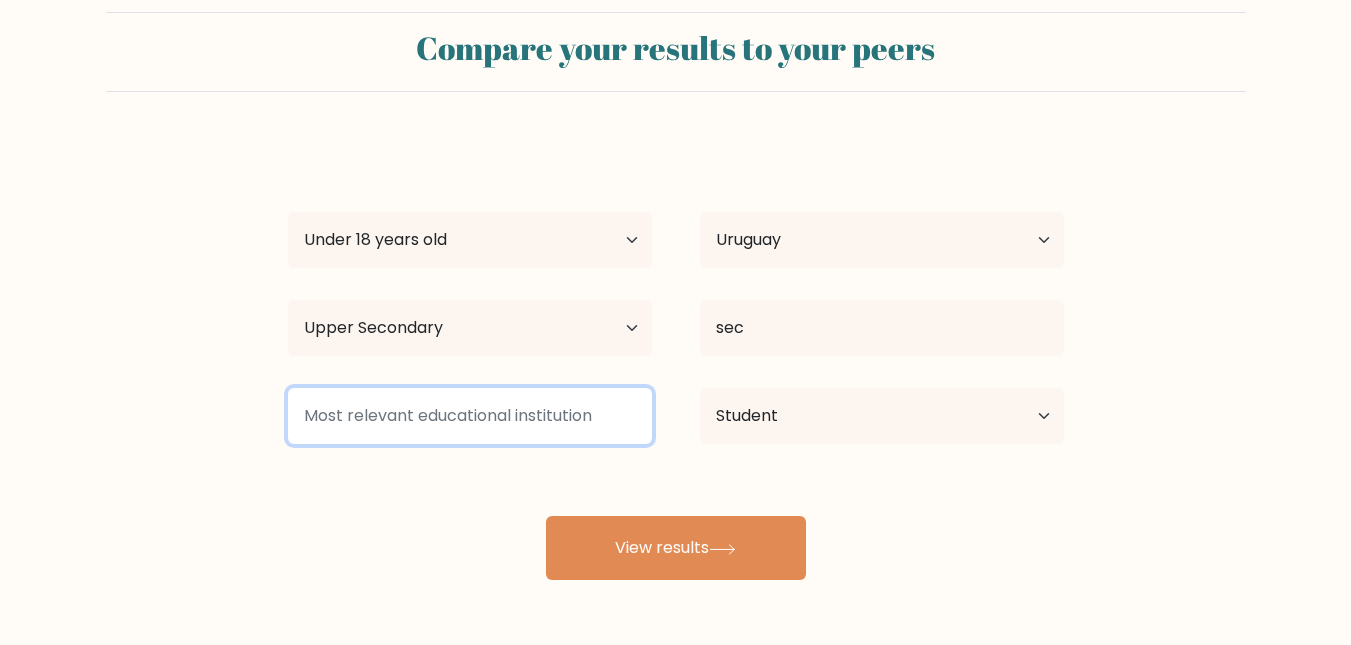 click at bounding box center (470, 416) 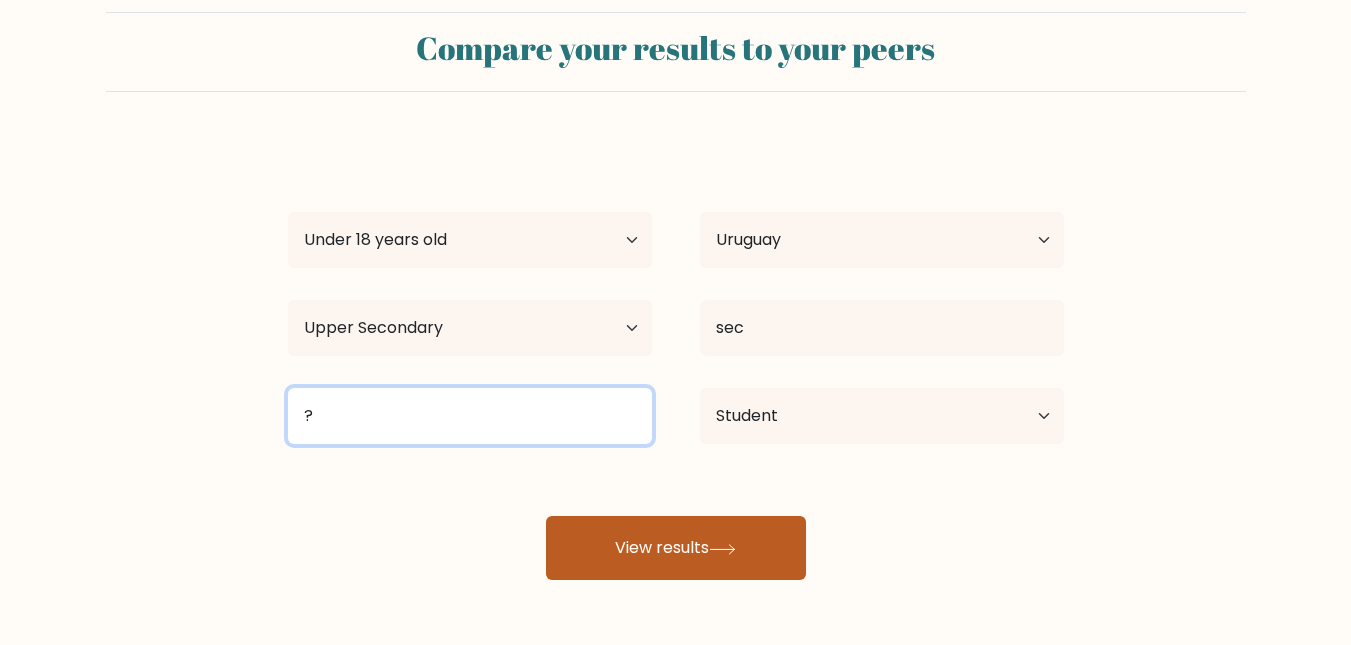 type on "?" 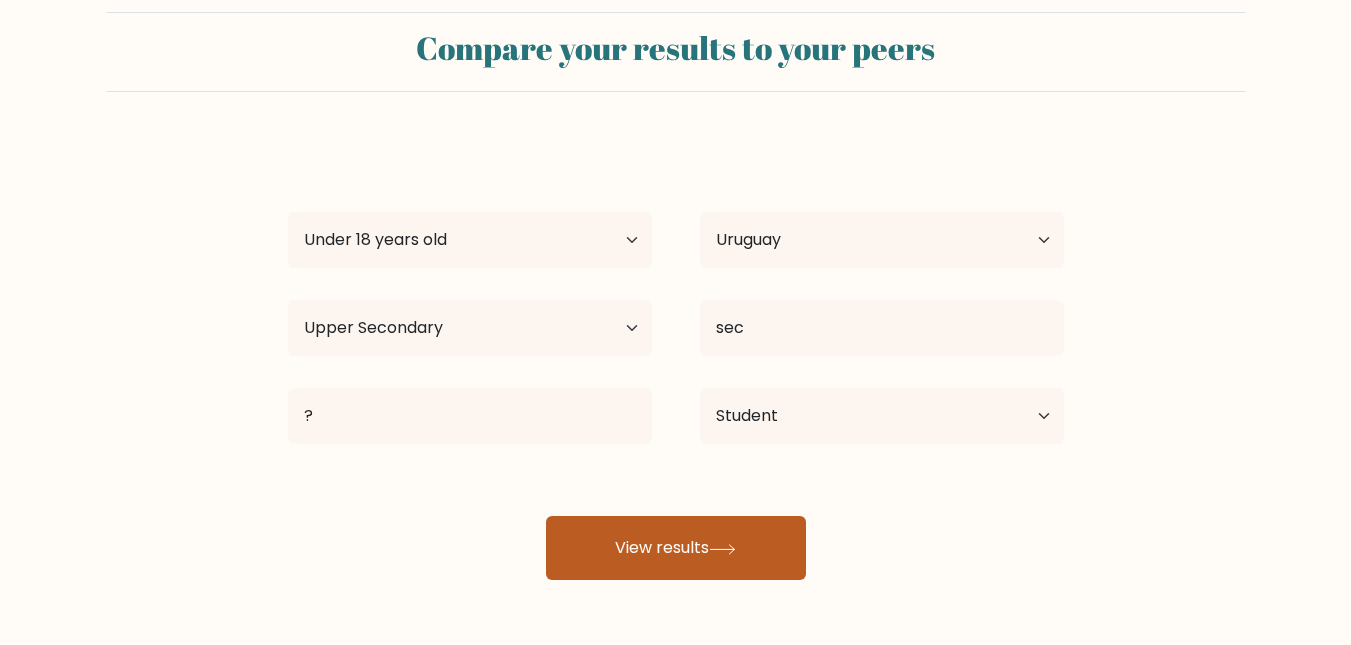 click on "View results" at bounding box center [676, 548] 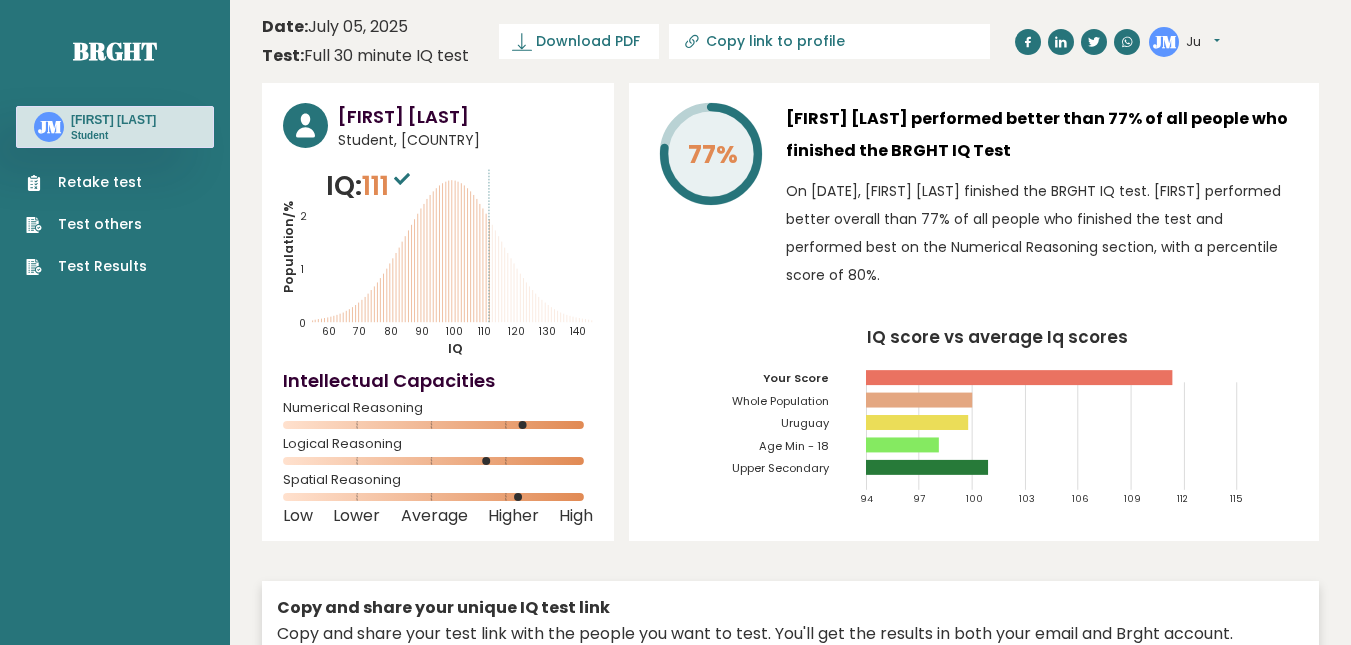 scroll, scrollTop: 0, scrollLeft: 0, axis: both 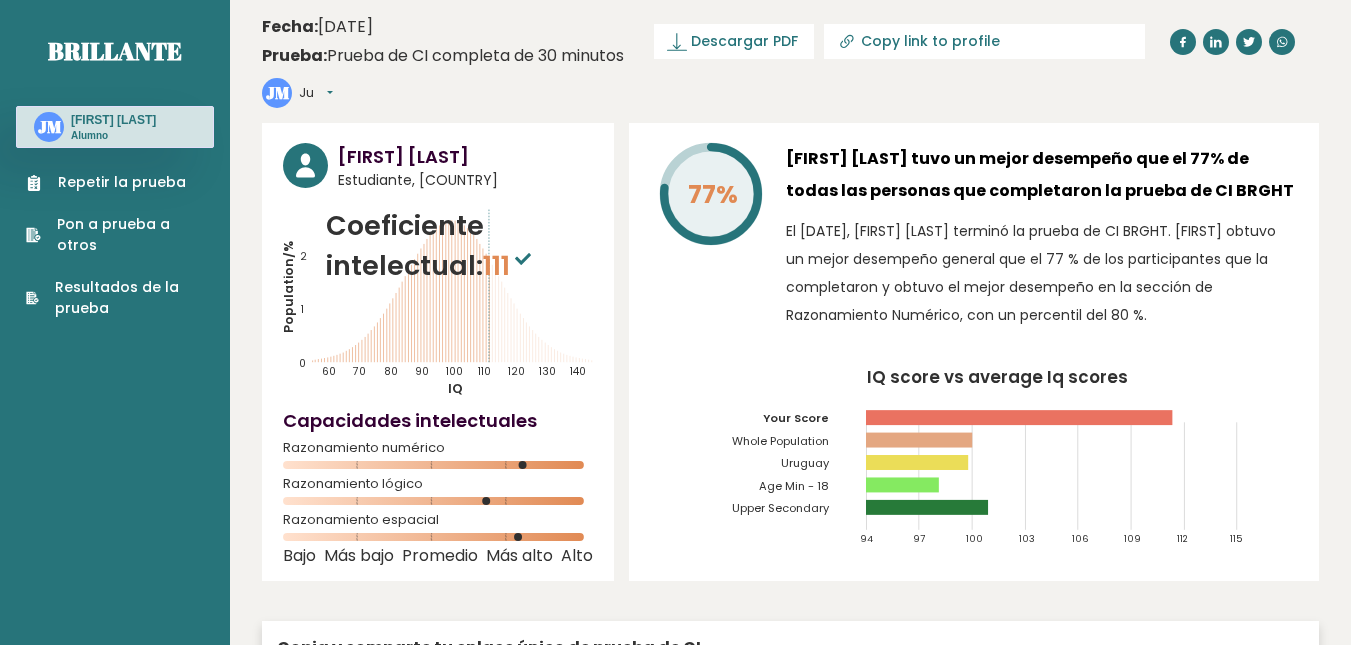 click on "Ju Mm
Estudiante, Uruguay
Coeficiente intelectual:  111
Population/%
IQ
0
1
2
60
70
80
90
100
110
120
130
140
Bajo" at bounding box center [790, 487] 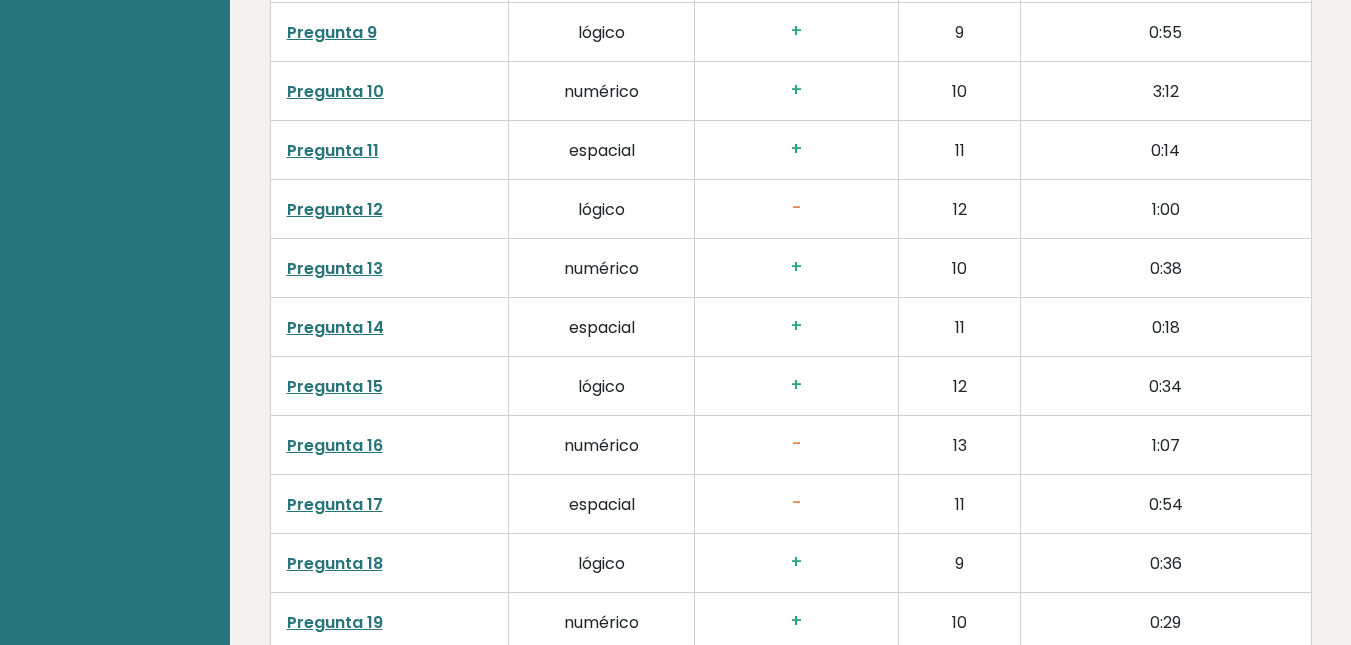 scroll, scrollTop: 3695, scrollLeft: 0, axis: vertical 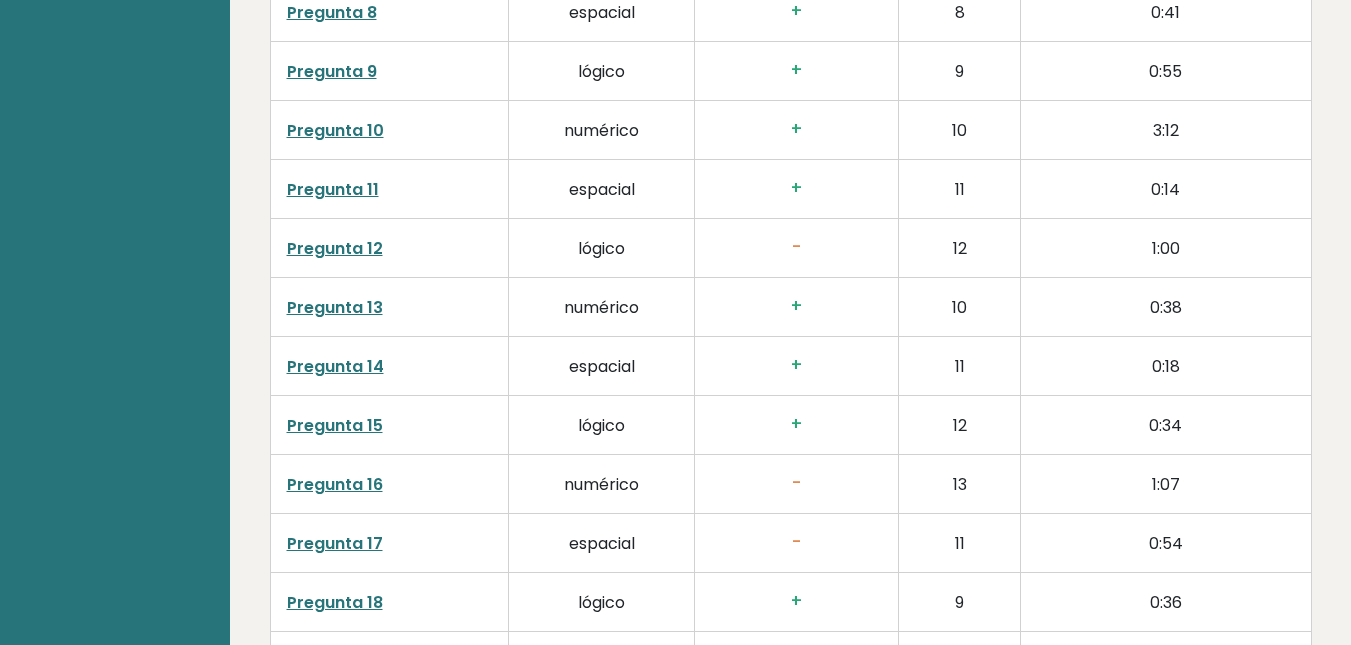 click on "Pregunta 12" at bounding box center [335, 248] 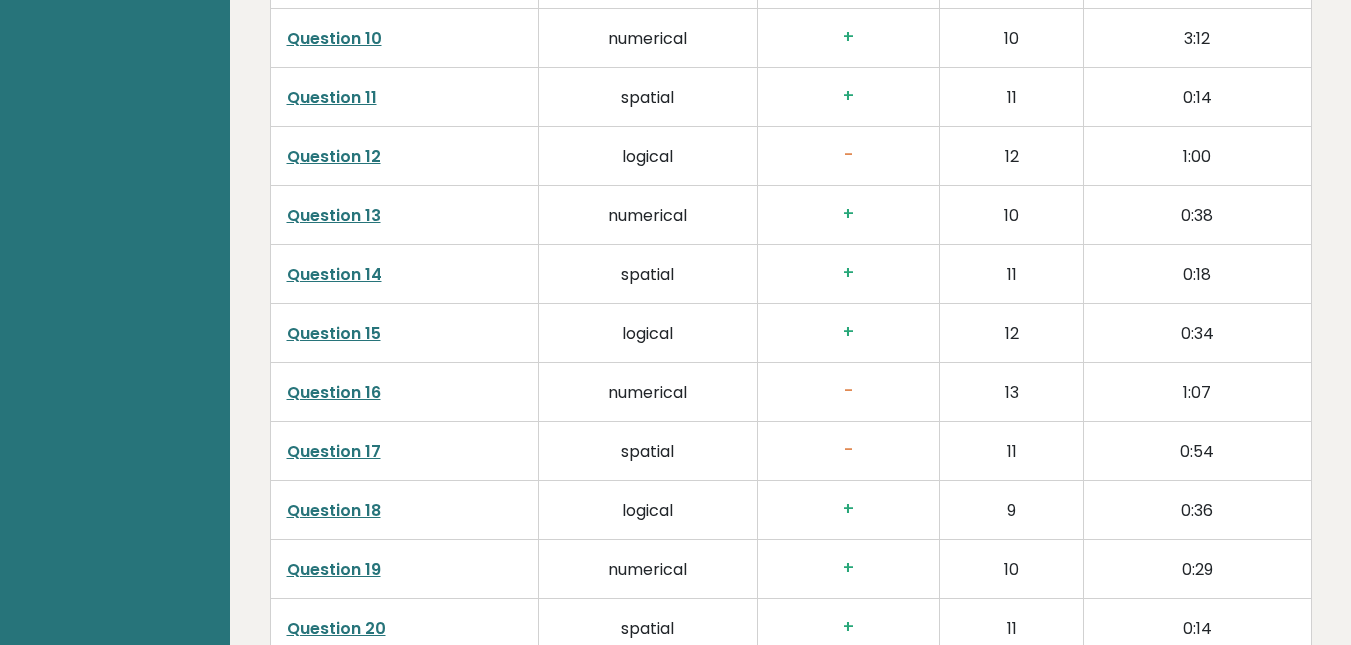 scroll, scrollTop: 3647, scrollLeft: 0, axis: vertical 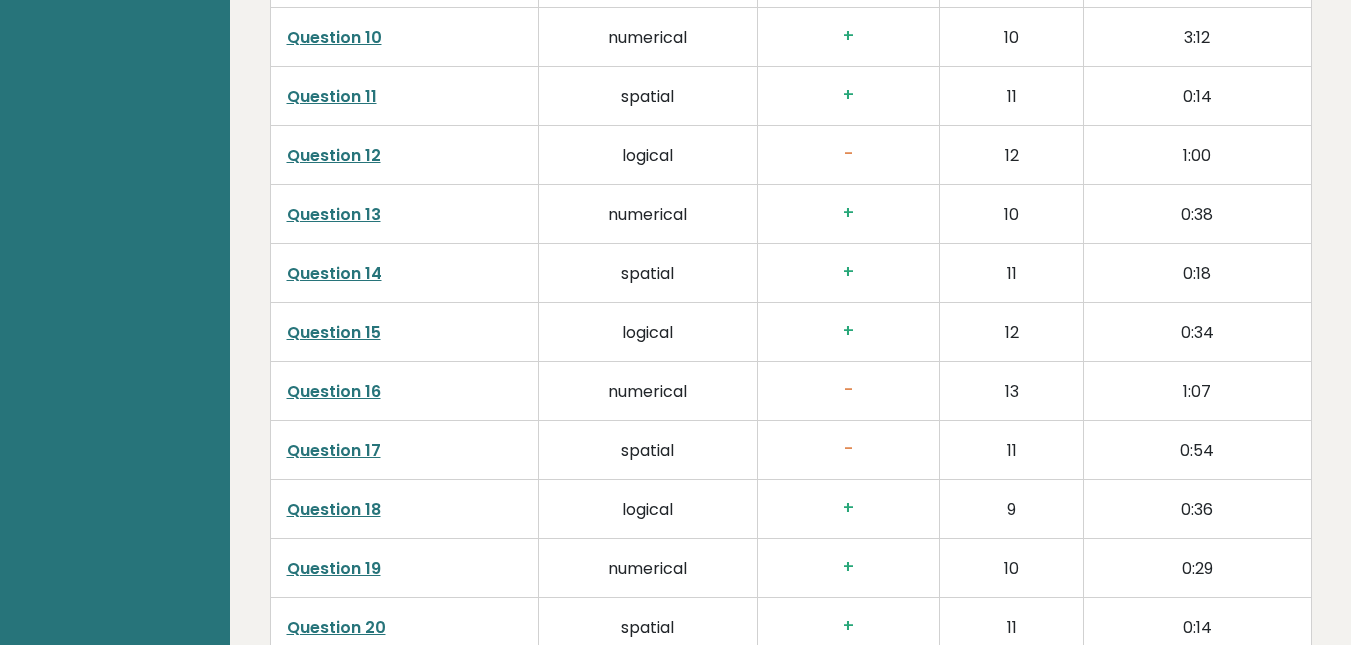 click on "Question
16" at bounding box center [334, 391] 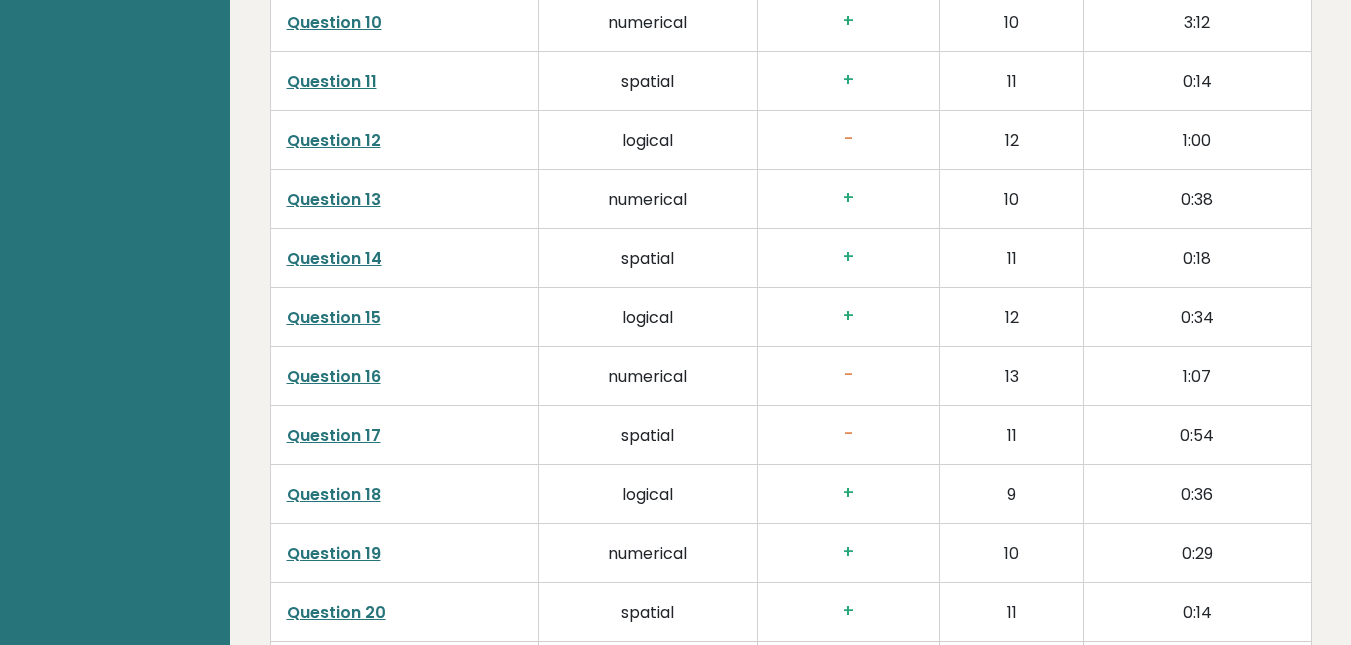 scroll, scrollTop: 3664, scrollLeft: 0, axis: vertical 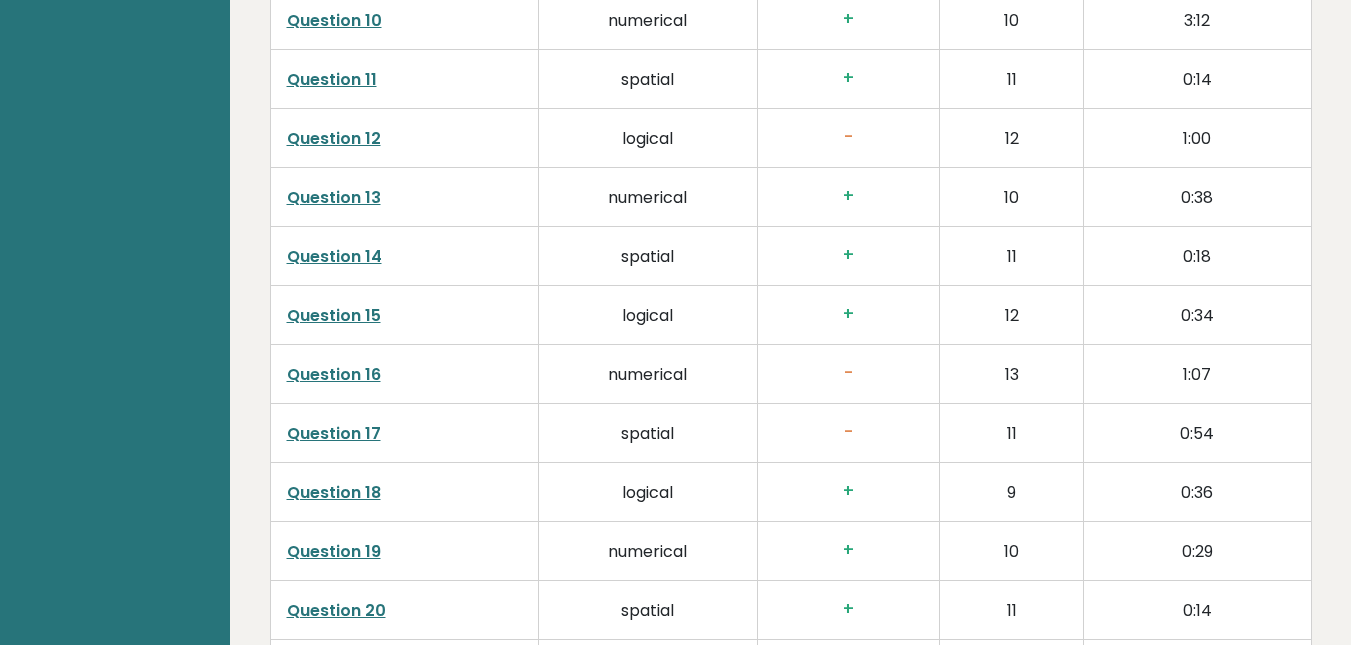 click on "Question
17" at bounding box center (334, 433) 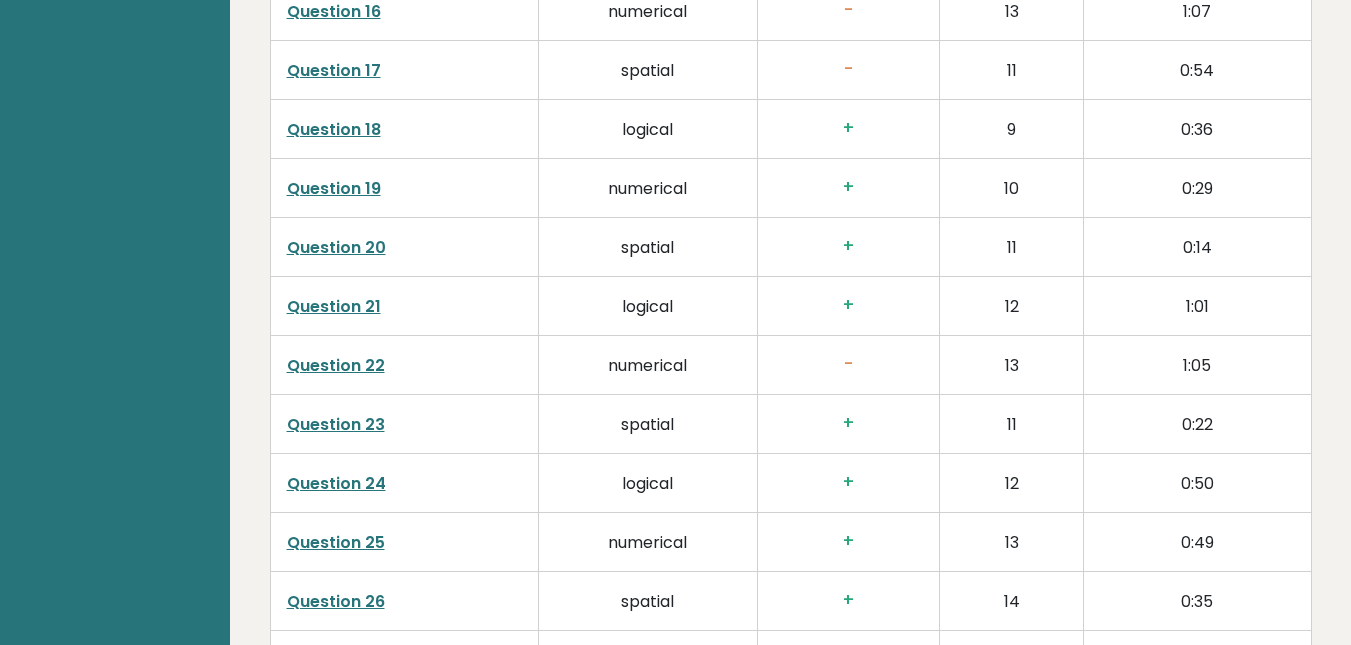 scroll, scrollTop: 4028, scrollLeft: 0, axis: vertical 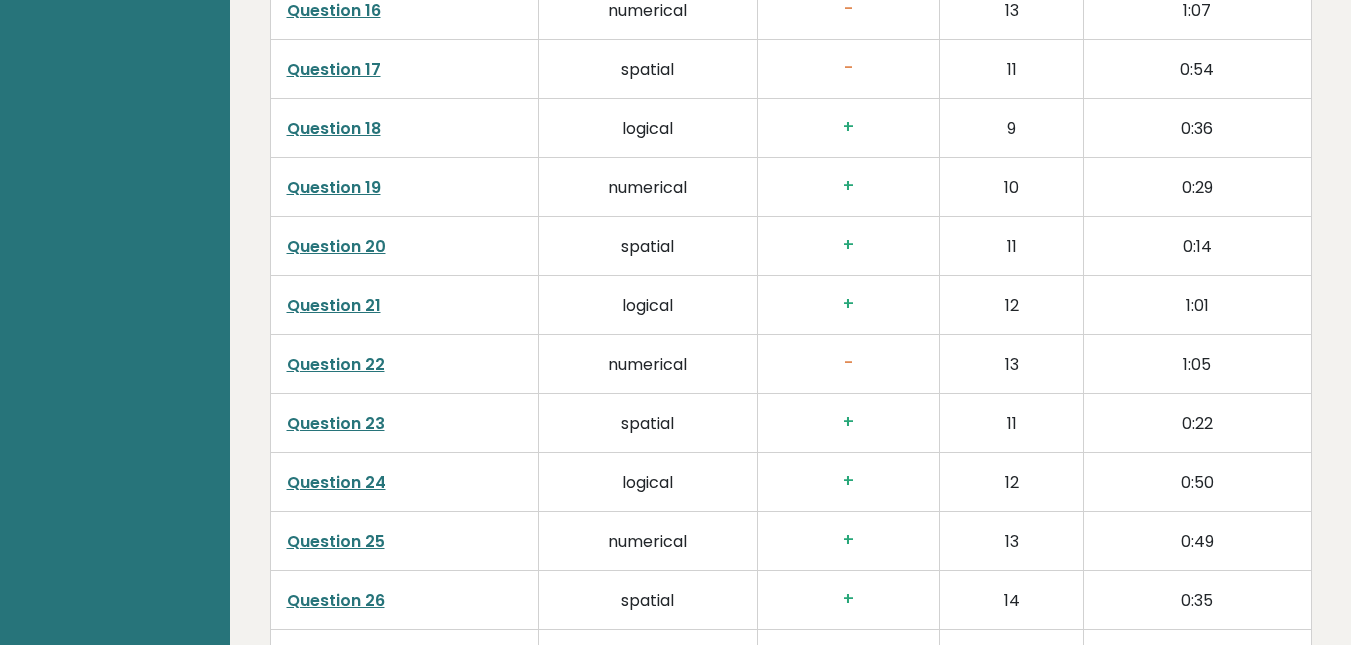 click on "Question
22" at bounding box center [336, 364] 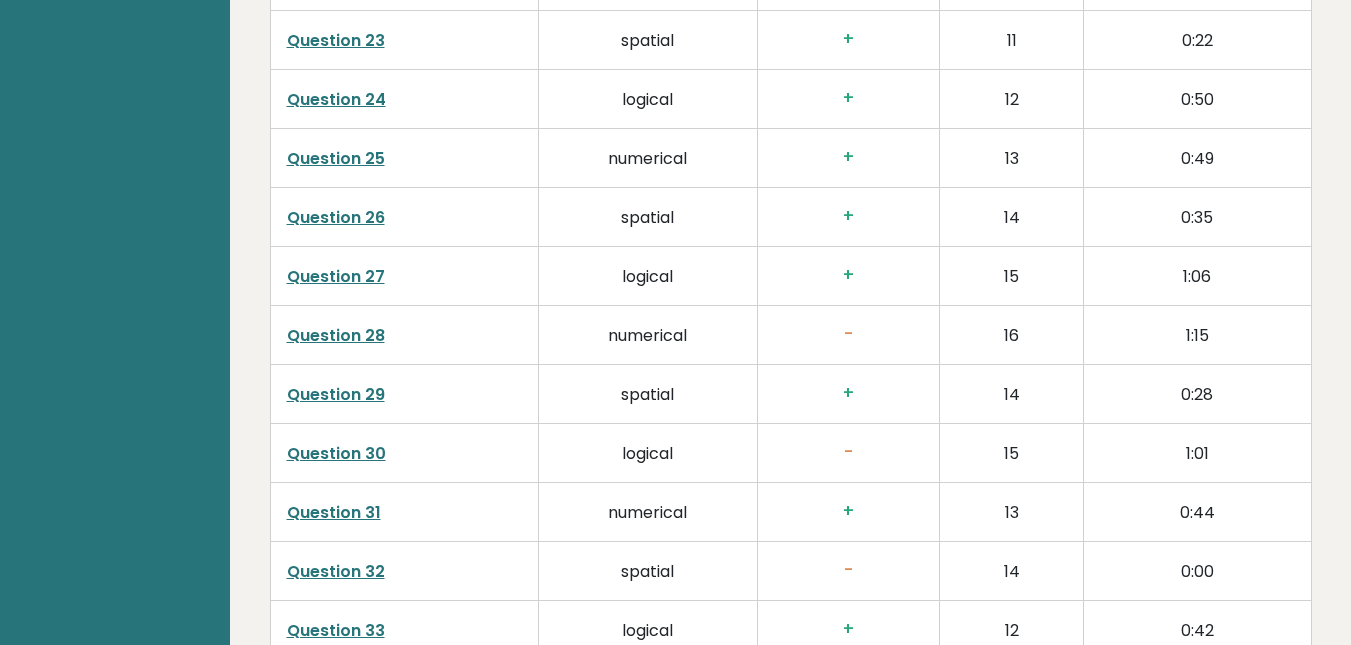 scroll, scrollTop: 4513, scrollLeft: 0, axis: vertical 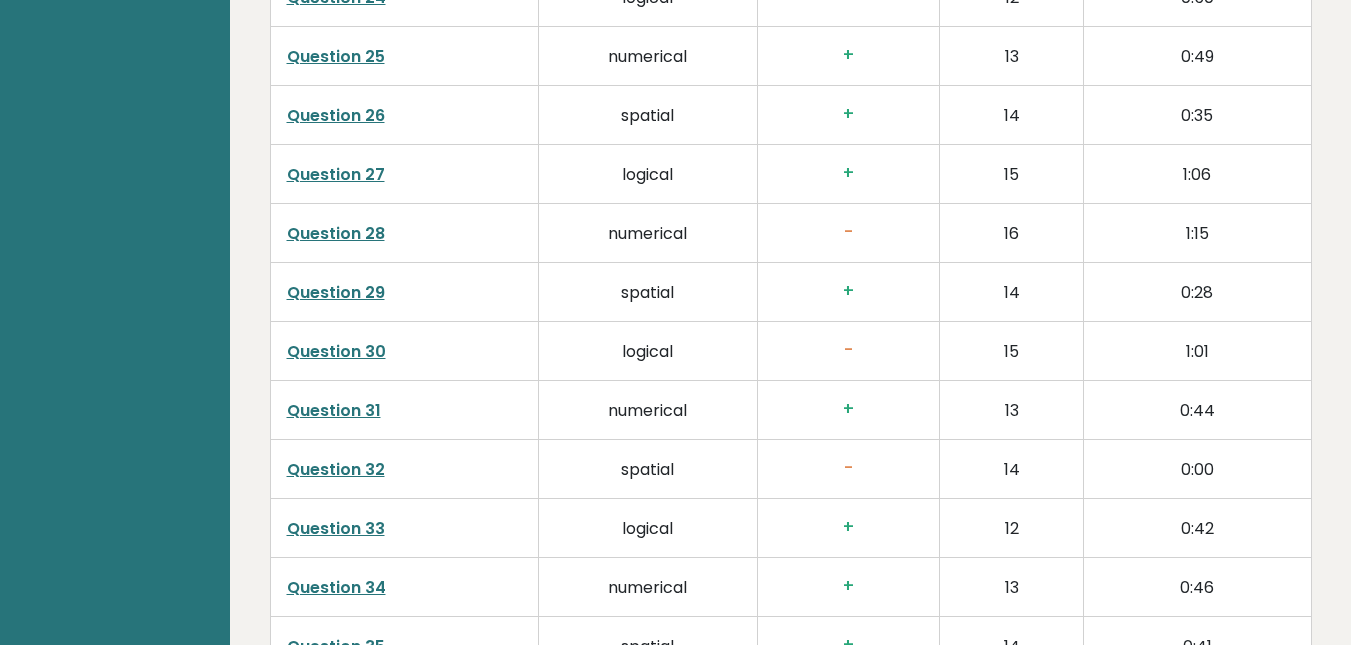click on "Question
28" at bounding box center (336, 233) 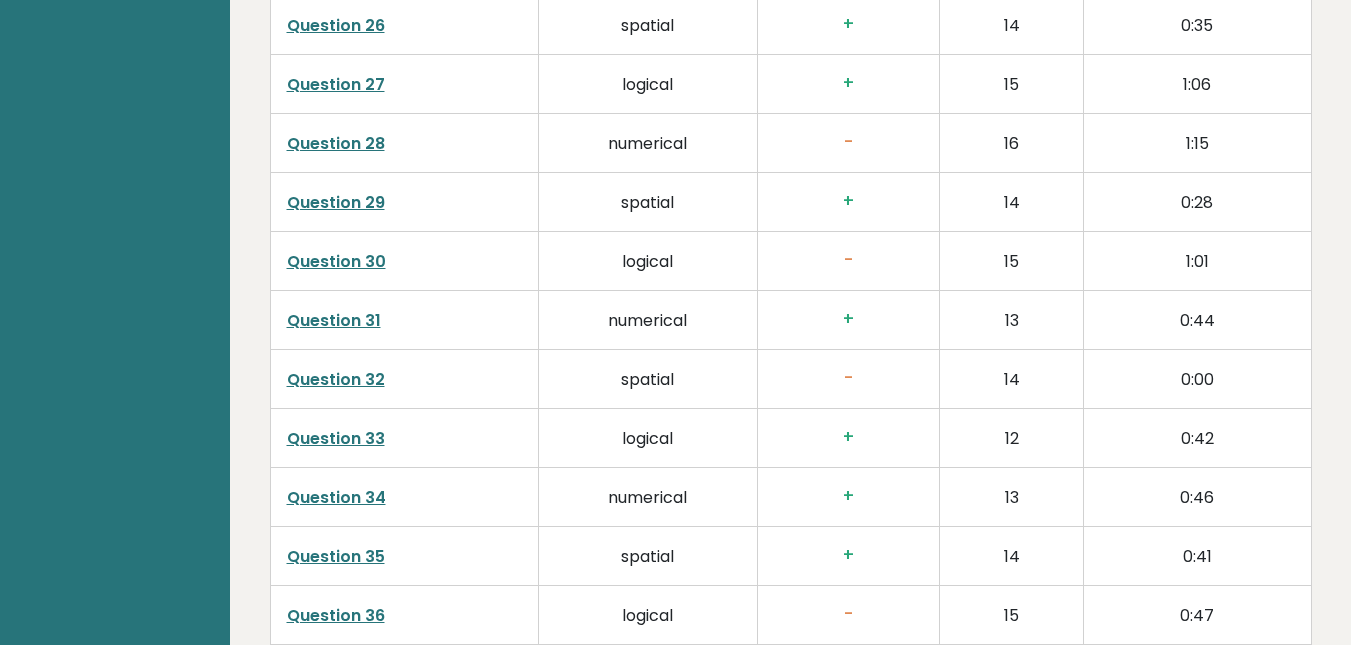 scroll, scrollTop: 4607, scrollLeft: 0, axis: vertical 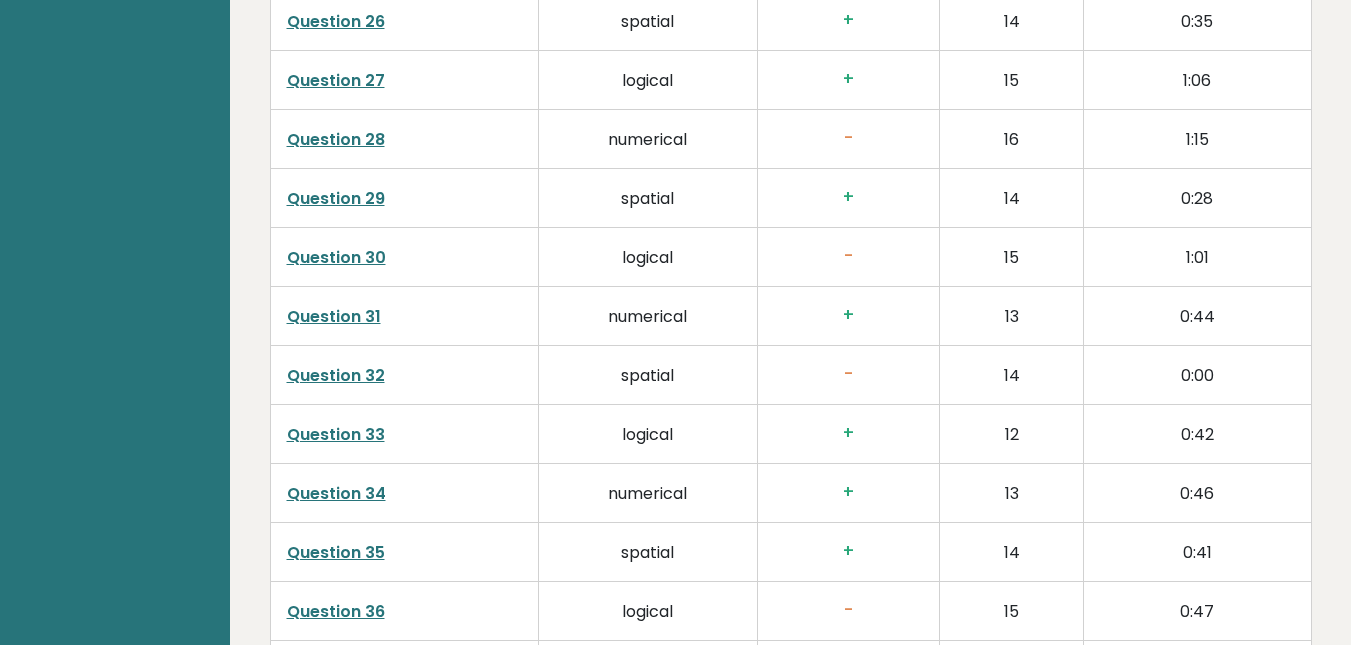 click on "Question
32" at bounding box center (336, 375) 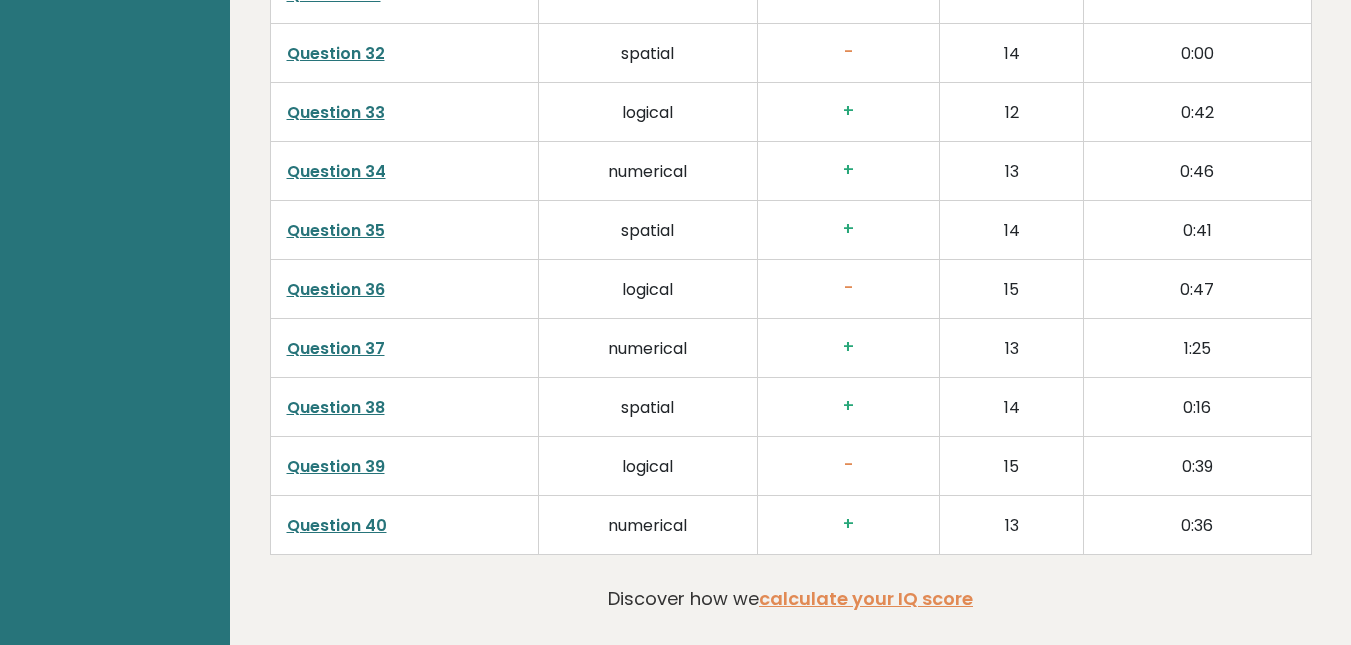 scroll, scrollTop: 4946, scrollLeft: 0, axis: vertical 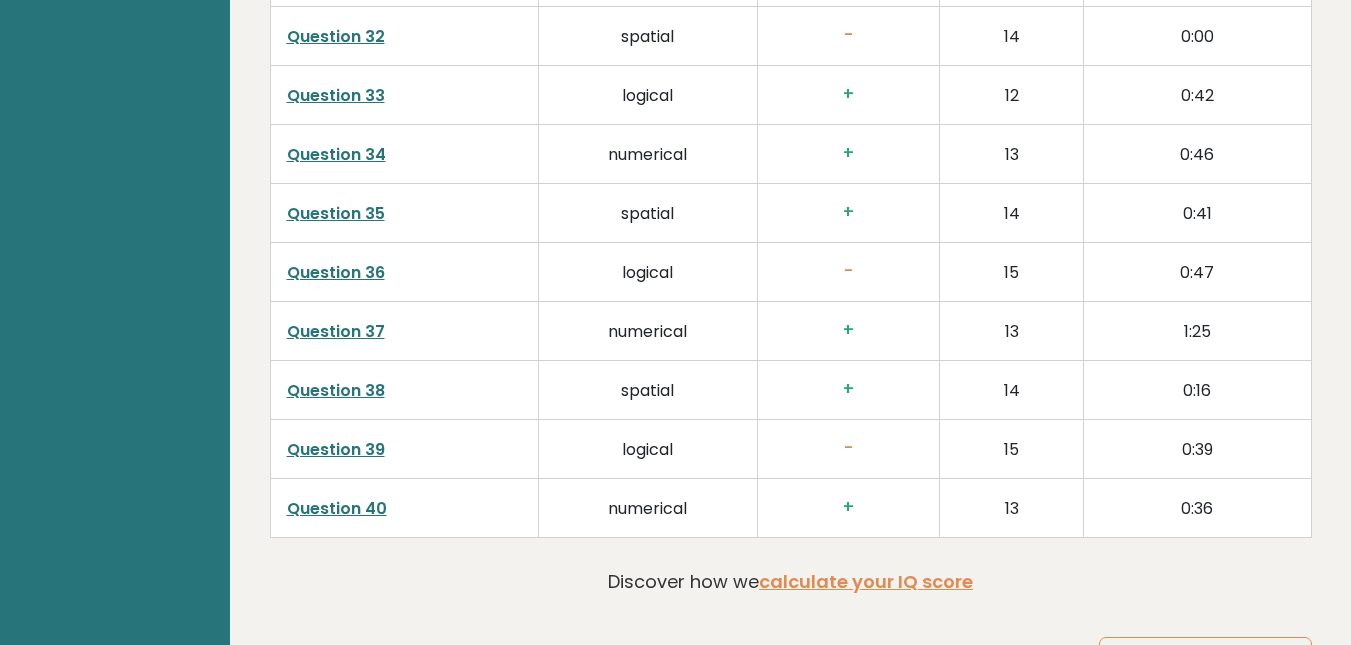 click on "Question
36" at bounding box center (336, 272) 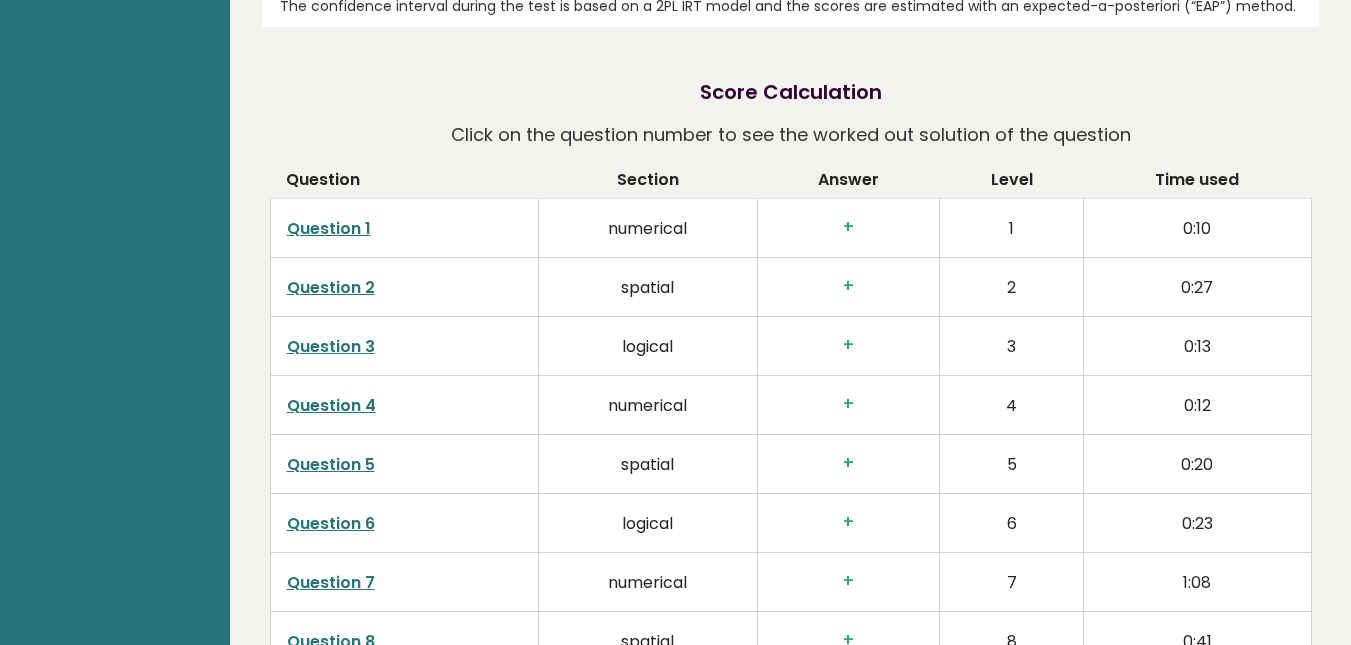 scroll, scrollTop: 2924, scrollLeft: 0, axis: vertical 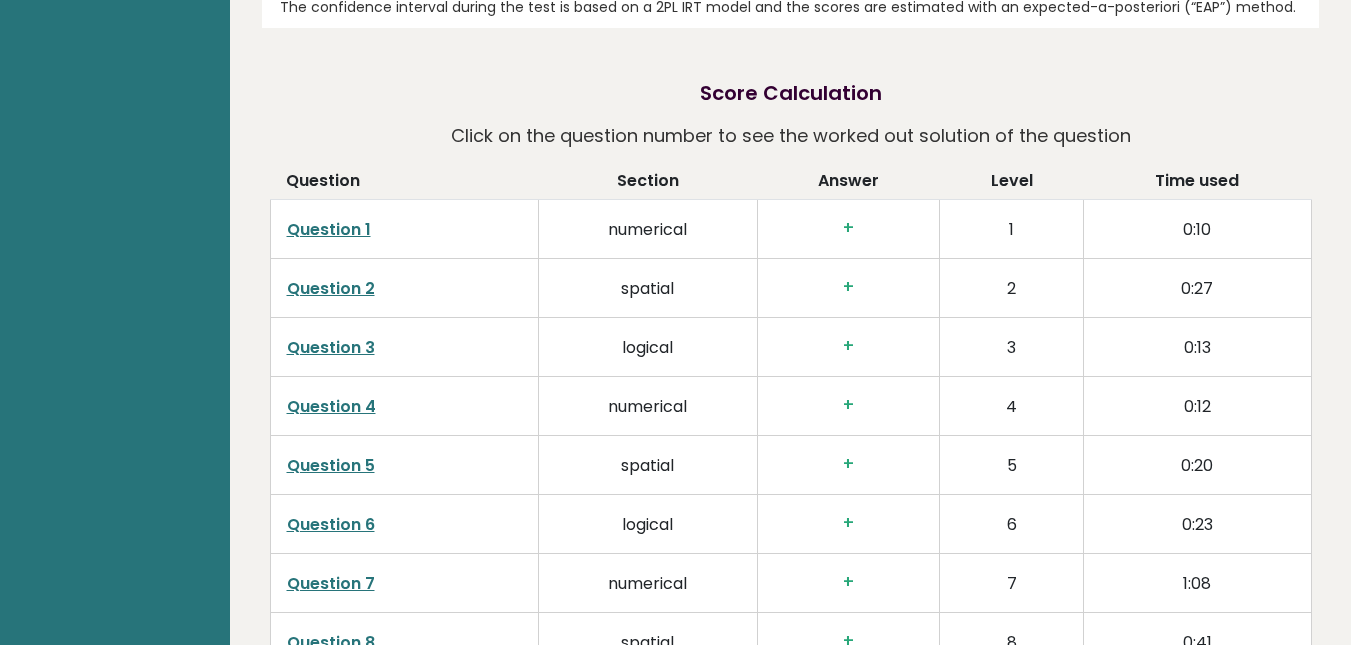 click on "Section" at bounding box center [647, 184] 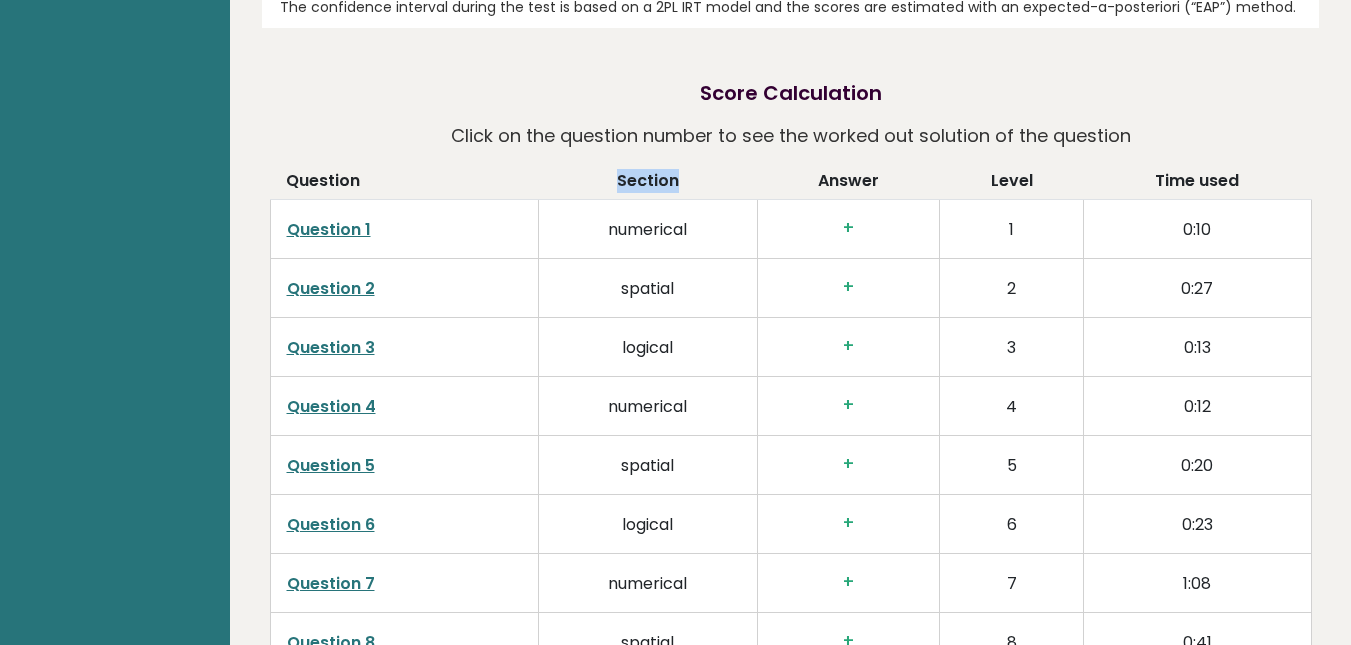 click on "Section" at bounding box center [647, 184] 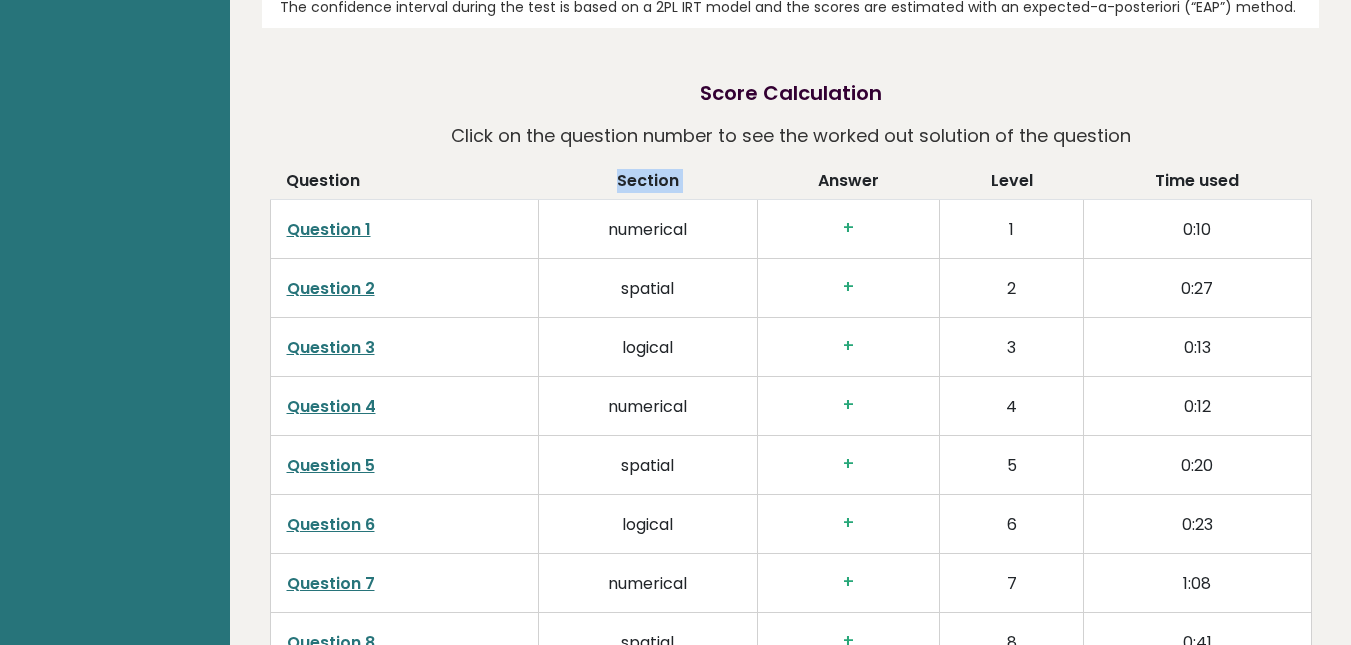 click on "Section" at bounding box center [647, 184] 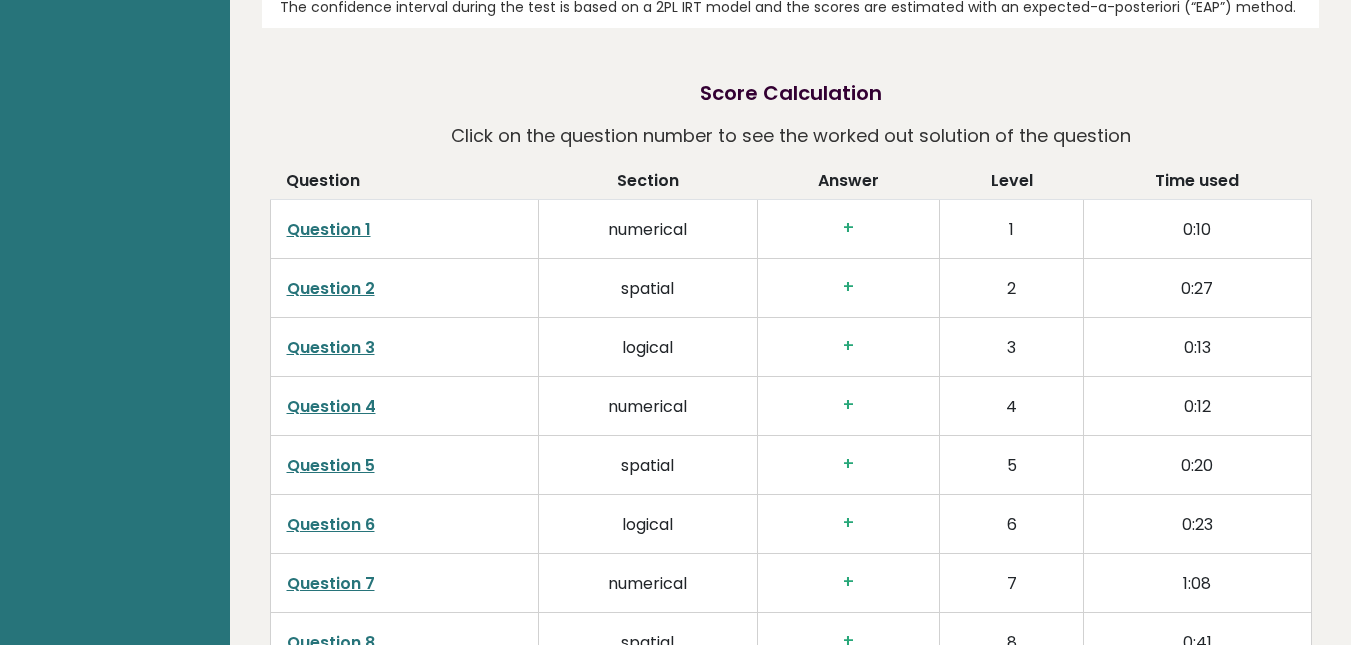 click on "Click on the question number to see the worked out solution of
the
question" at bounding box center (791, 136) 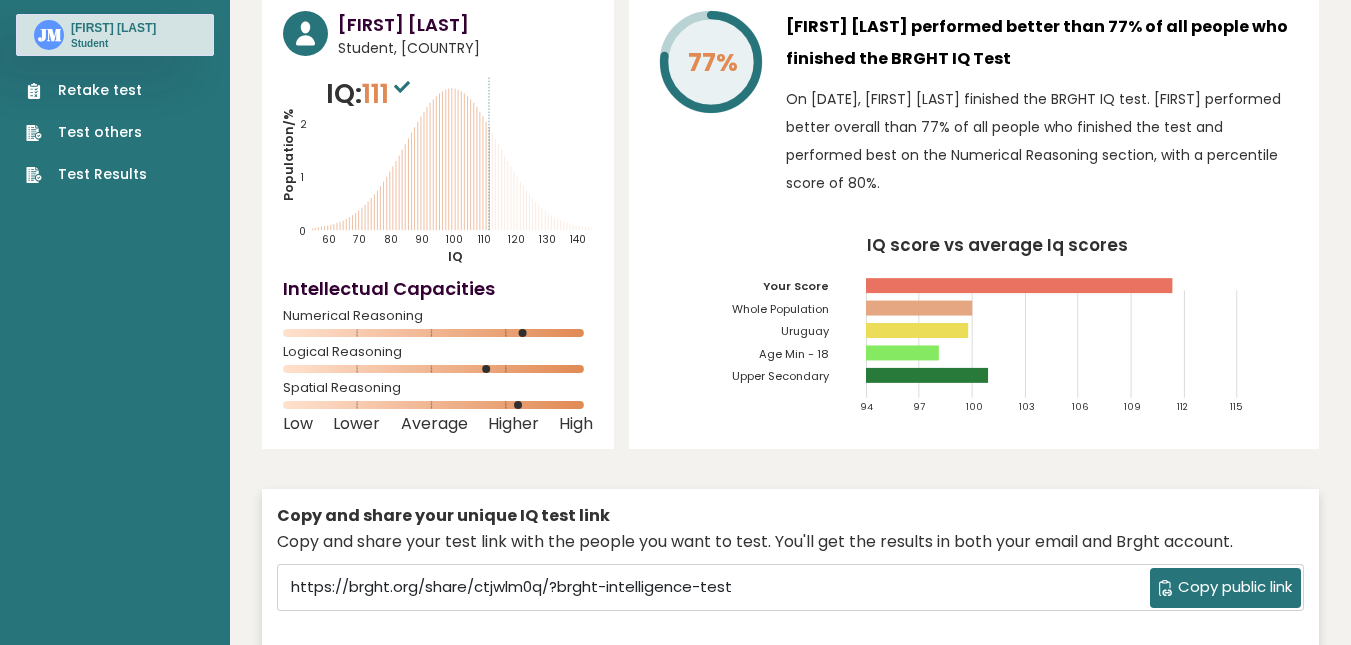 scroll, scrollTop: 0, scrollLeft: 0, axis: both 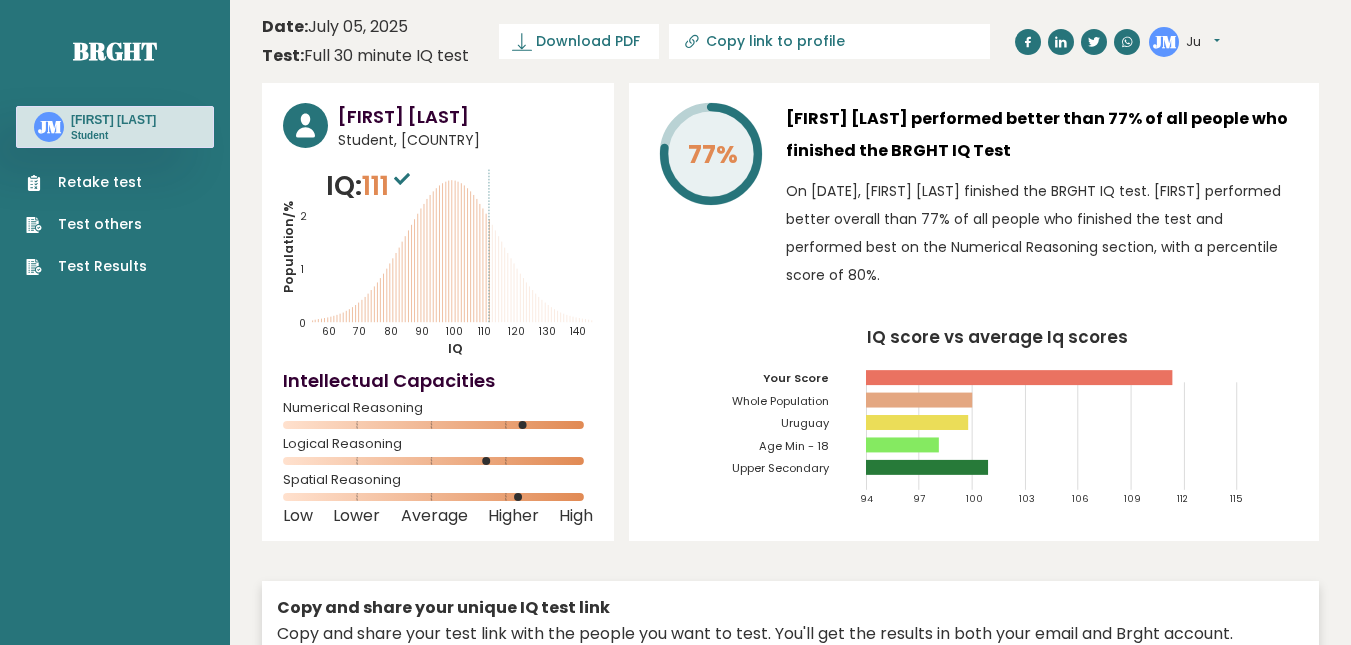 click on "On July 05, 2025, Ju
Mm finished the BRGHT IQ test. Ju performed better overall than
77% of all people who finished the test and
performed best on the
Numerical Reasoning section, with
a percentile score of 80%." at bounding box center (1042, 233) 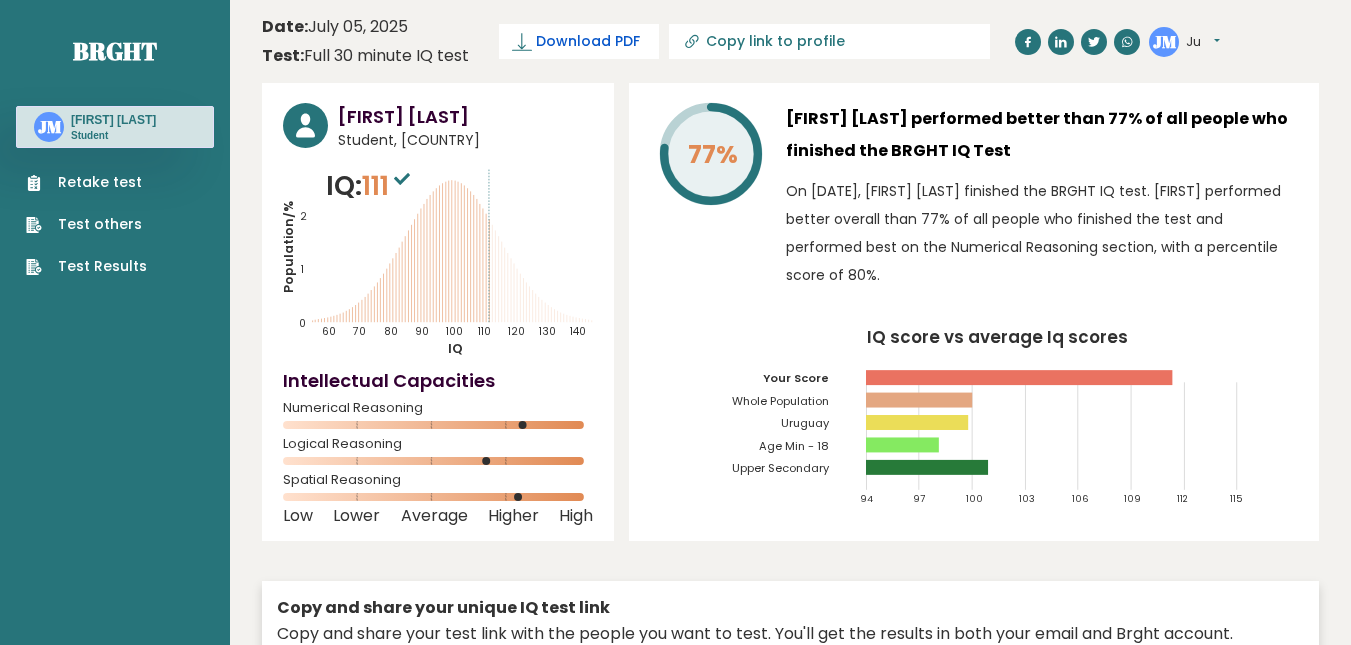 click on "Download PDF" at bounding box center [588, 41] 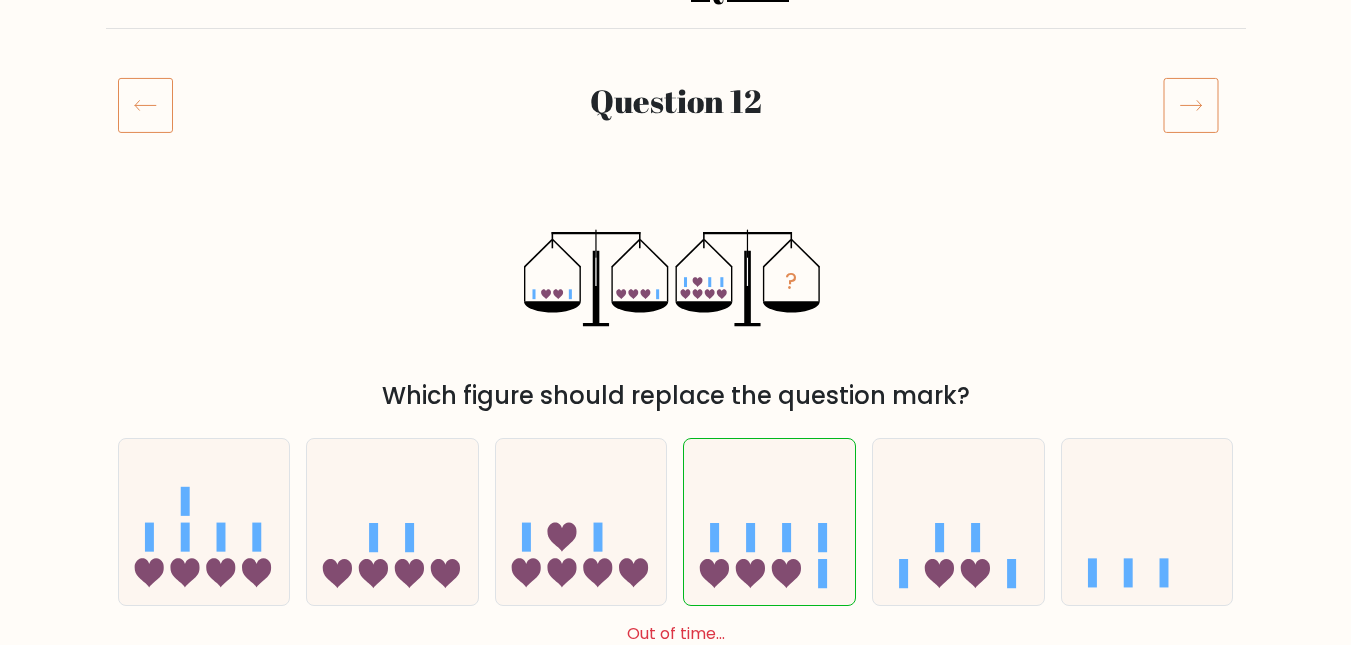 scroll, scrollTop: 199, scrollLeft: 0, axis: vertical 